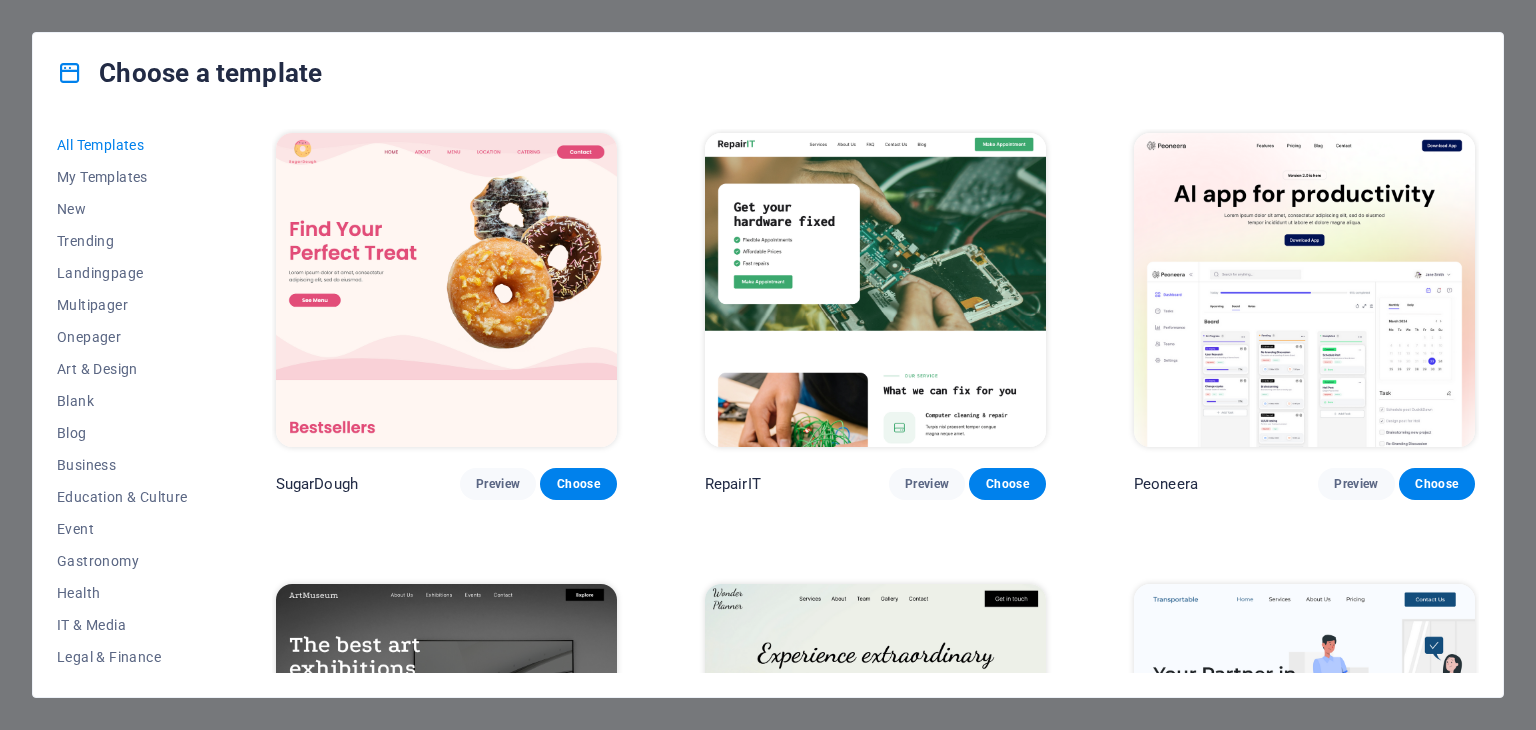 scroll, scrollTop: 0, scrollLeft: 0, axis: both 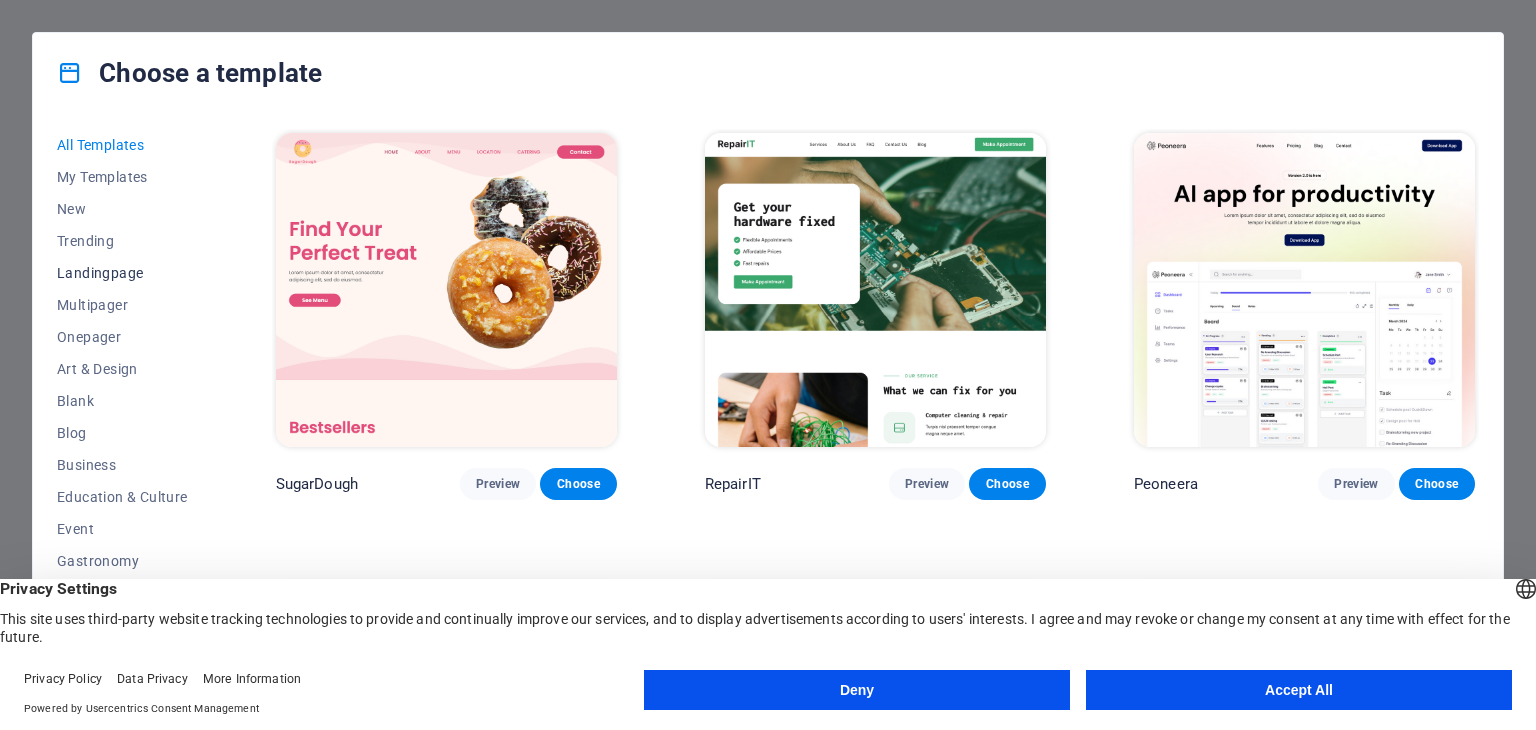 click on "Landingpage" at bounding box center (122, 273) 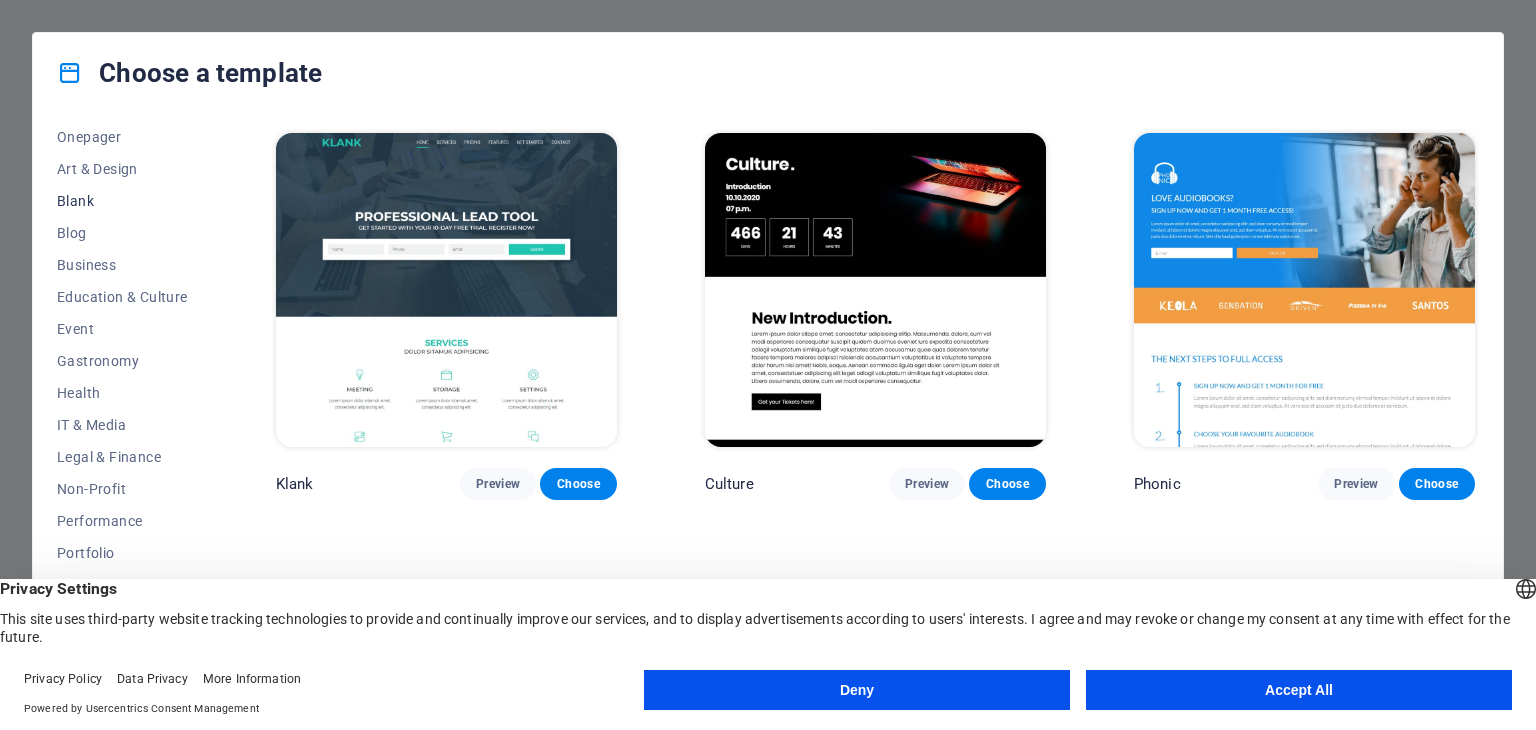 scroll, scrollTop: 256, scrollLeft: 0, axis: vertical 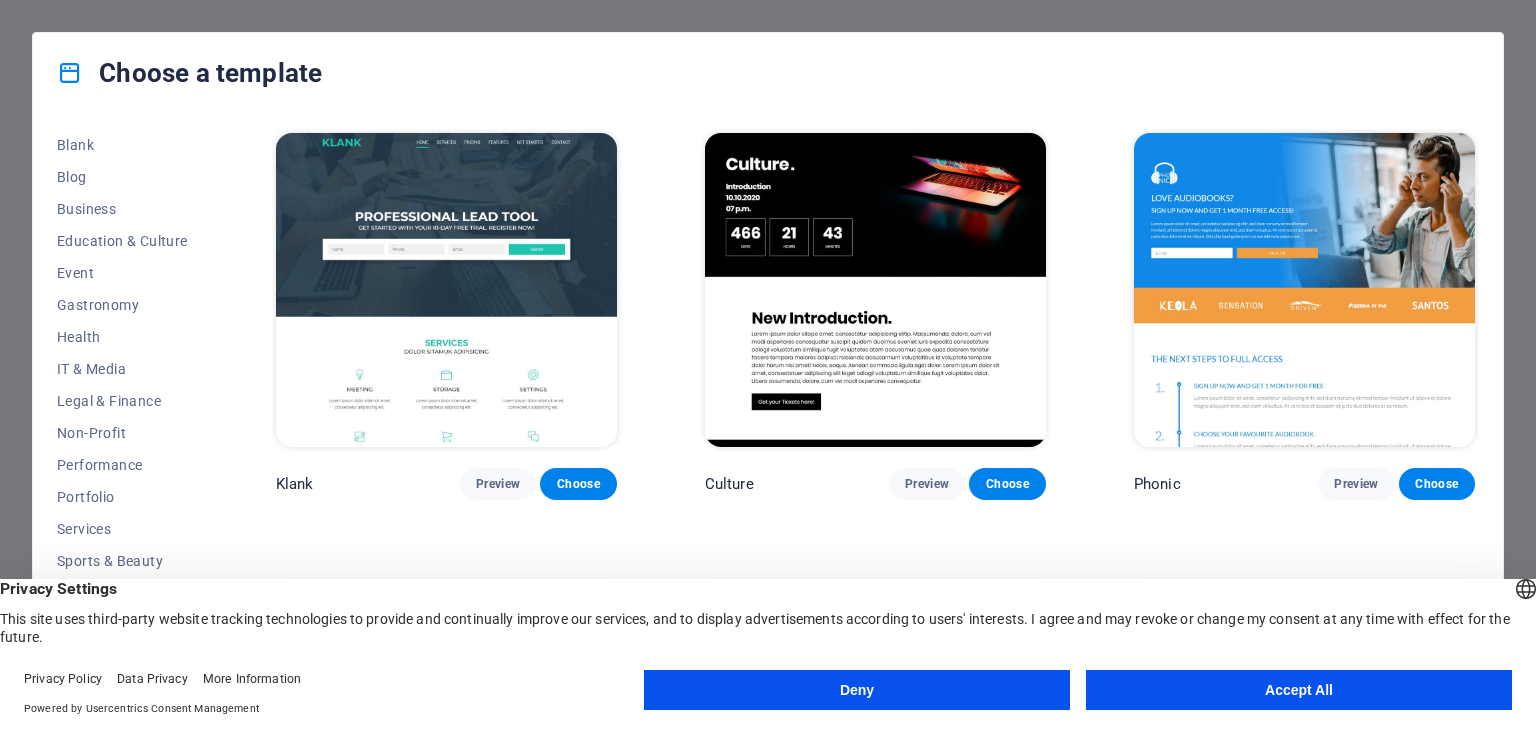 click on "Accept All" at bounding box center [1299, 690] 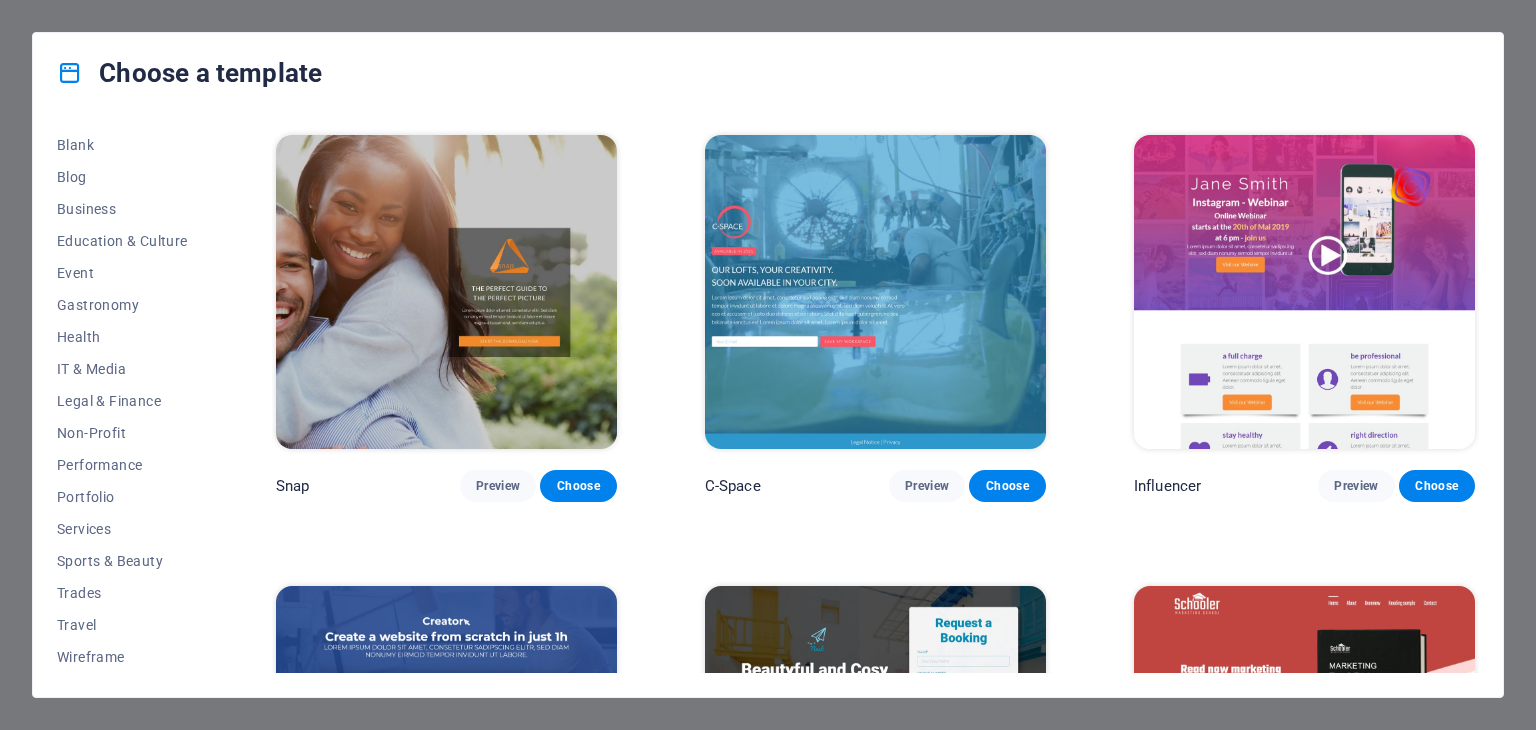 scroll, scrollTop: 1931, scrollLeft: 0, axis: vertical 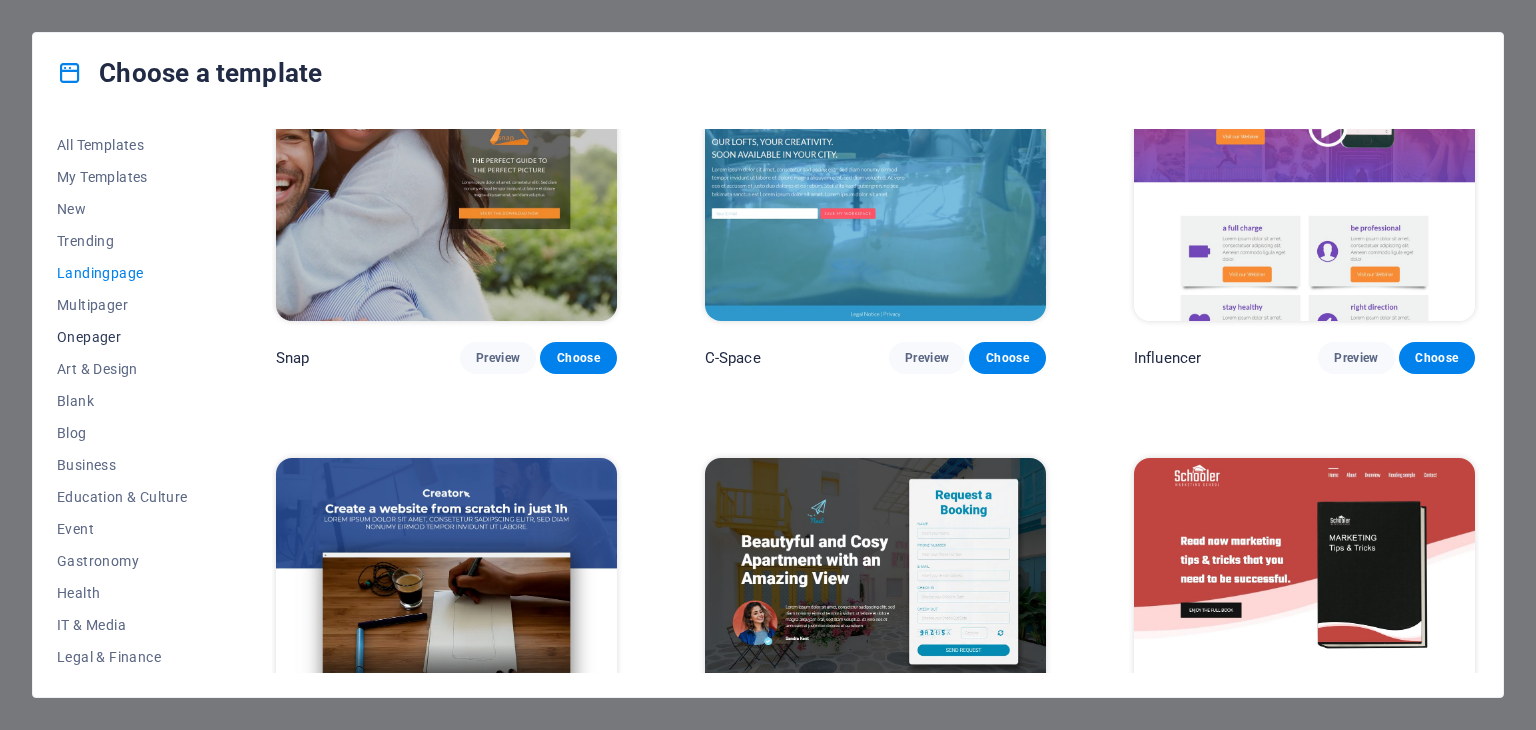 click on "Onepager" at bounding box center [122, 337] 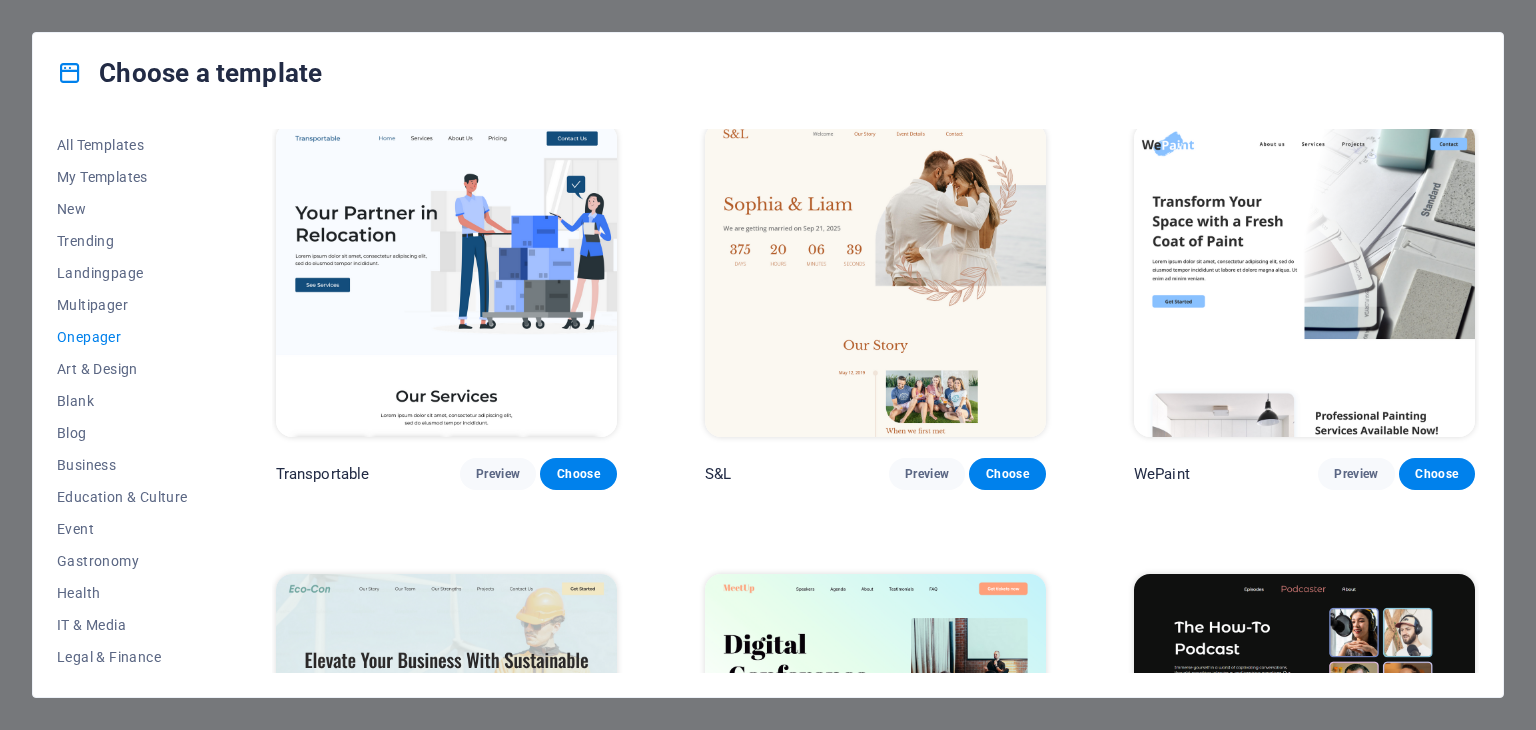 scroll, scrollTop: 0, scrollLeft: 0, axis: both 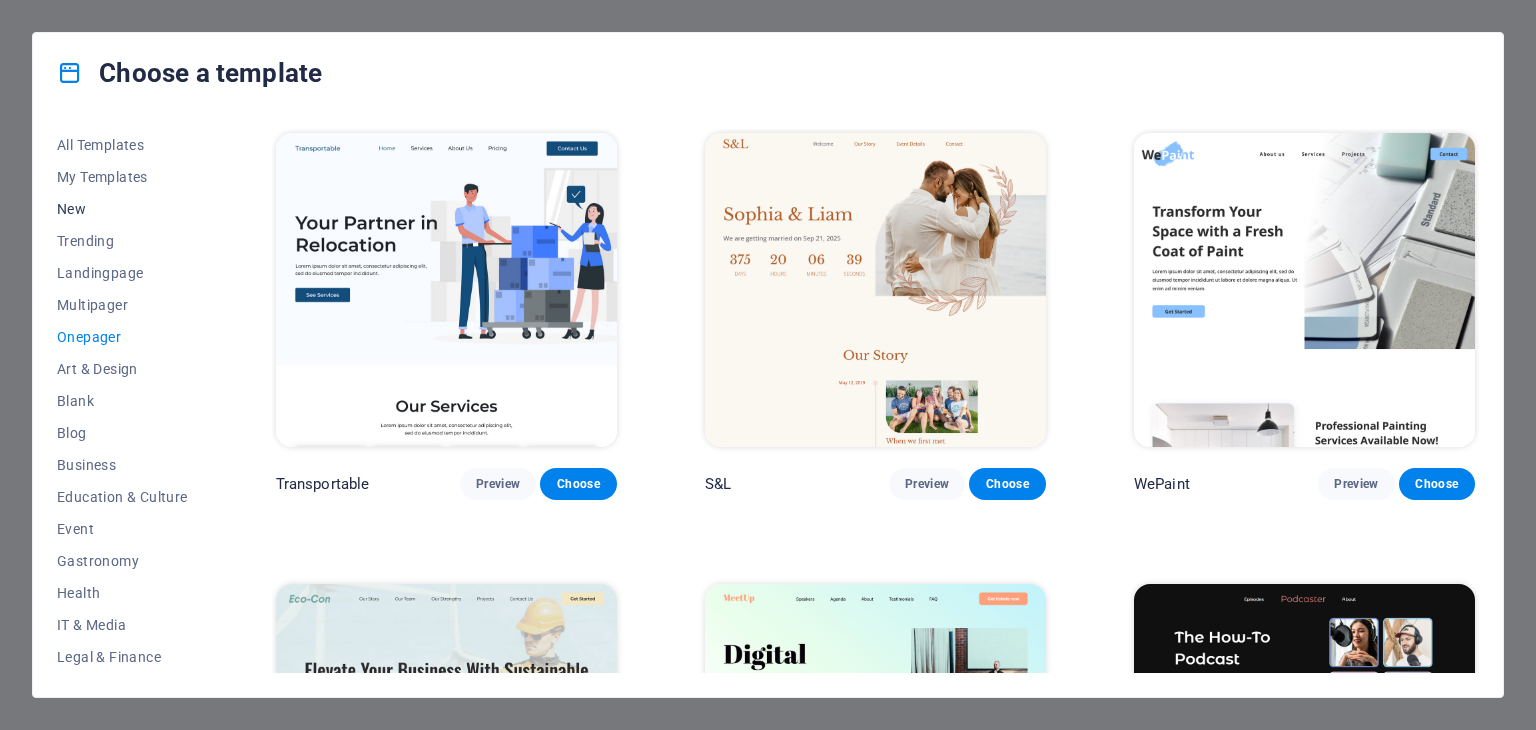 click on "New" at bounding box center [122, 209] 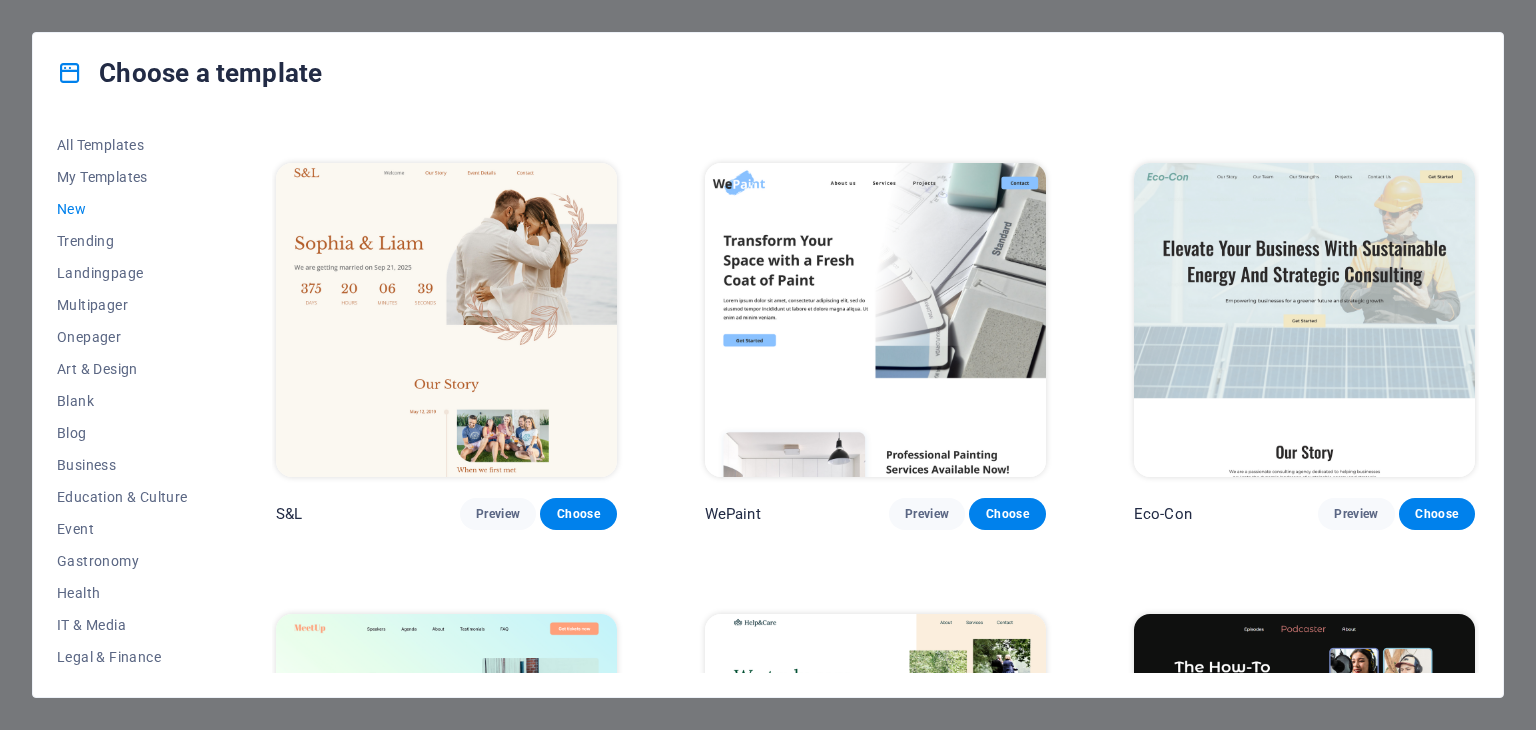 scroll, scrollTop: 900, scrollLeft: 0, axis: vertical 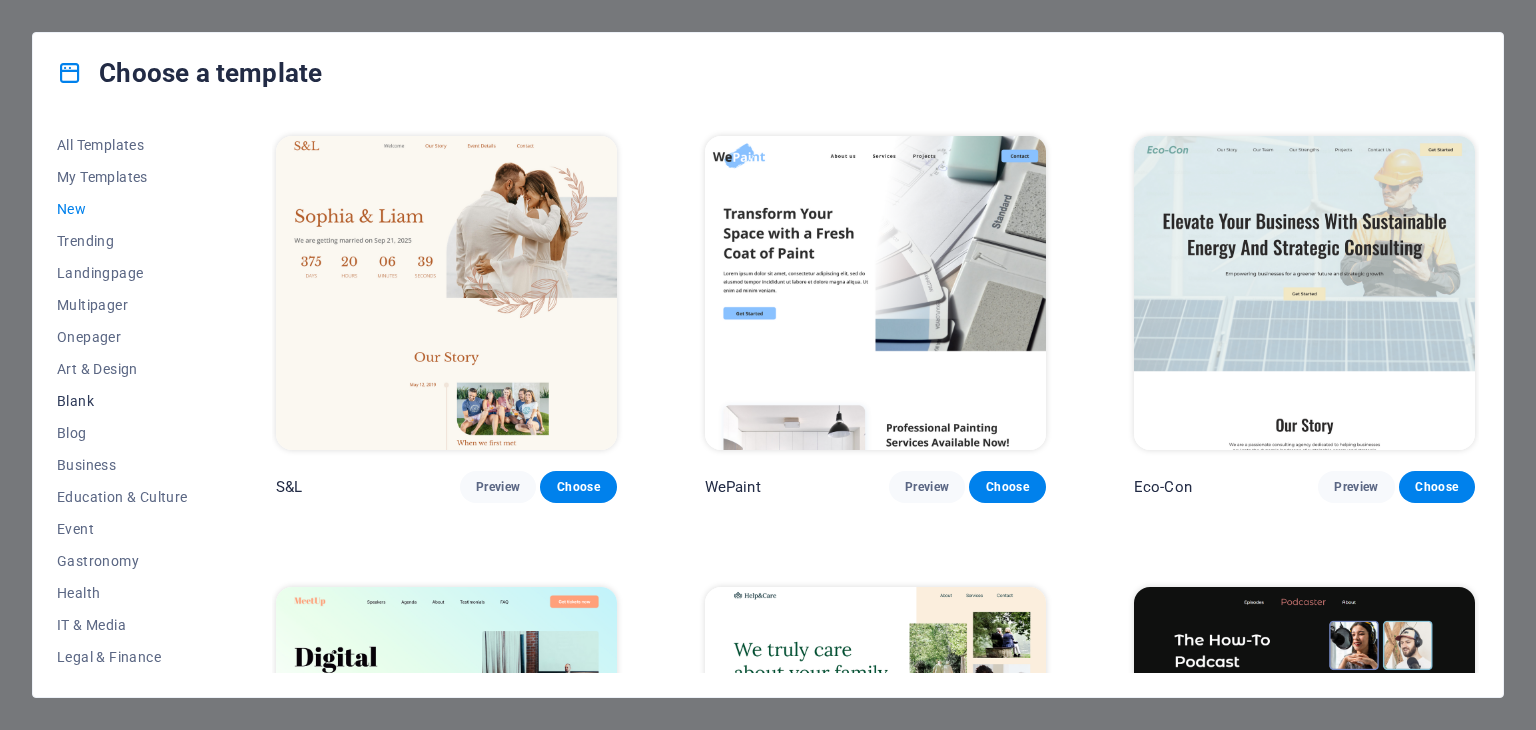 click on "Blank" at bounding box center (122, 401) 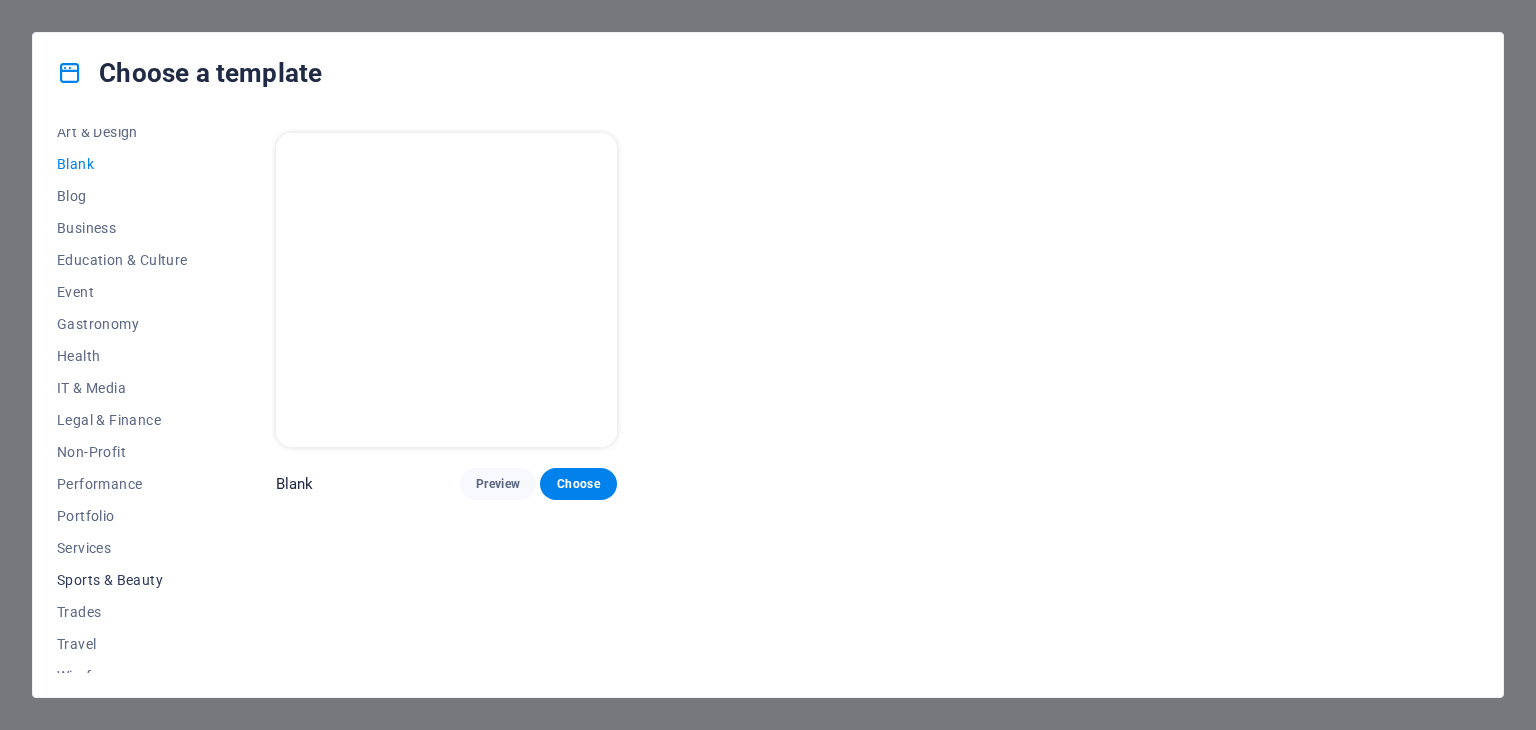 scroll, scrollTop: 256, scrollLeft: 0, axis: vertical 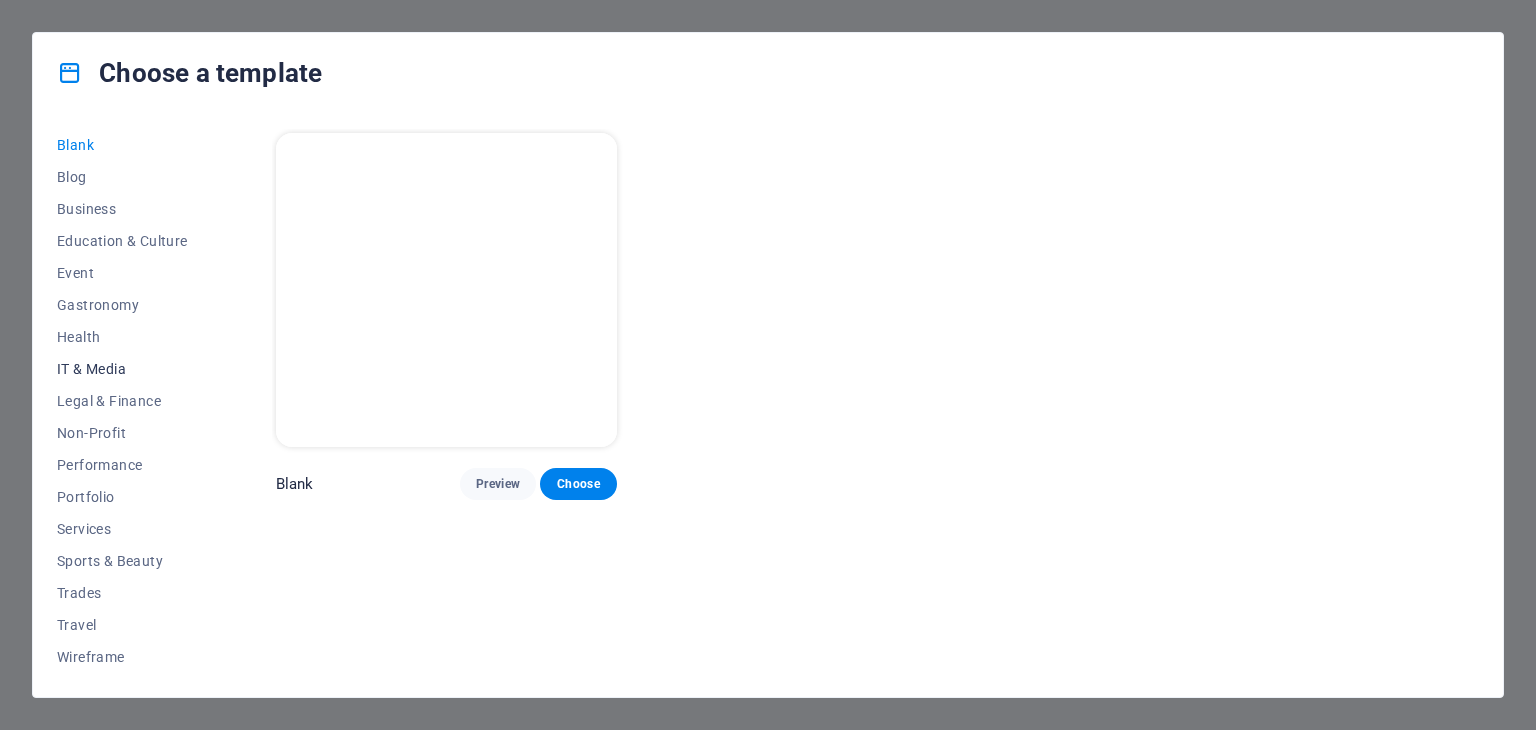 click on "IT & Media" at bounding box center (122, 369) 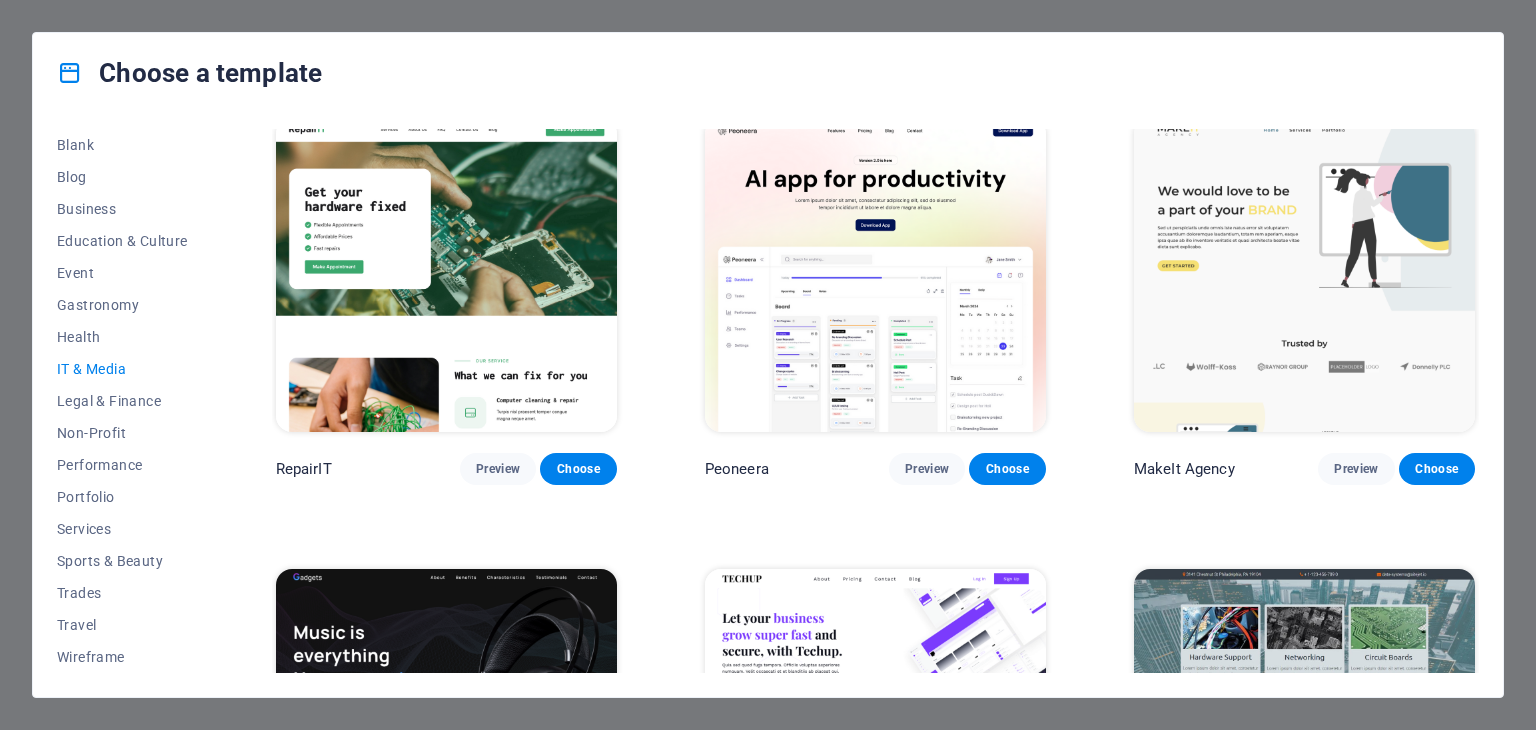 scroll, scrollTop: 0, scrollLeft: 0, axis: both 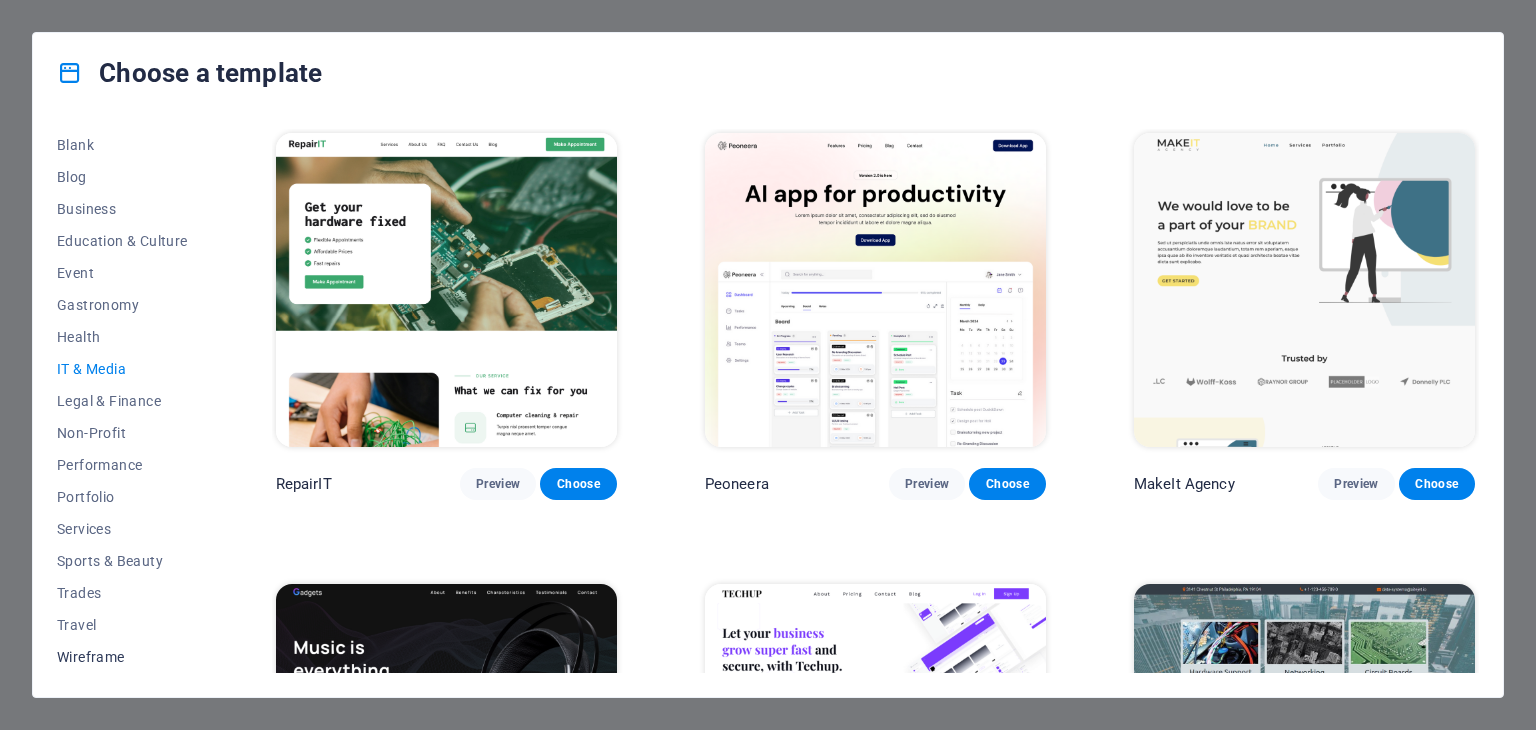 click on "Wireframe" at bounding box center (122, 657) 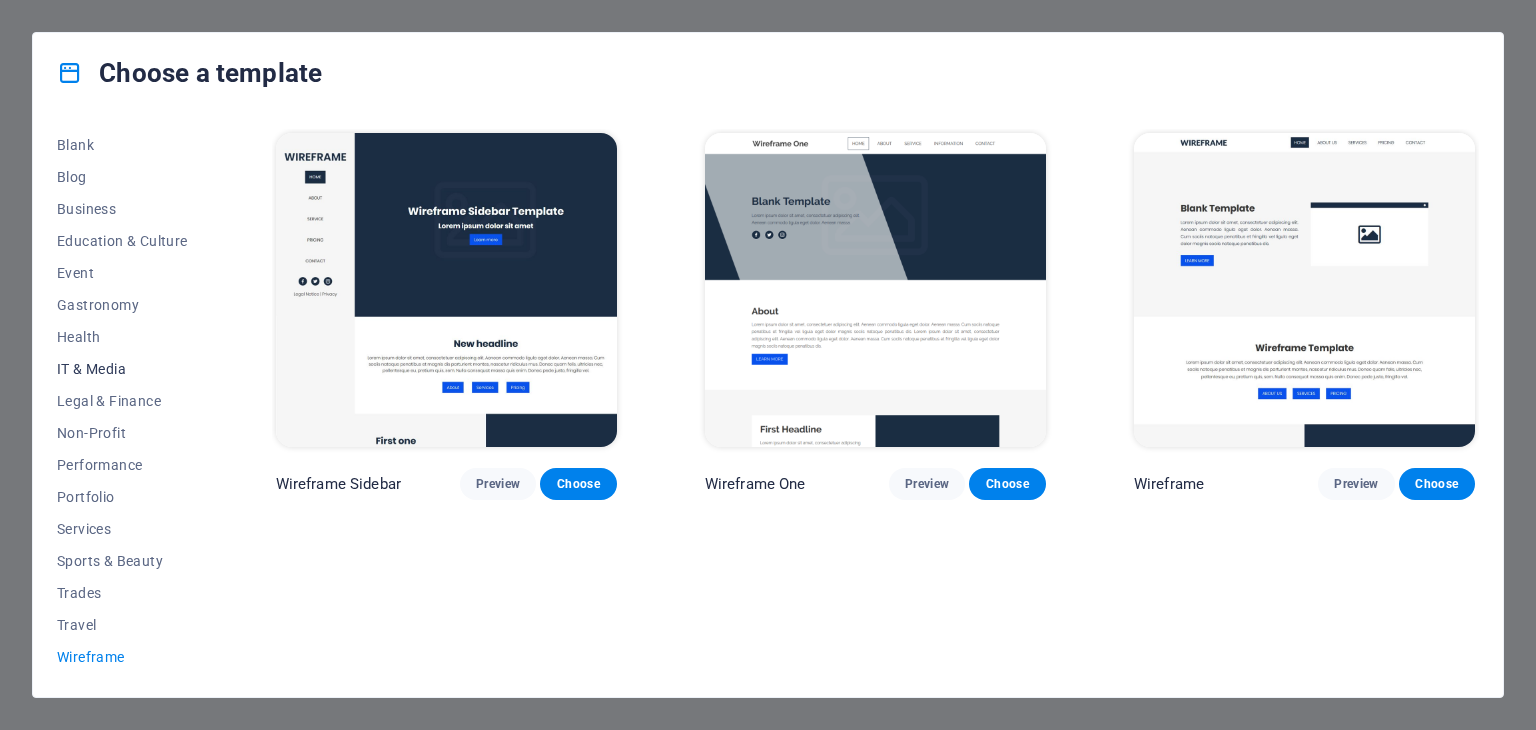click on "IT & Media" at bounding box center [122, 369] 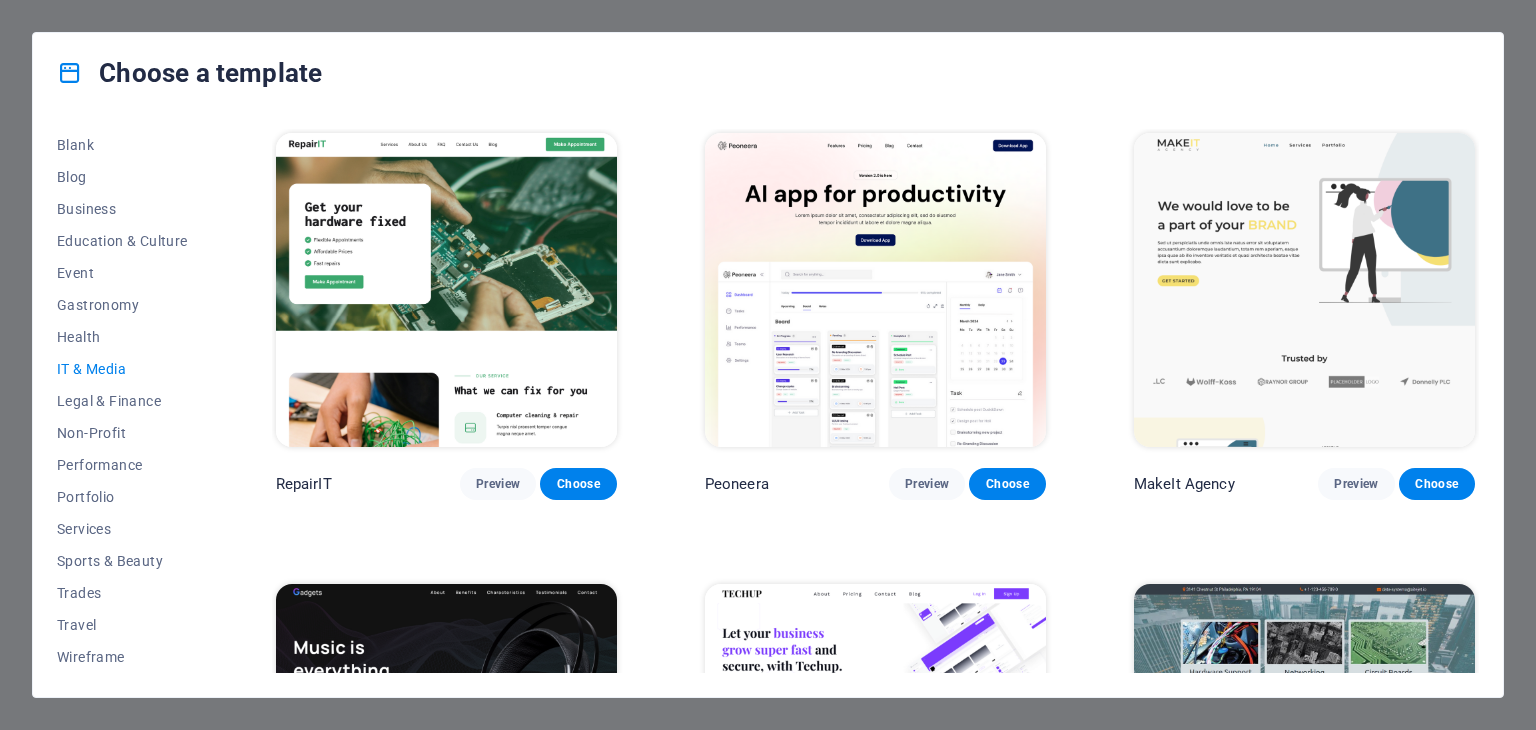 click at bounding box center (446, 290) 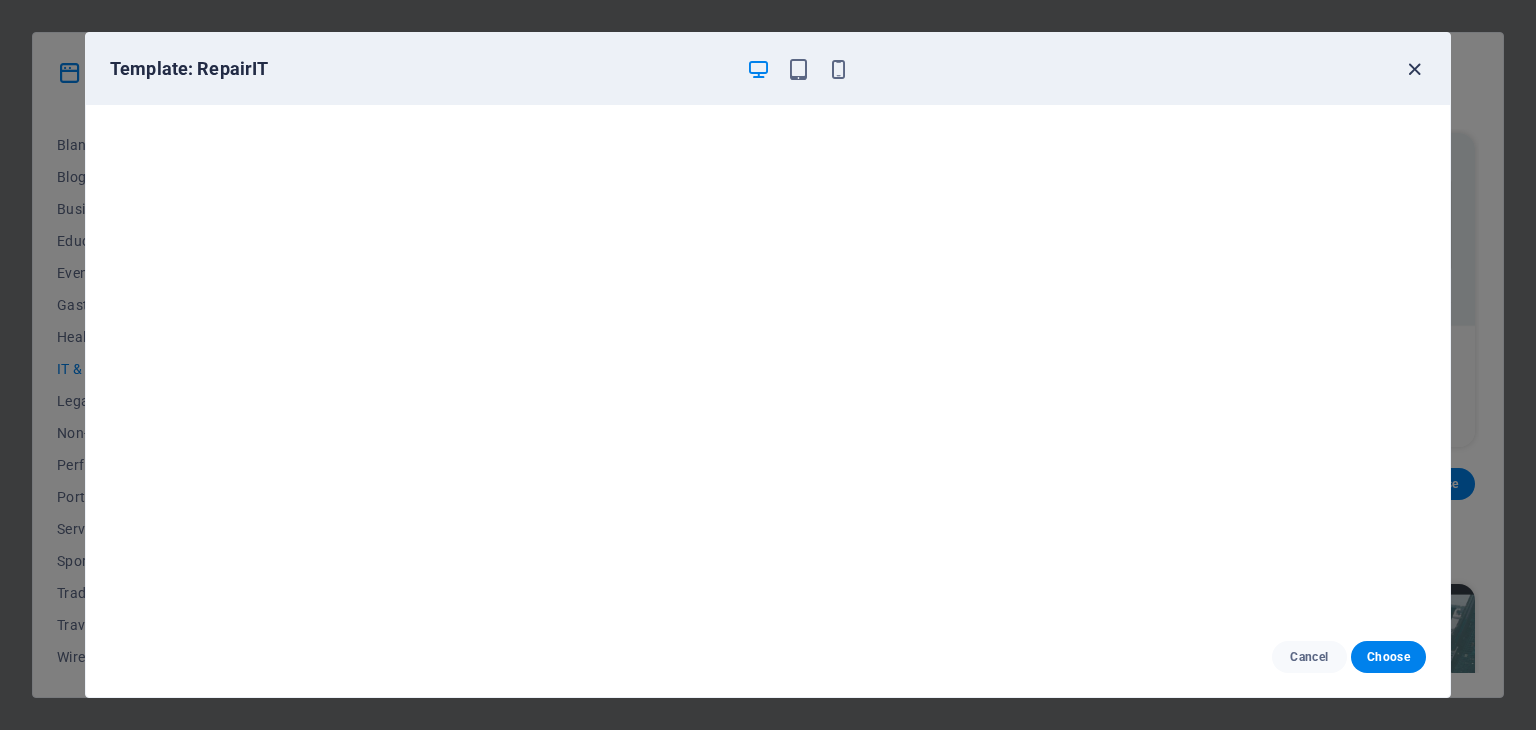 click at bounding box center [1414, 69] 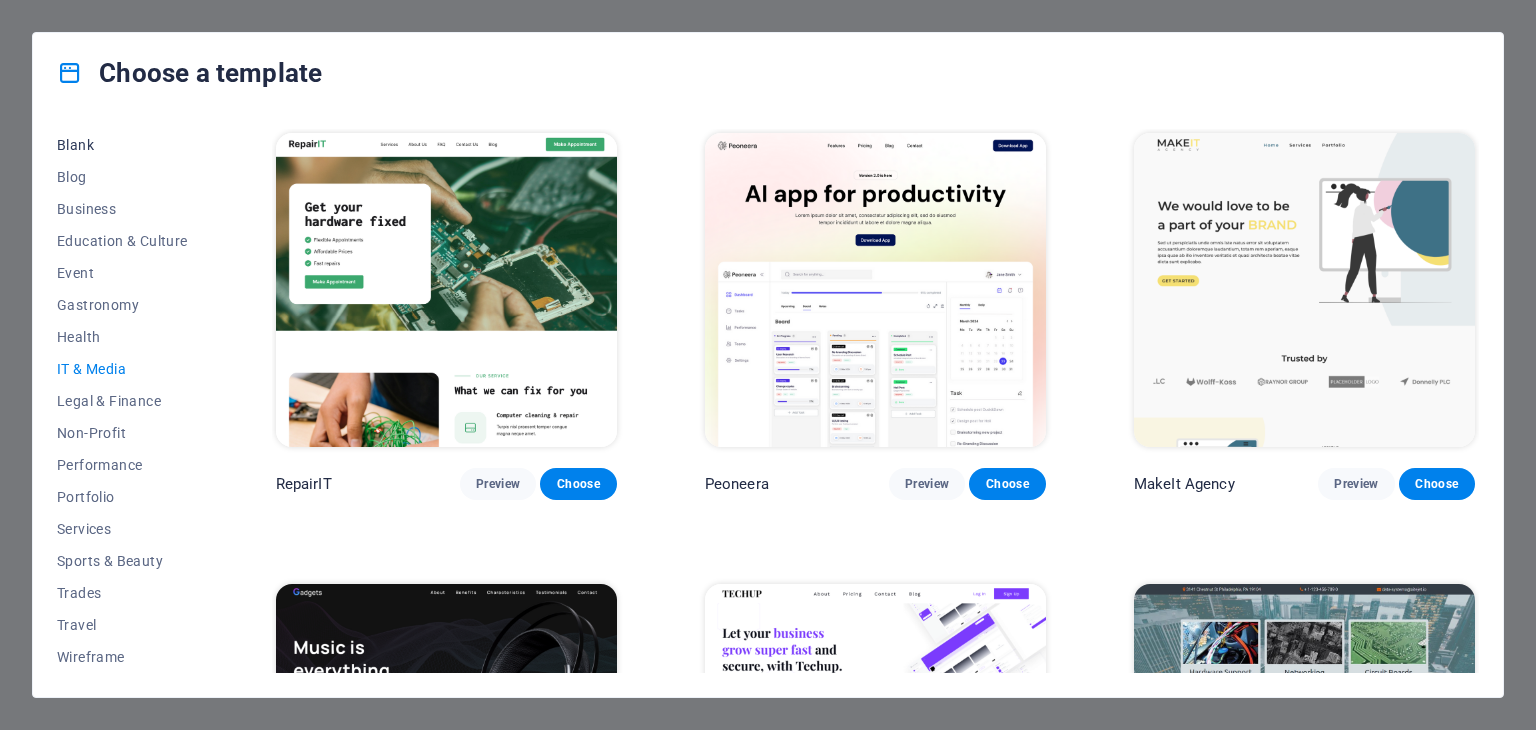 click on "Blank" at bounding box center (122, 145) 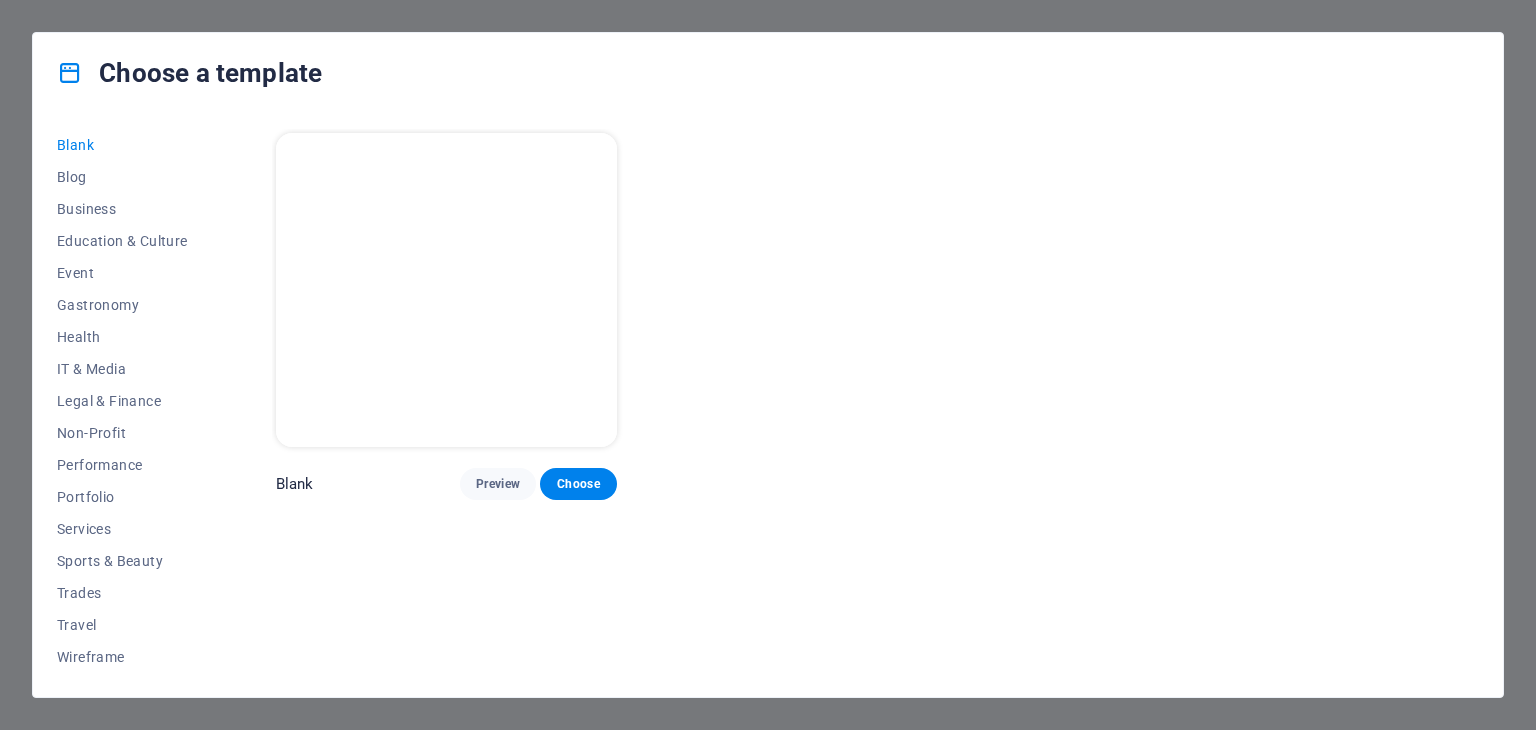 click on "Blank" at bounding box center [295, 484] 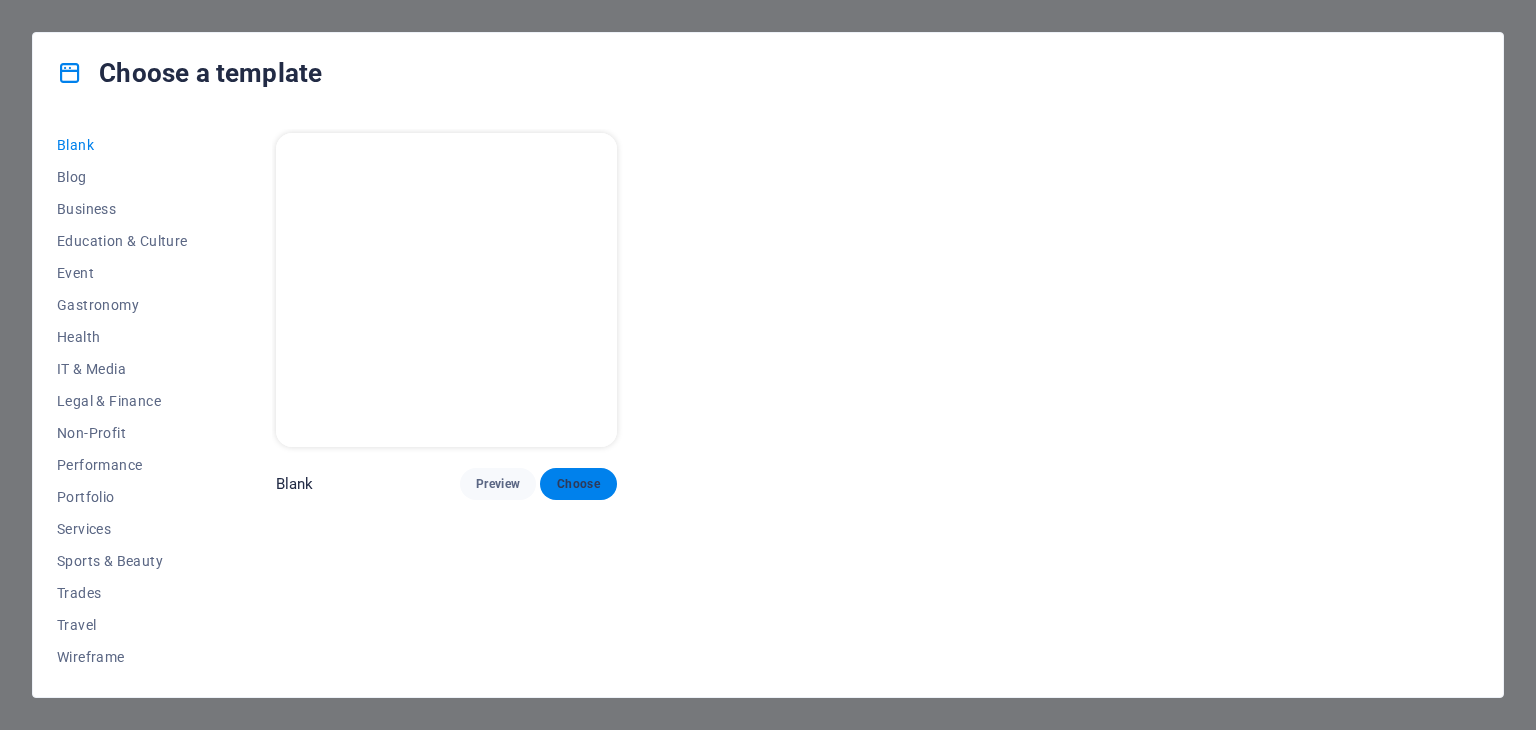 click on "Choose" at bounding box center [578, 484] 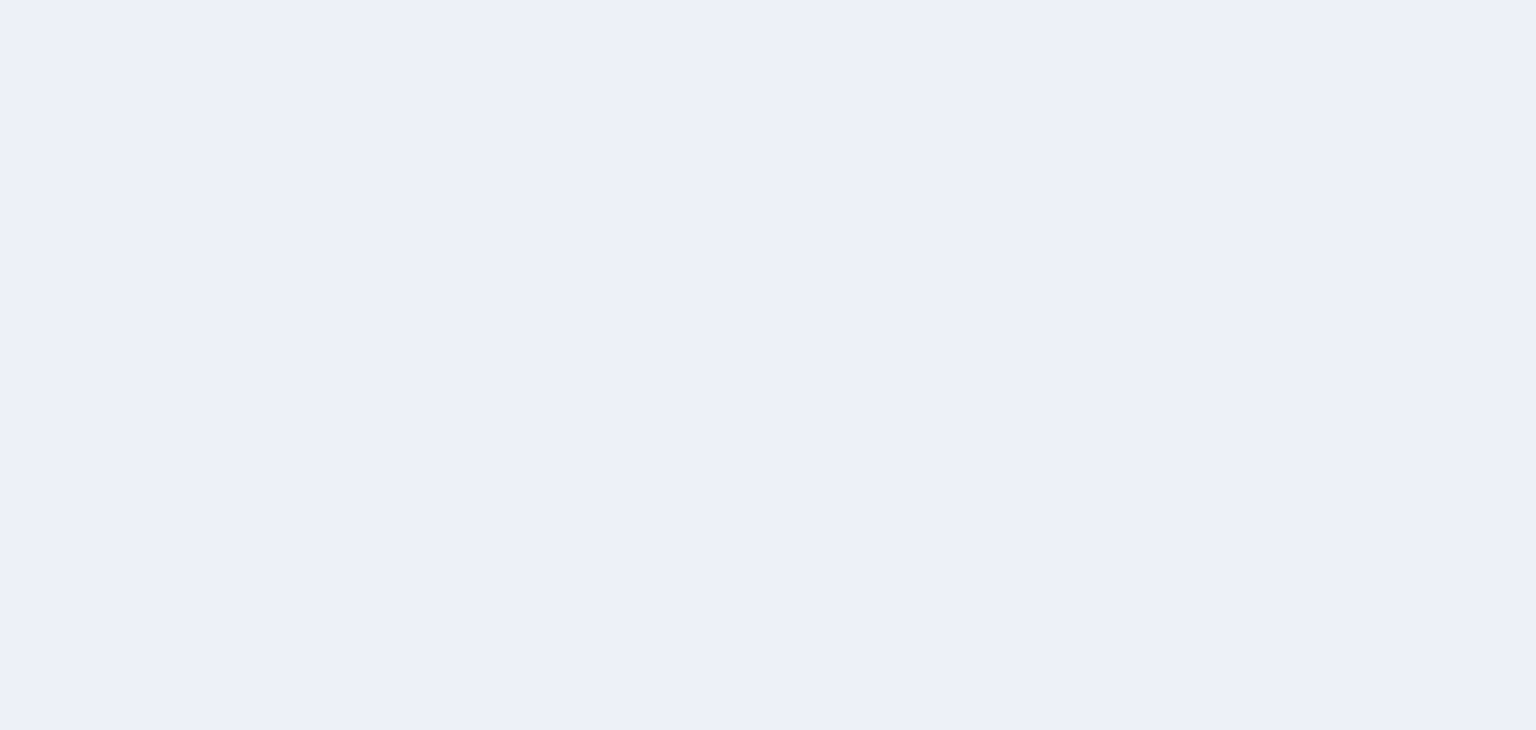scroll, scrollTop: 0, scrollLeft: 0, axis: both 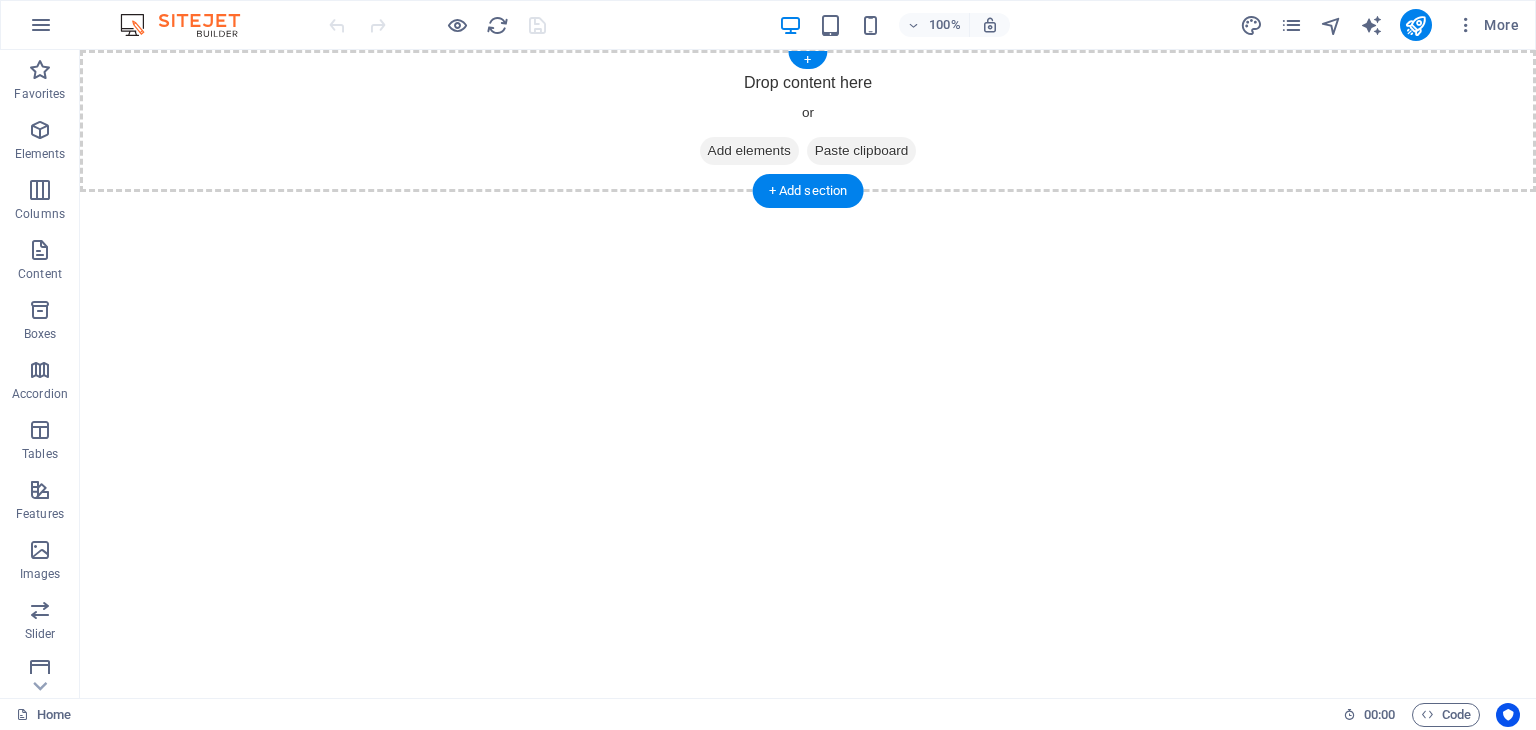 click on "Add elements" at bounding box center [749, 151] 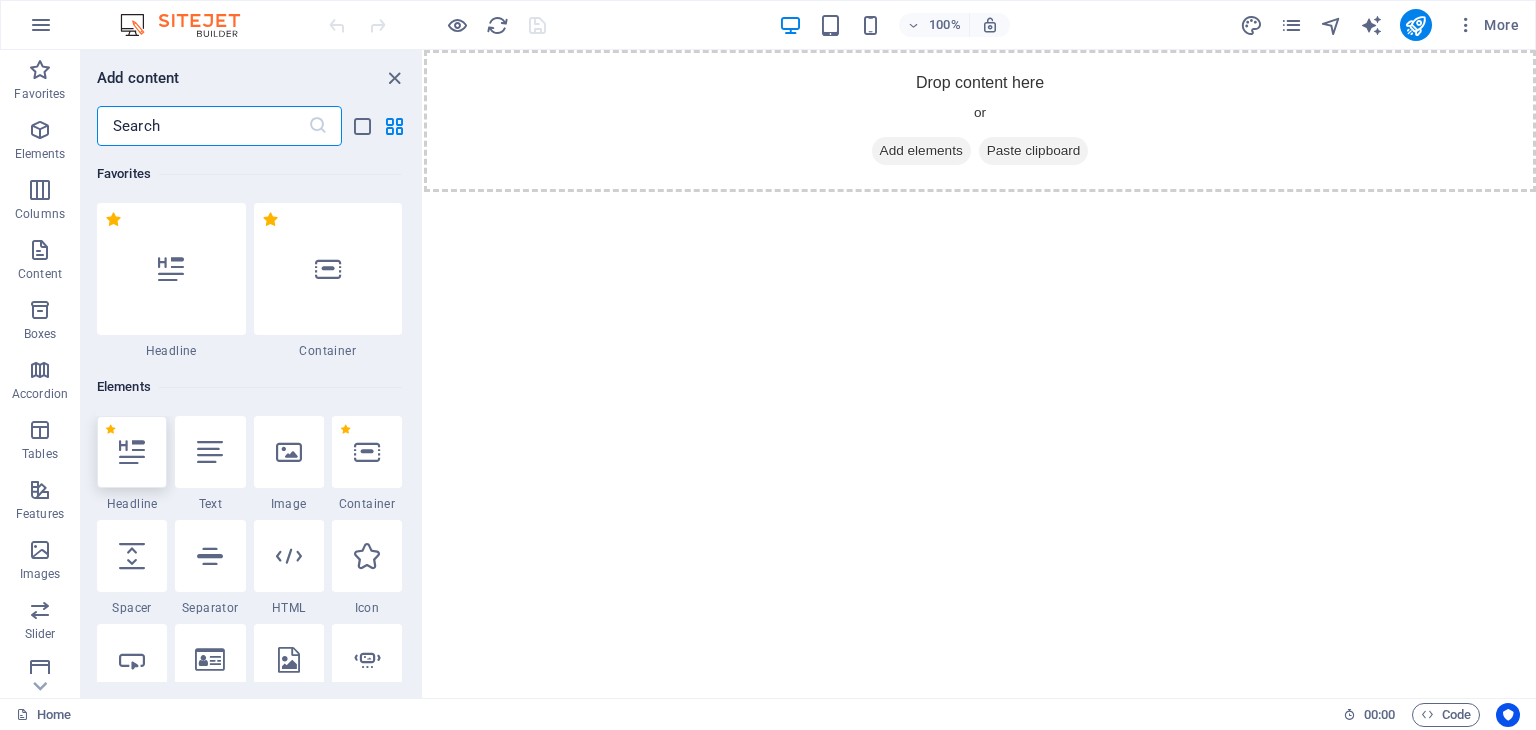 click at bounding box center [132, 452] 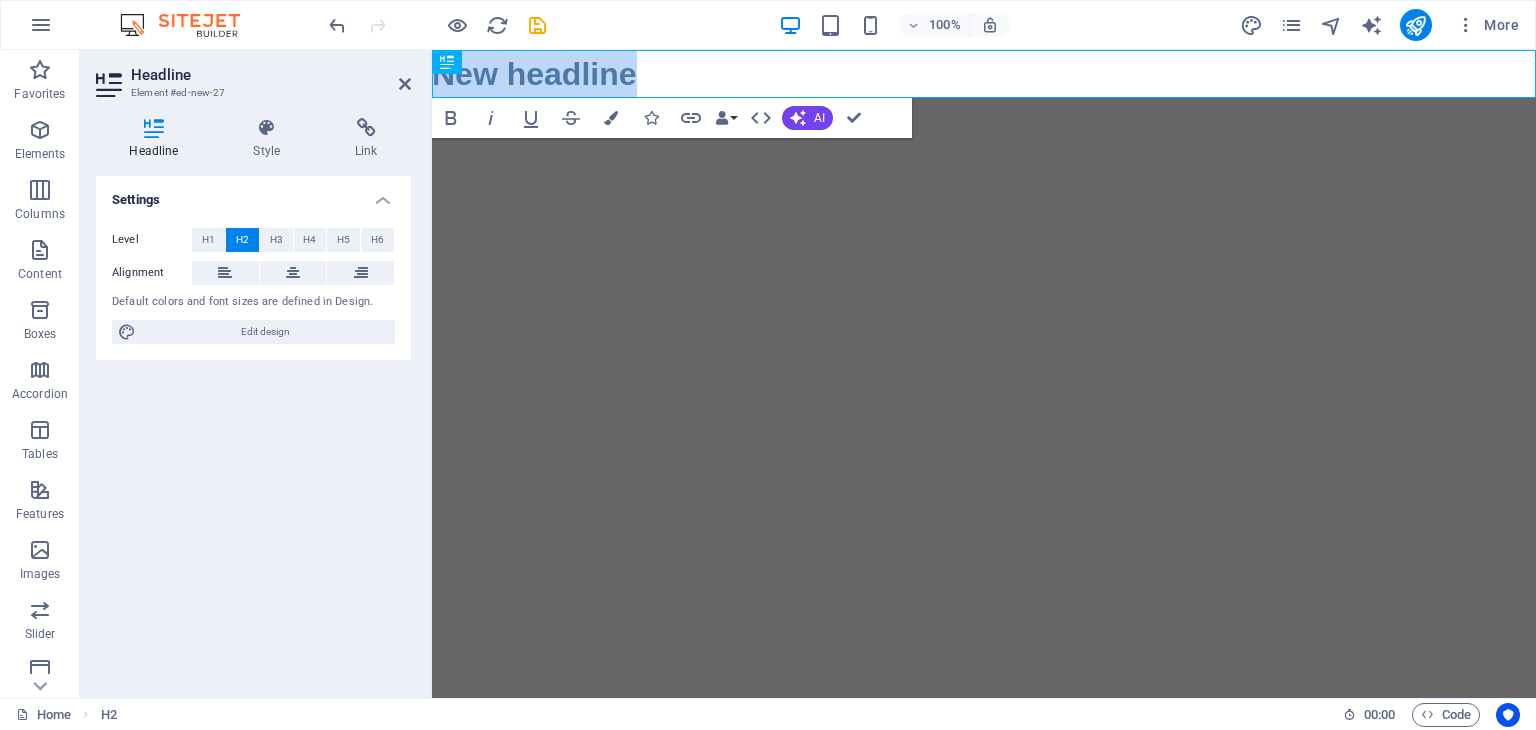 type 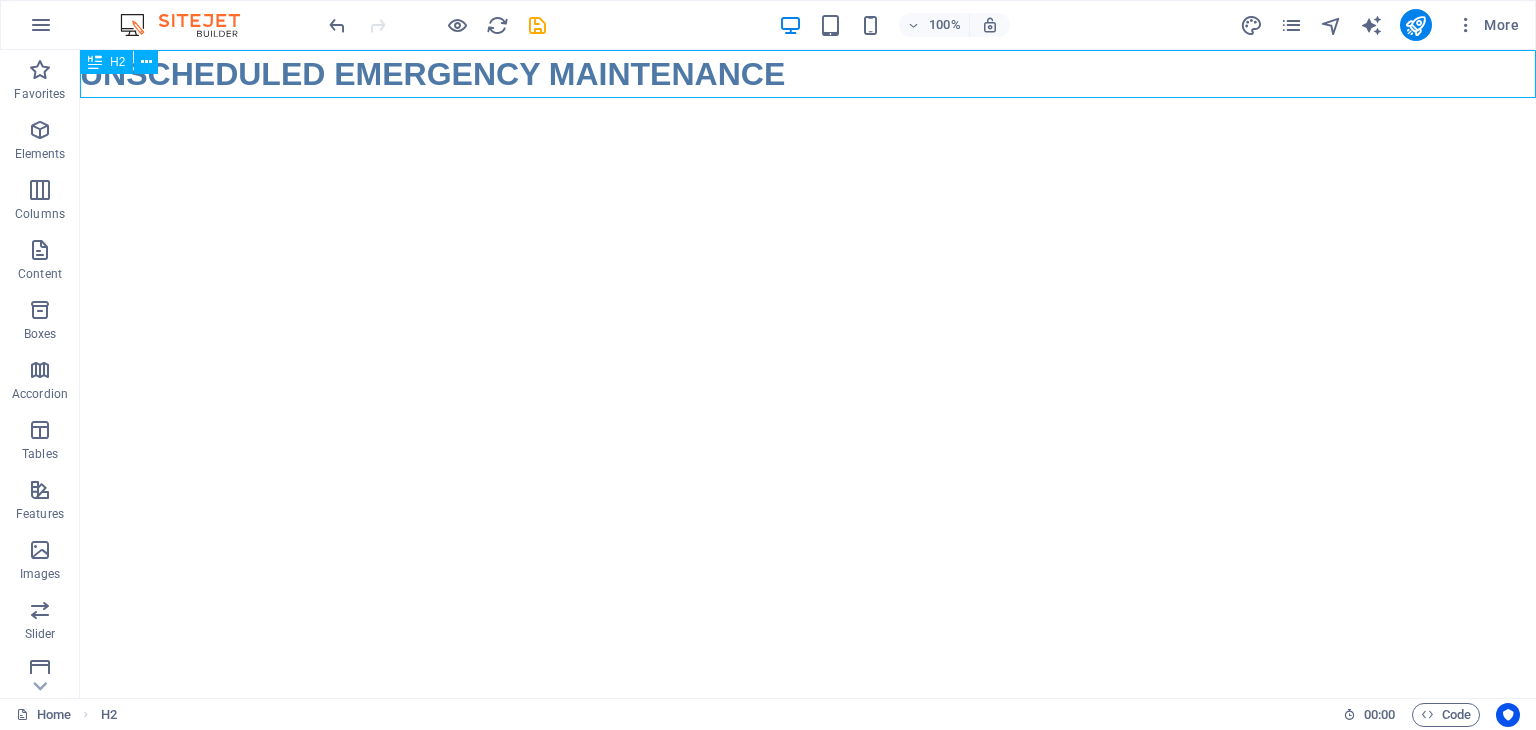 click at bounding box center (95, 62) 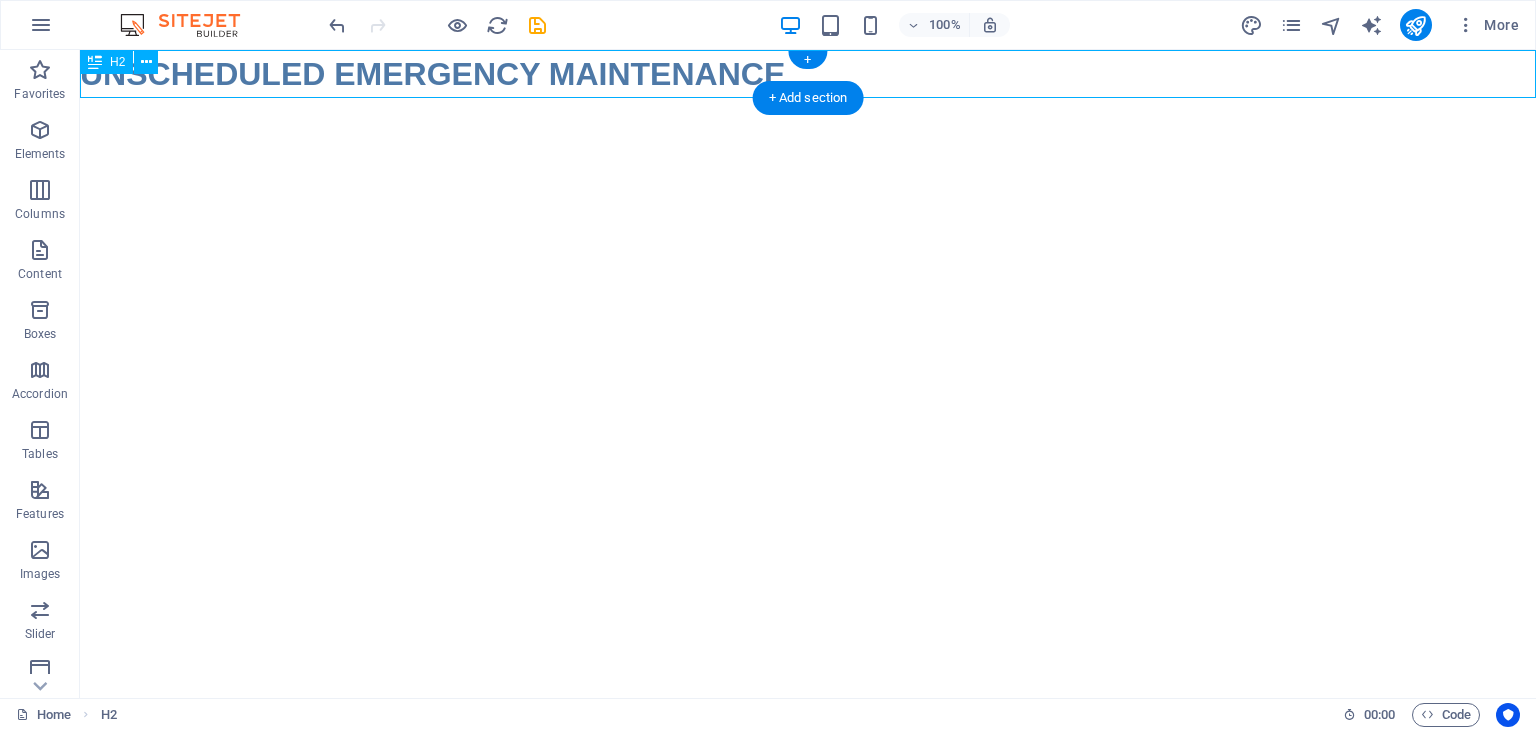 click on "UNSCHEDULED EMERGENCY MAINTENANCE" at bounding box center (808, 74) 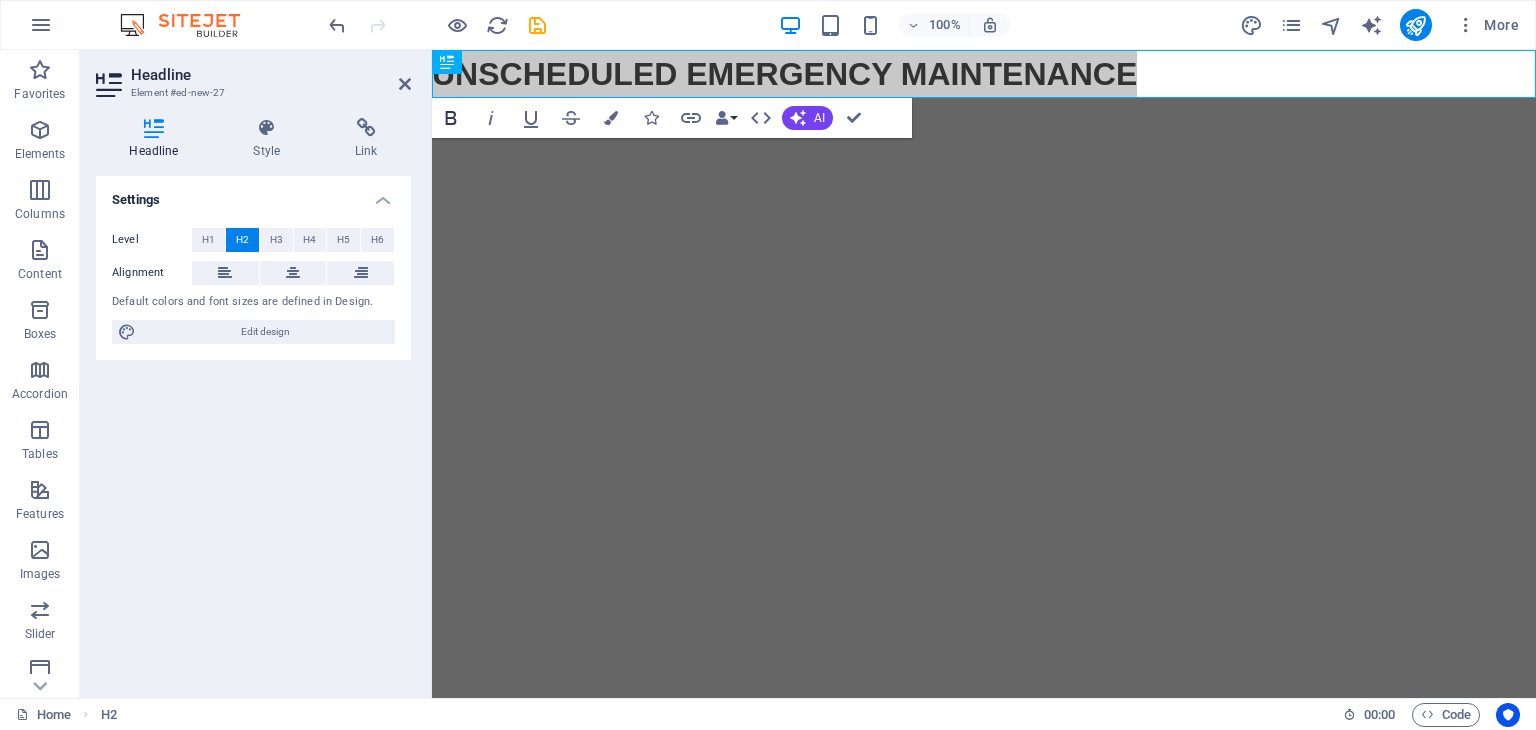 click 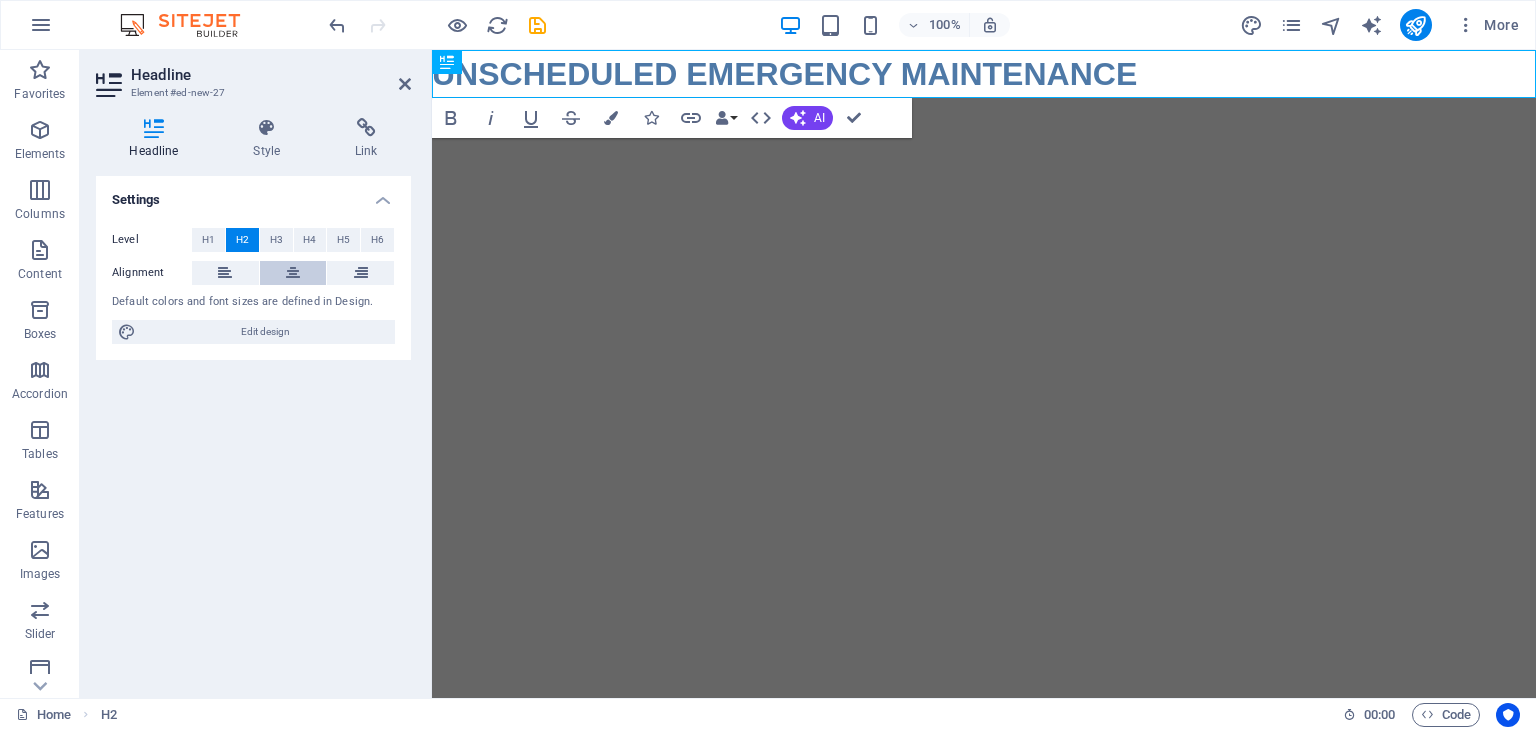 click at bounding box center (293, 273) 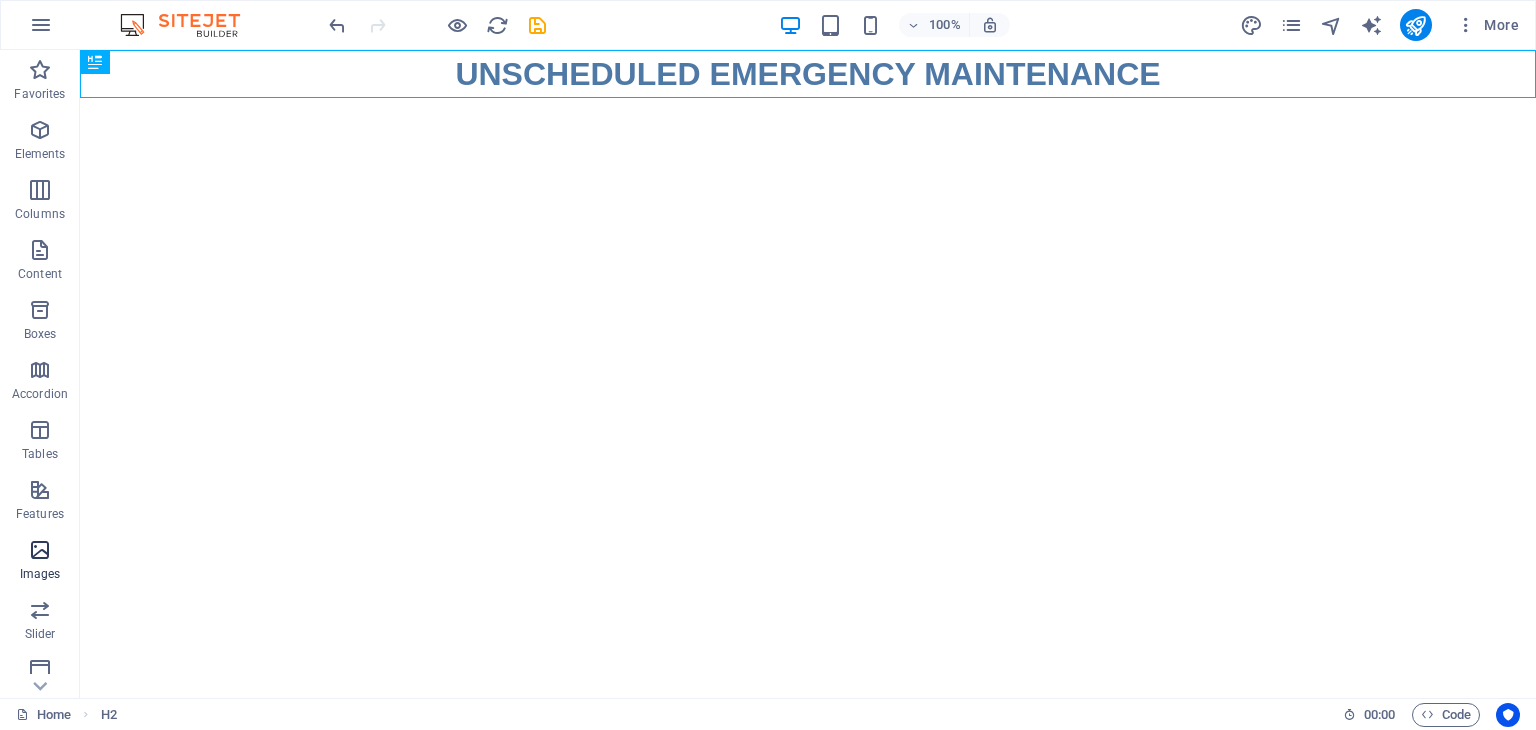 click on "Images" at bounding box center [40, 574] 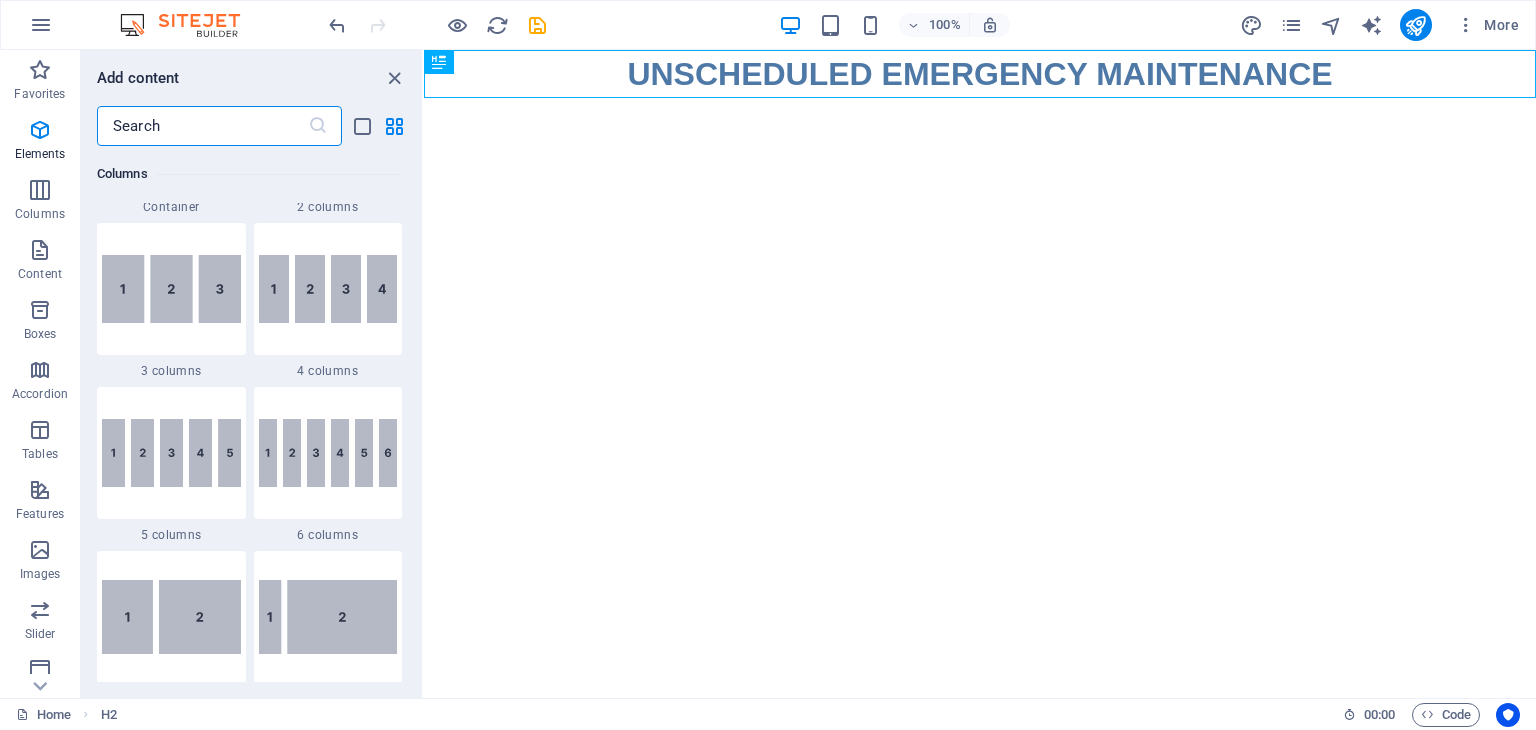 scroll, scrollTop: 840, scrollLeft: 0, axis: vertical 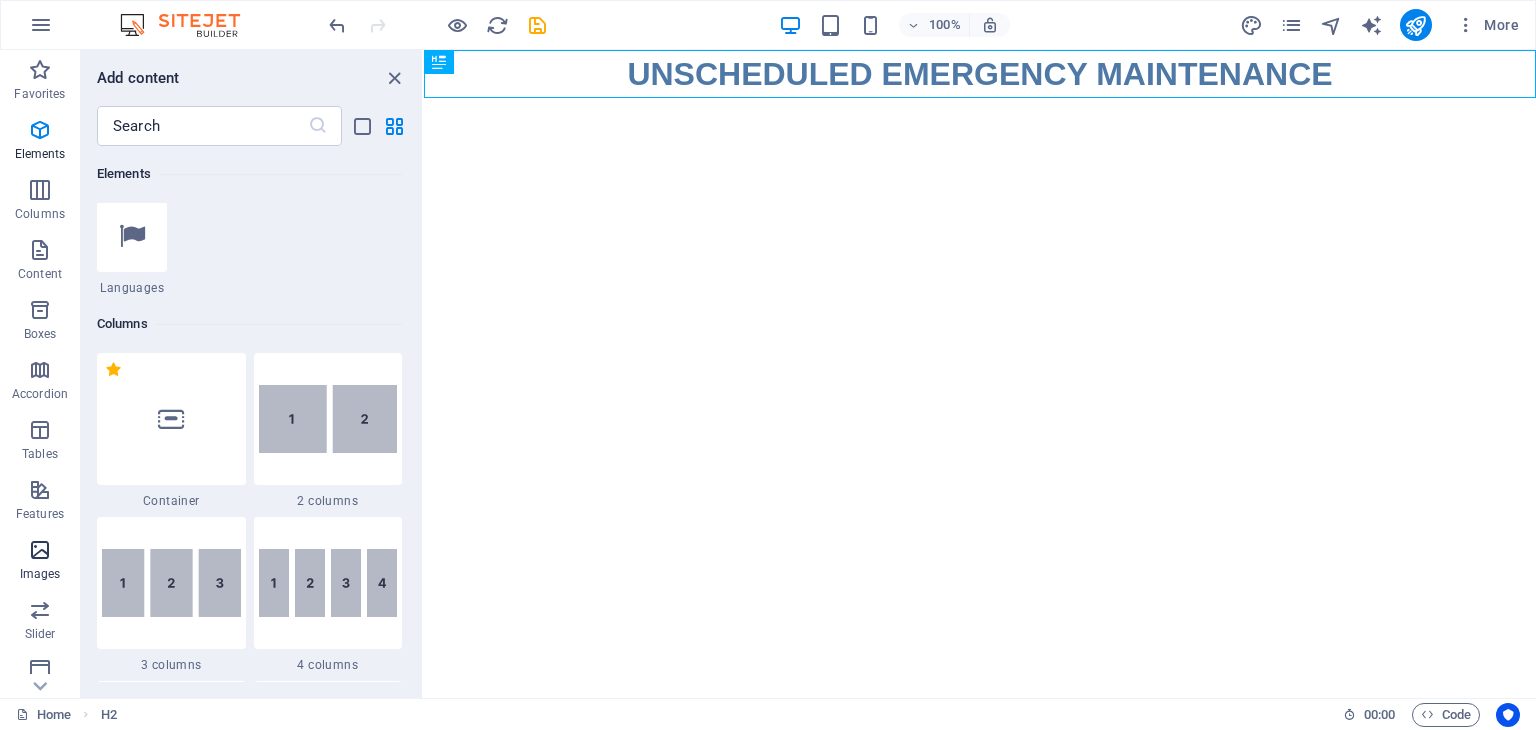 click at bounding box center (40, 550) 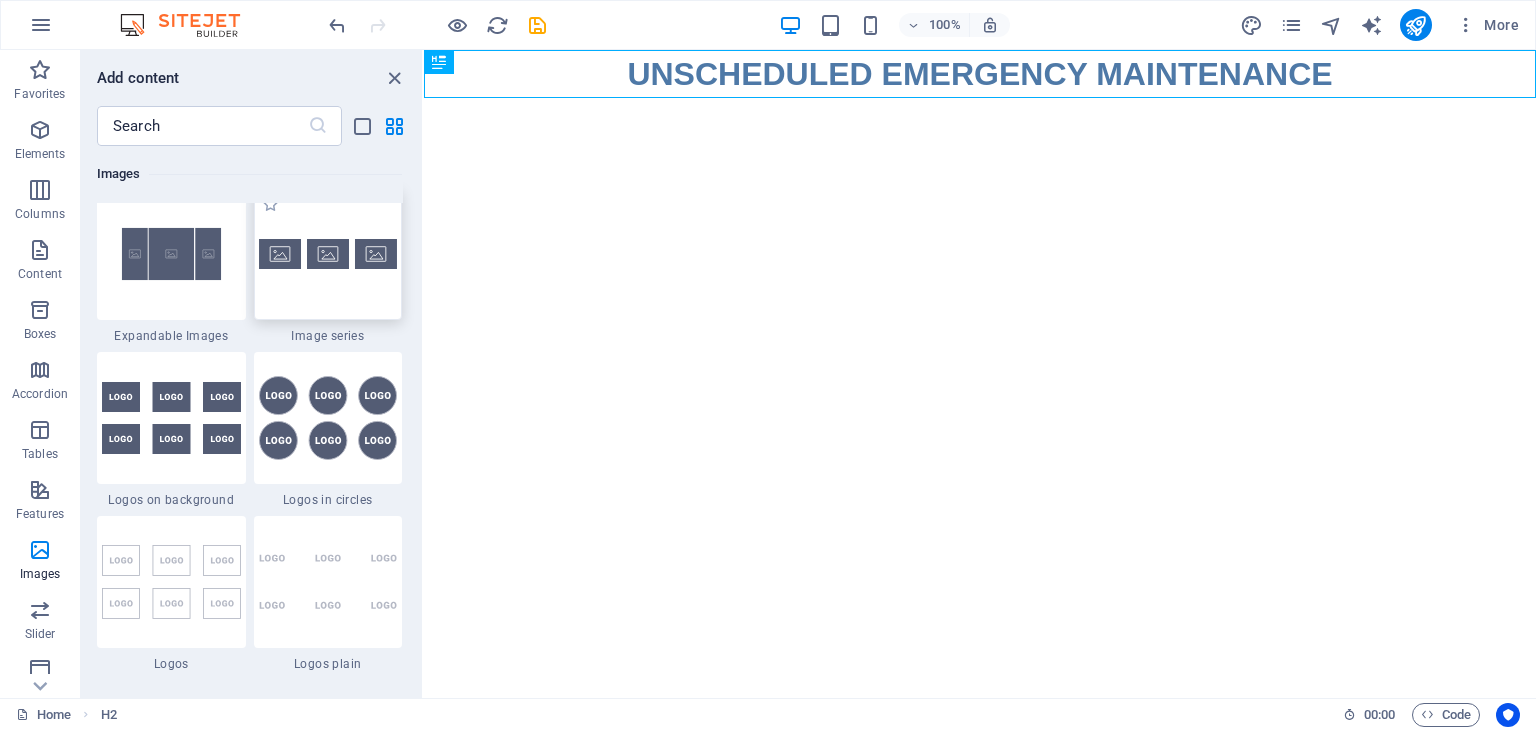 scroll, scrollTop: 10840, scrollLeft: 0, axis: vertical 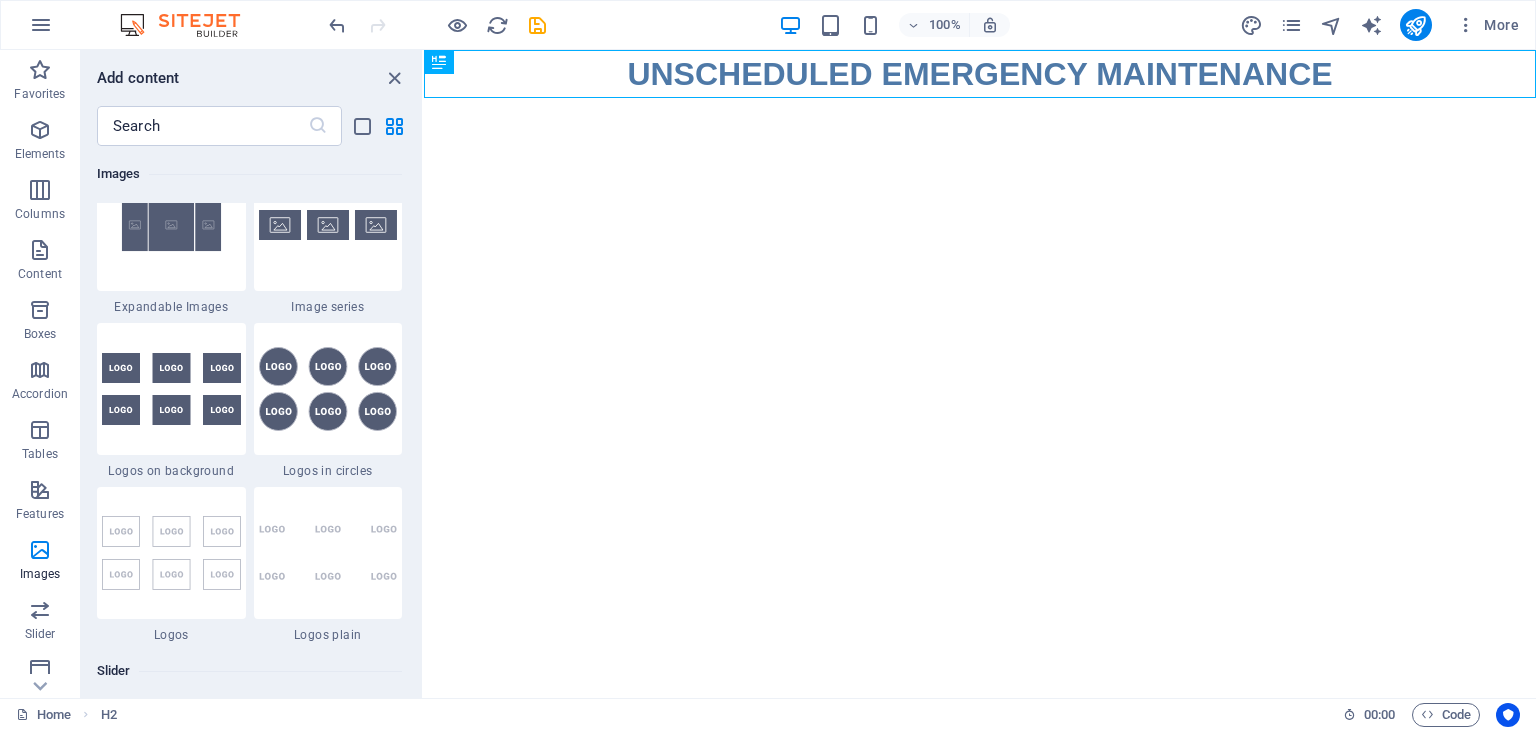 click on "Skip to main content
UNSCHEDULED EMERGENCY MAINTENANCE" at bounding box center (980, 74) 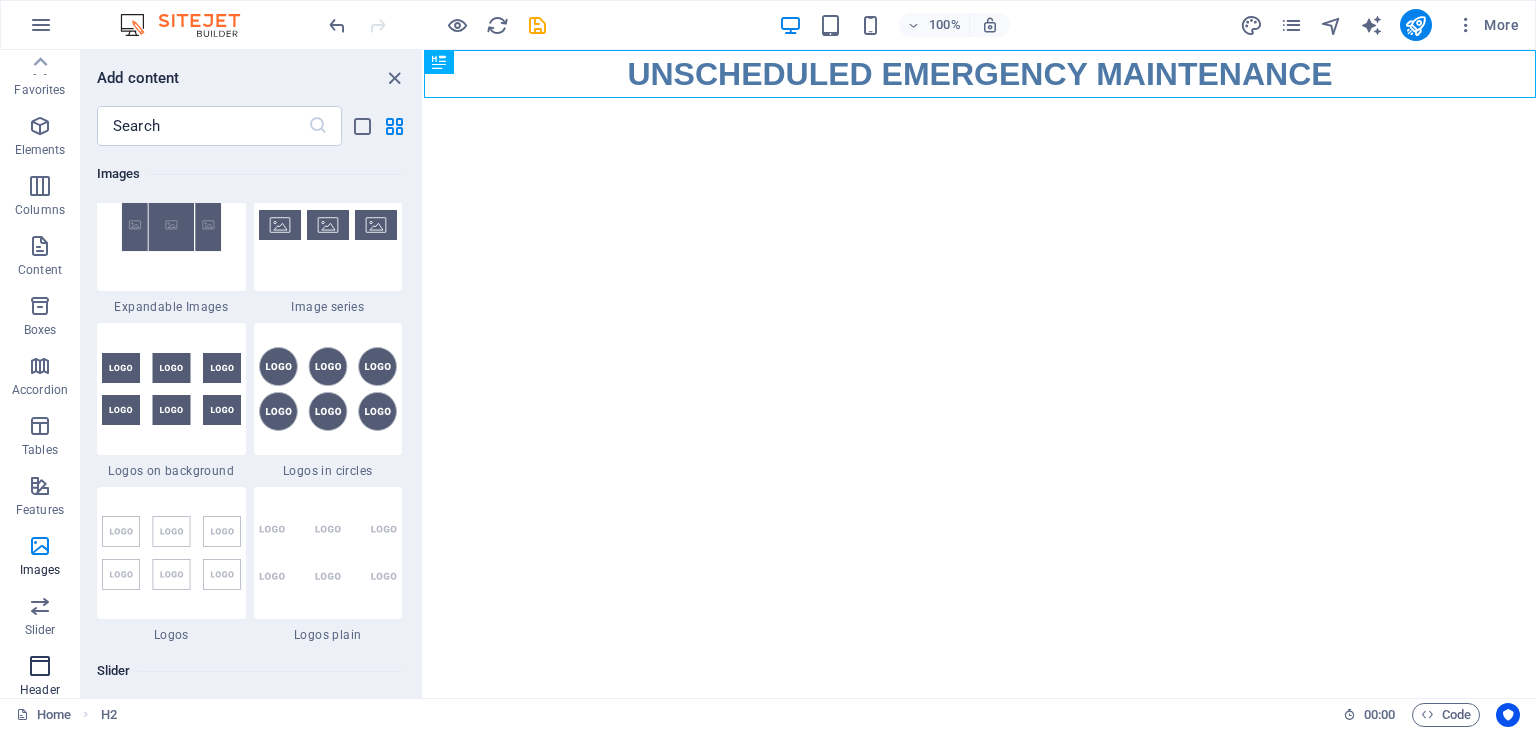 scroll, scrollTop: 0, scrollLeft: 0, axis: both 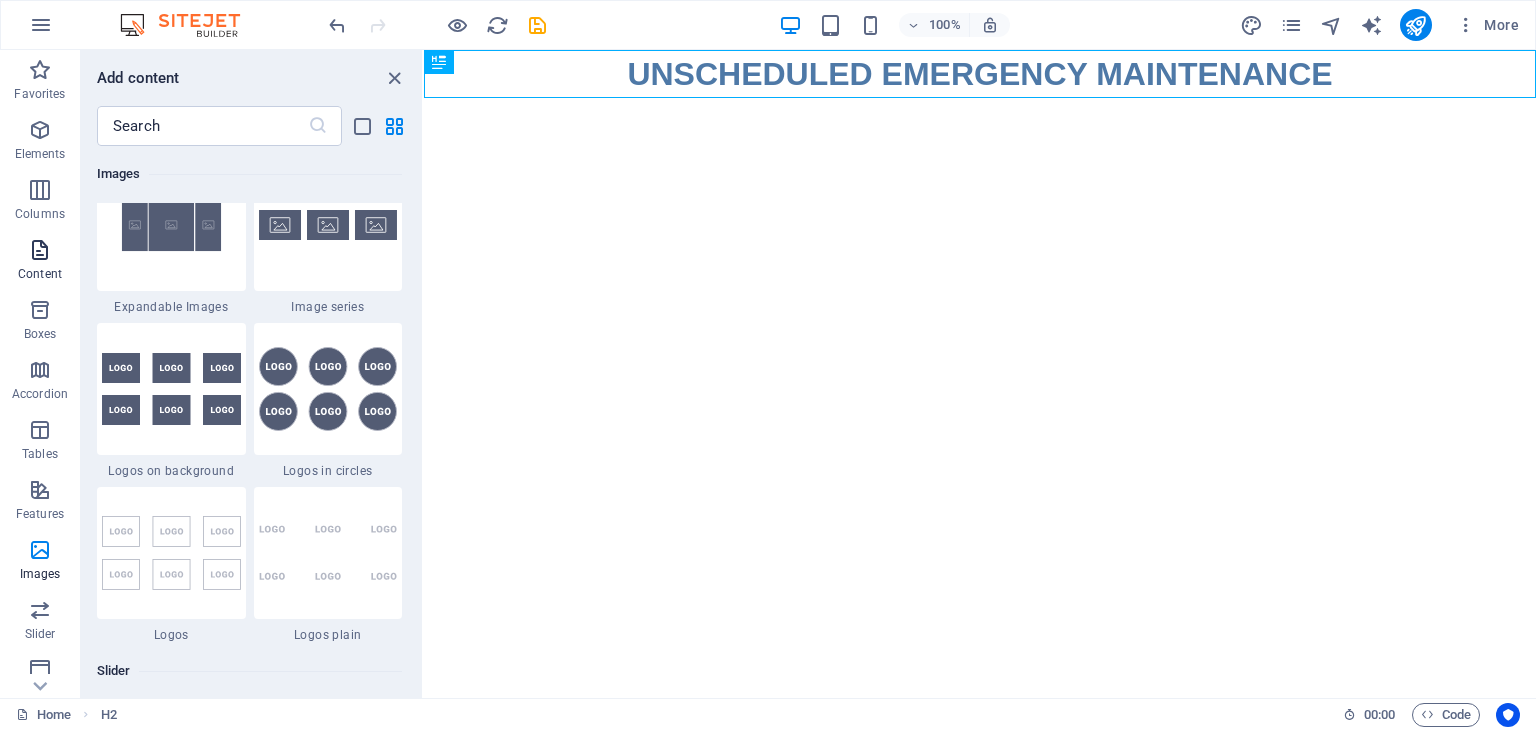 click on "Content" at bounding box center [40, 274] 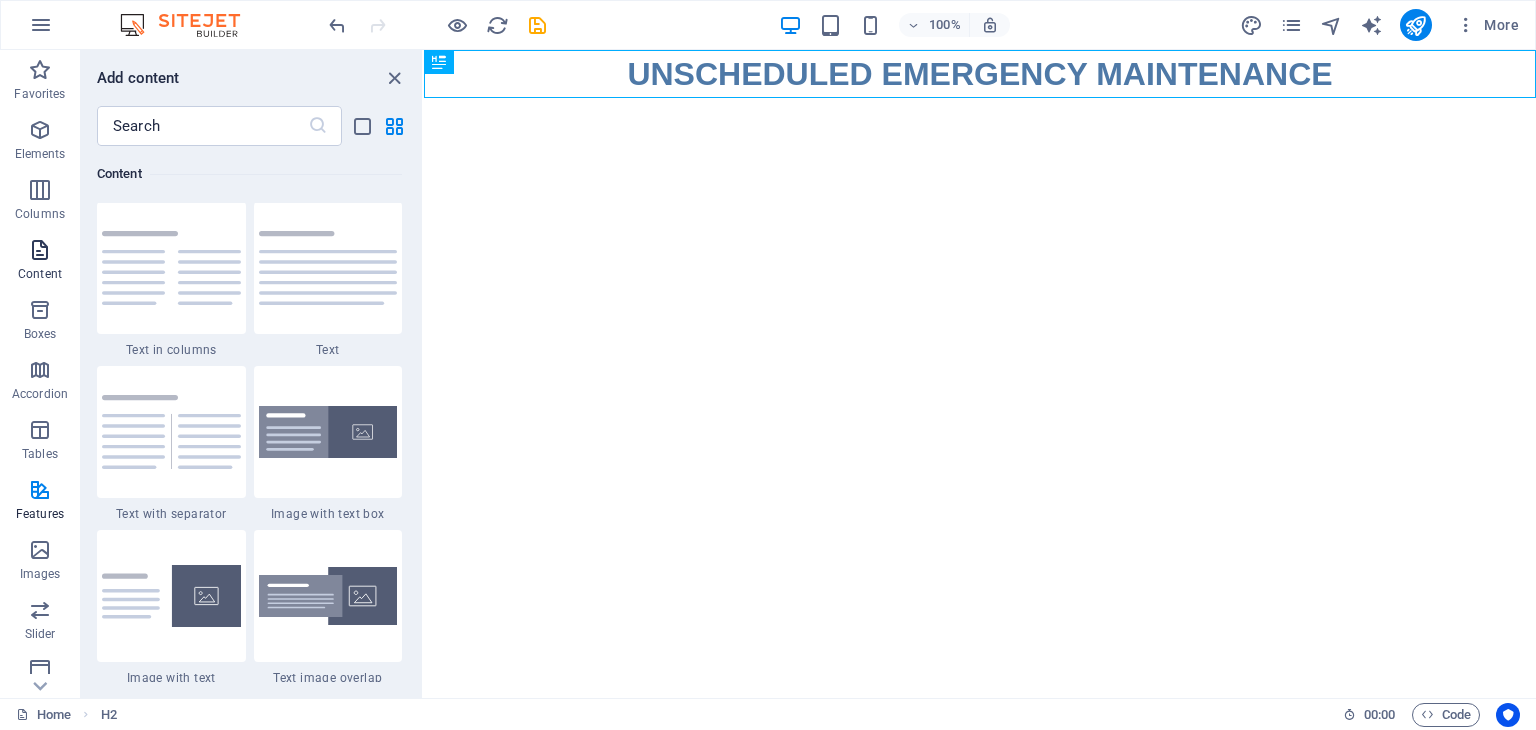 scroll, scrollTop: 3499, scrollLeft: 0, axis: vertical 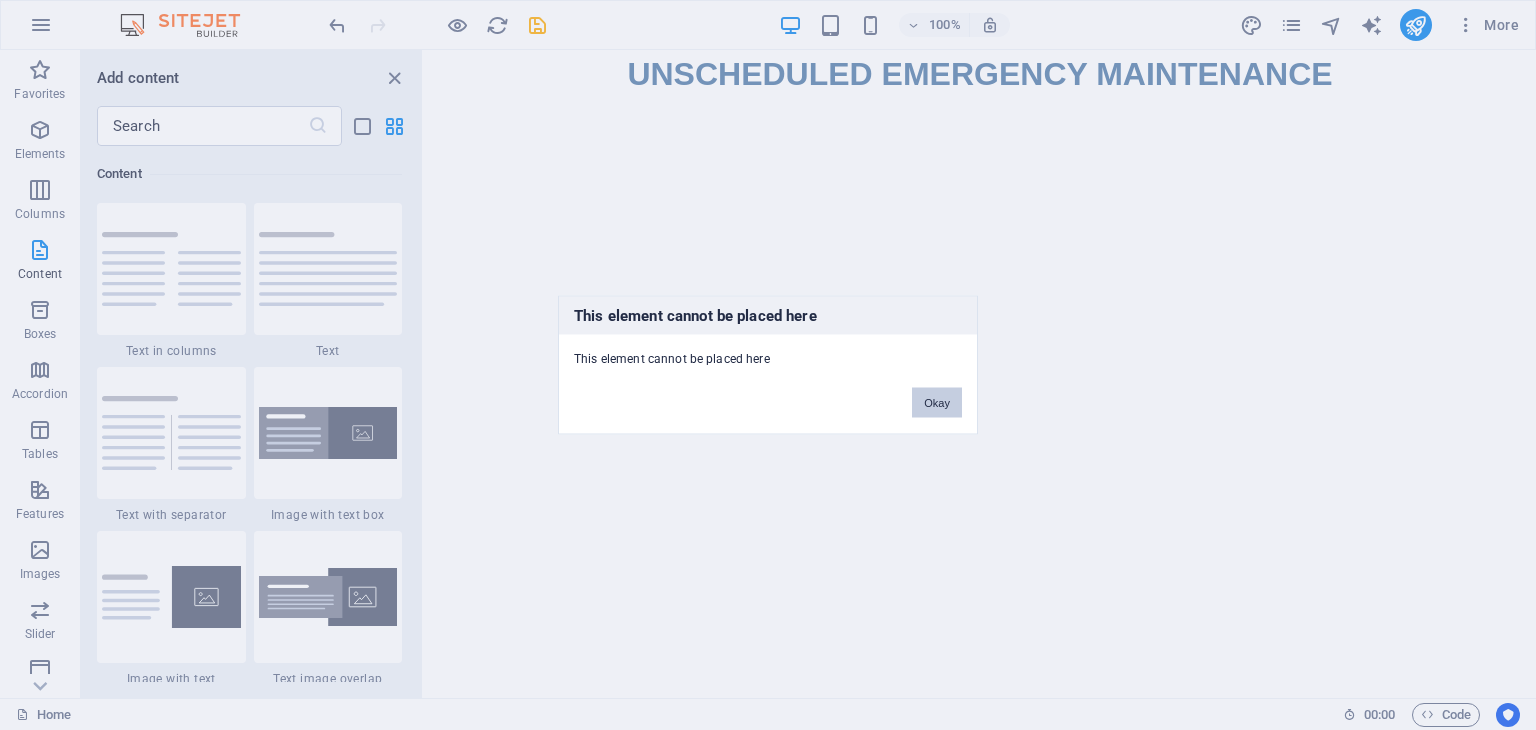 click on "Okay" at bounding box center (937, 403) 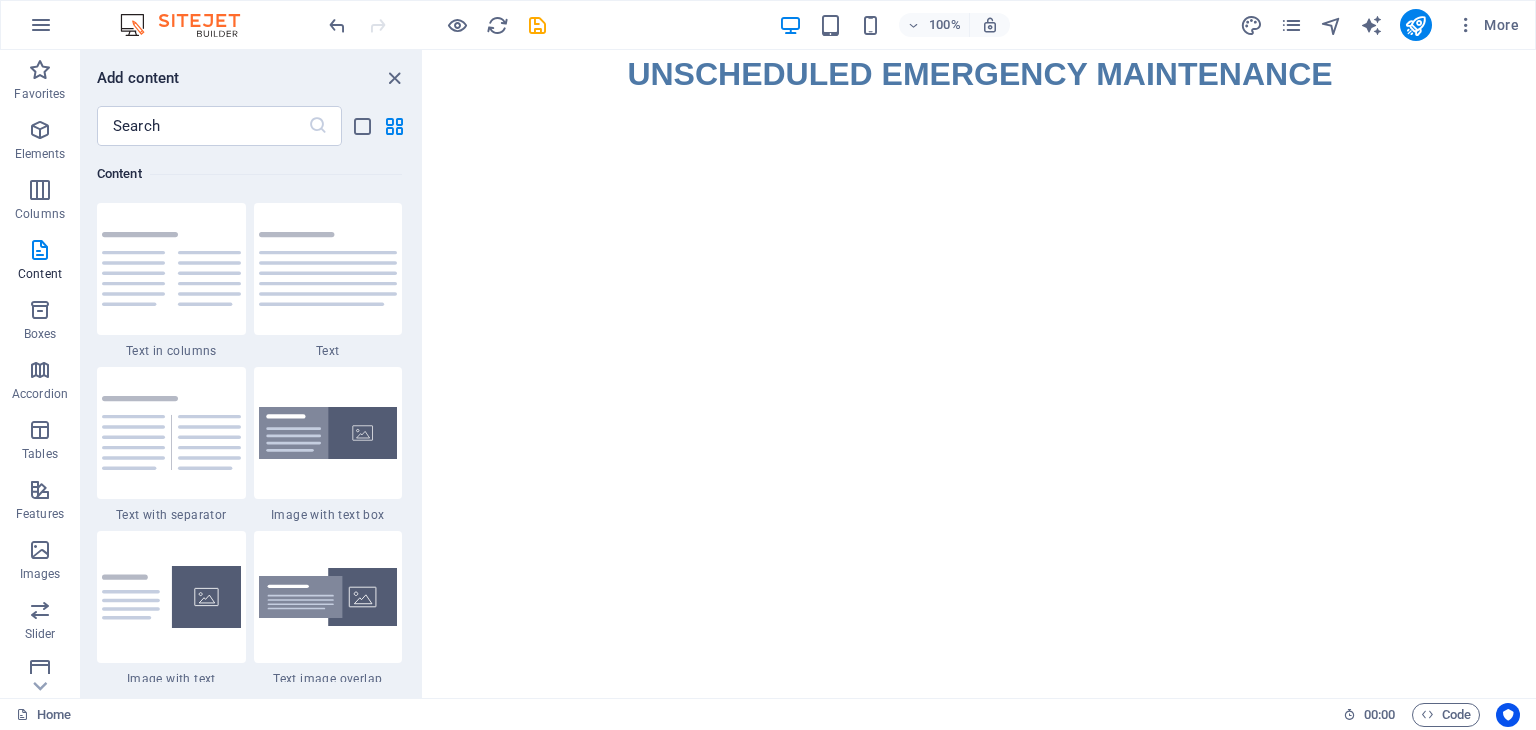click on "Skip to main content
UNSCHEDULED EMERGENCY MAINTENANCE" at bounding box center (980, 74) 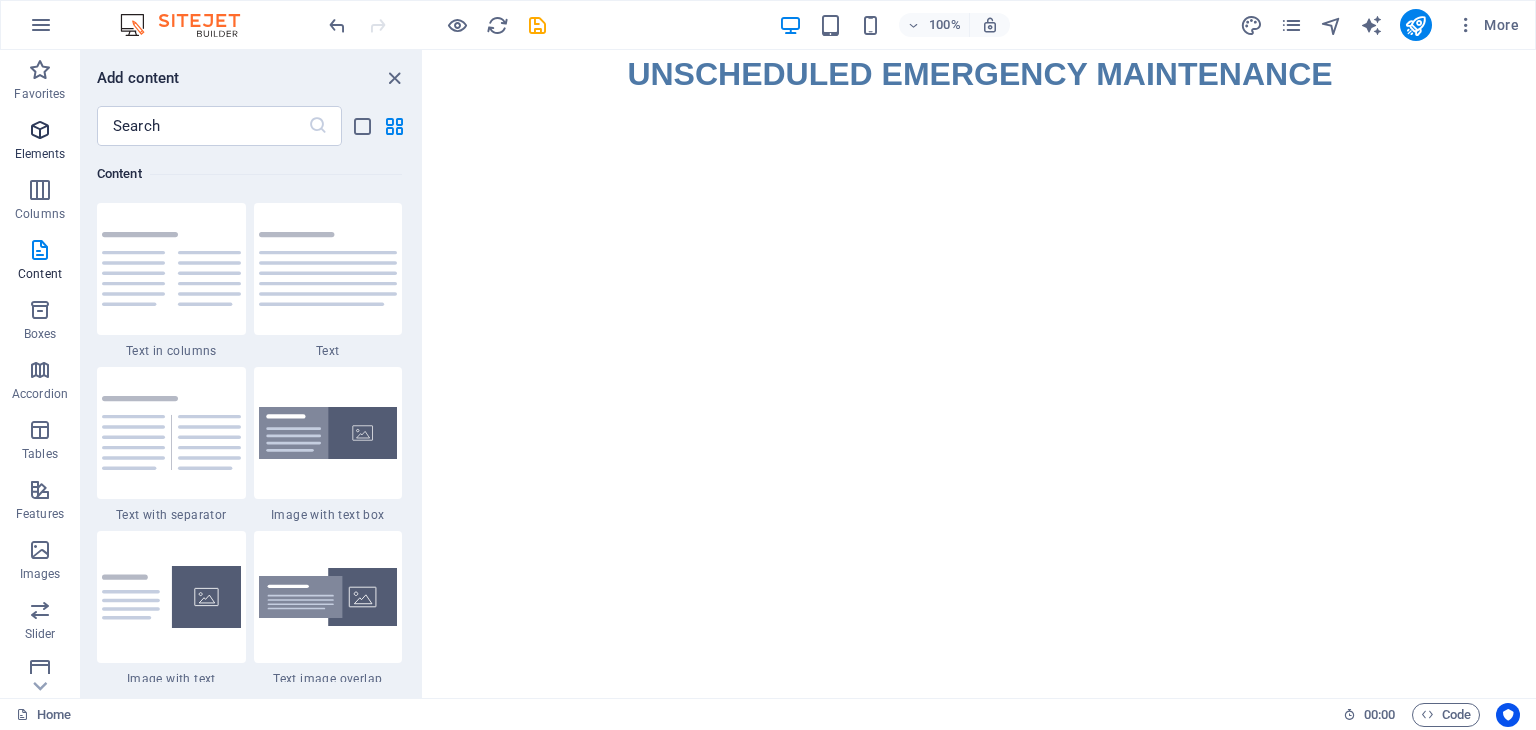 click on "Elements" at bounding box center (40, 142) 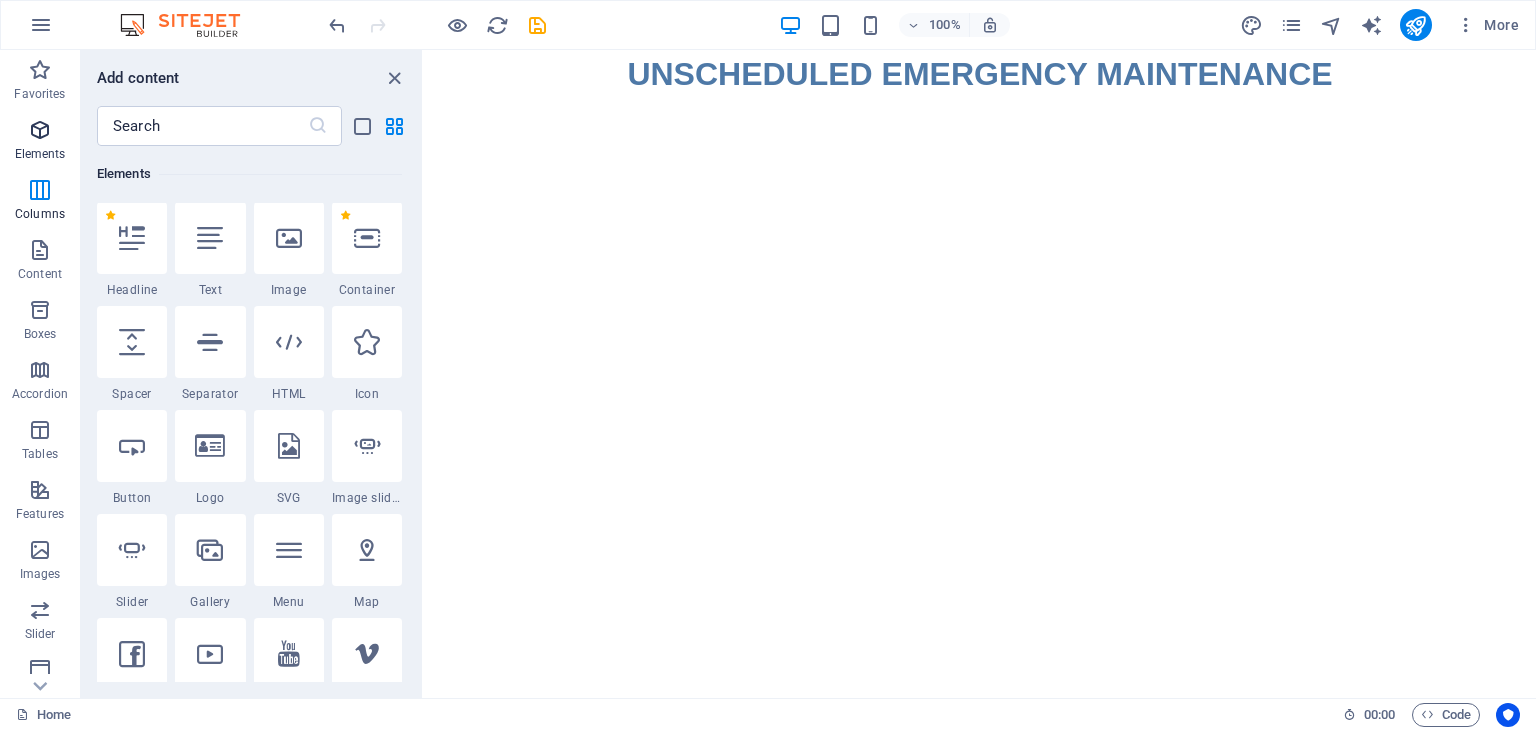 scroll, scrollTop: 212, scrollLeft: 0, axis: vertical 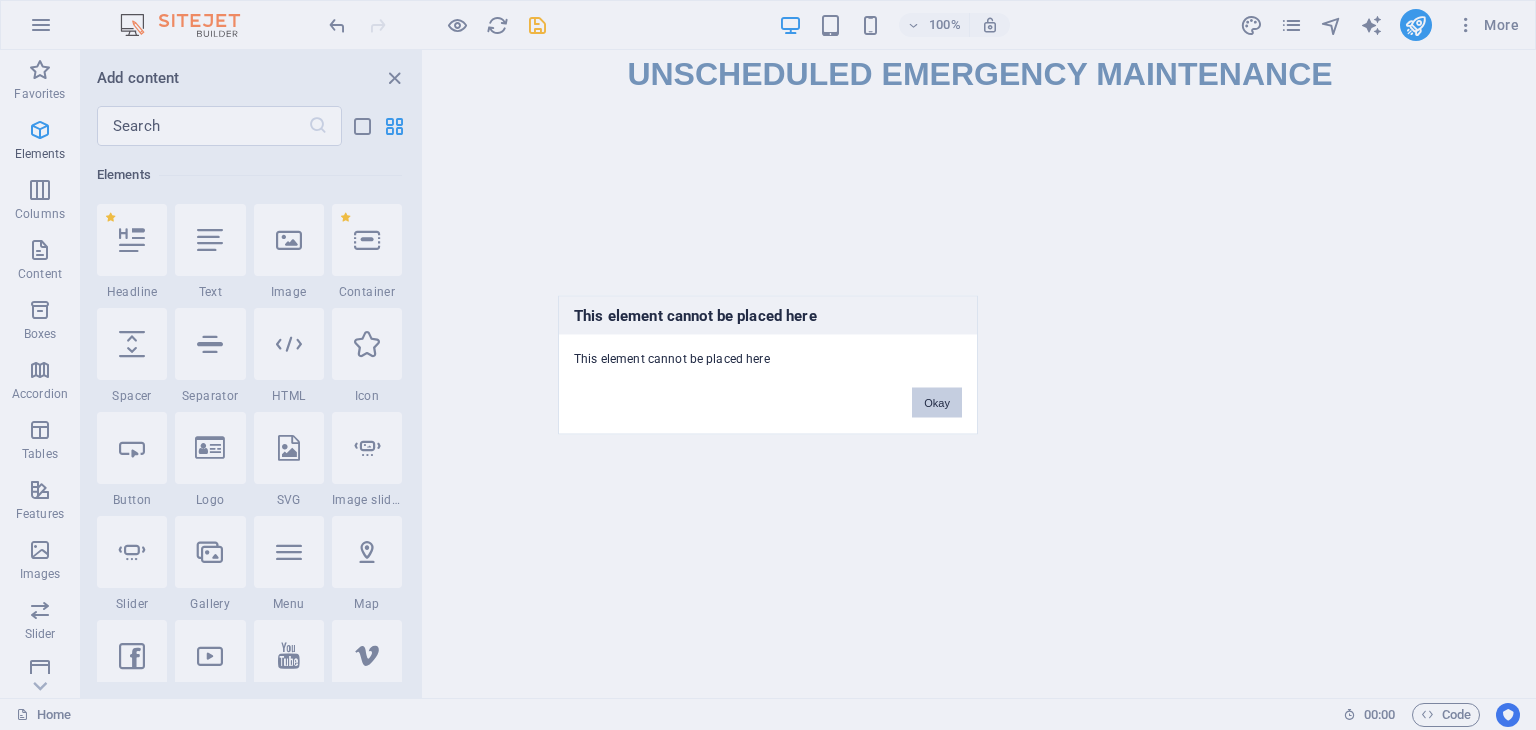 click on "Okay" at bounding box center [937, 403] 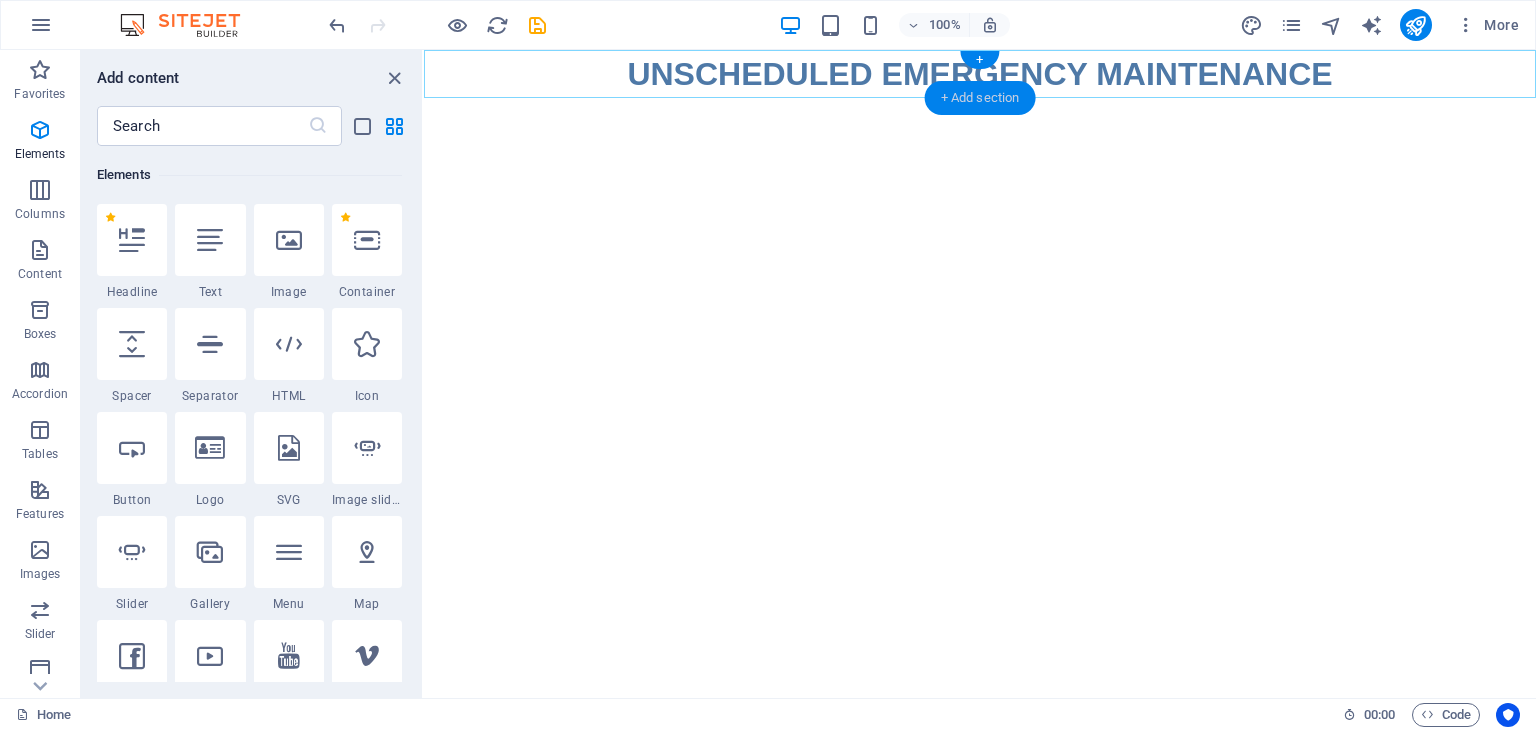 click on "+ Add section" at bounding box center [980, 98] 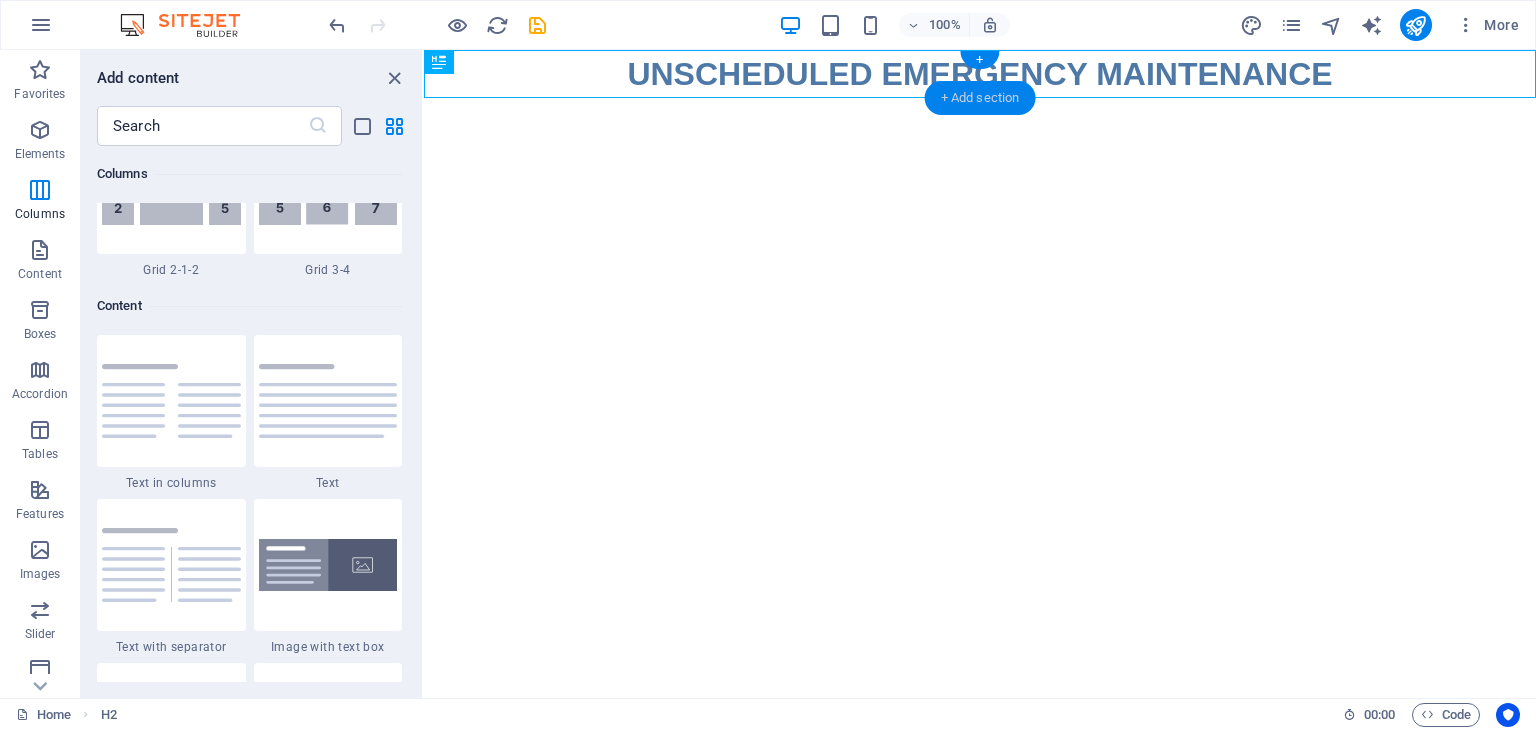 scroll, scrollTop: 3499, scrollLeft: 0, axis: vertical 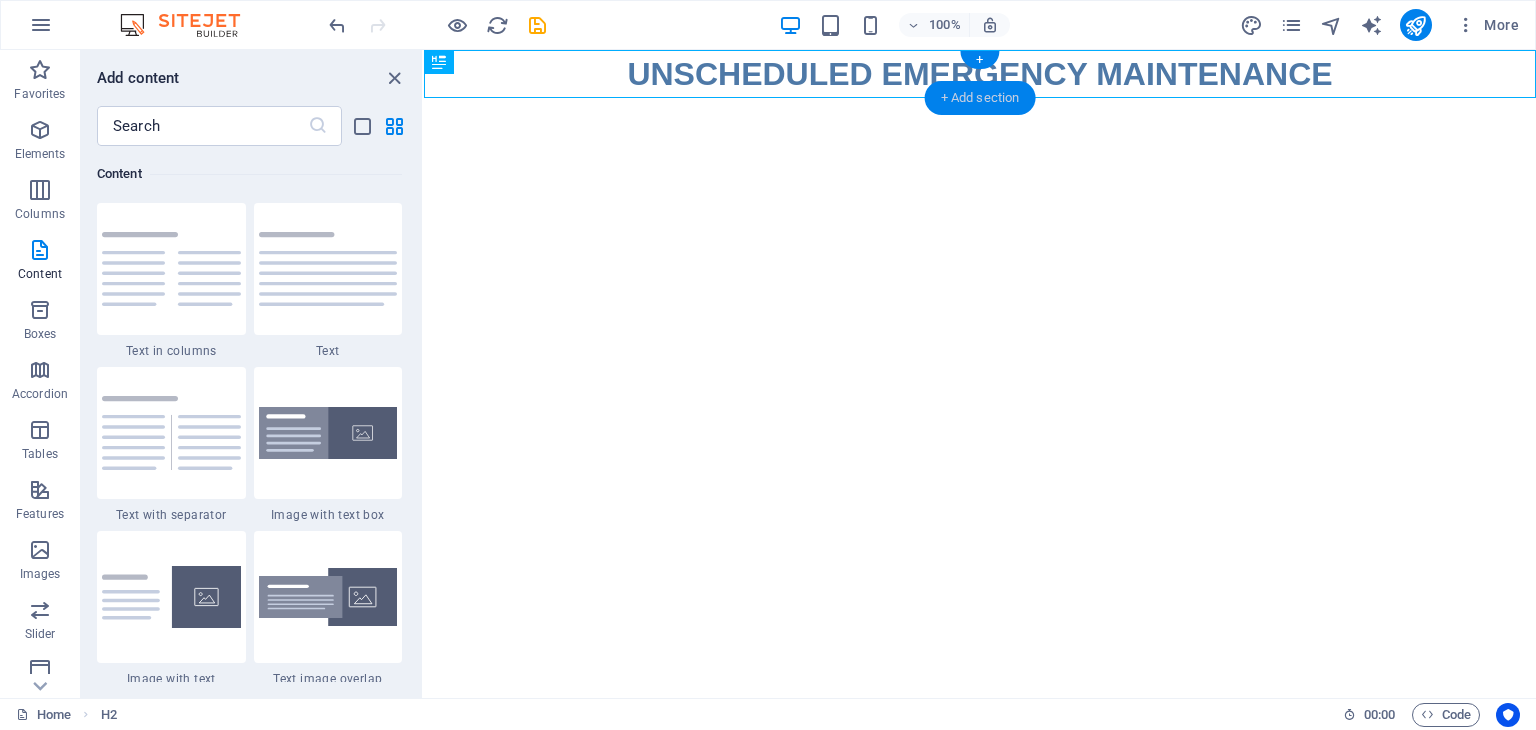 click on "+ Add section" at bounding box center [980, 98] 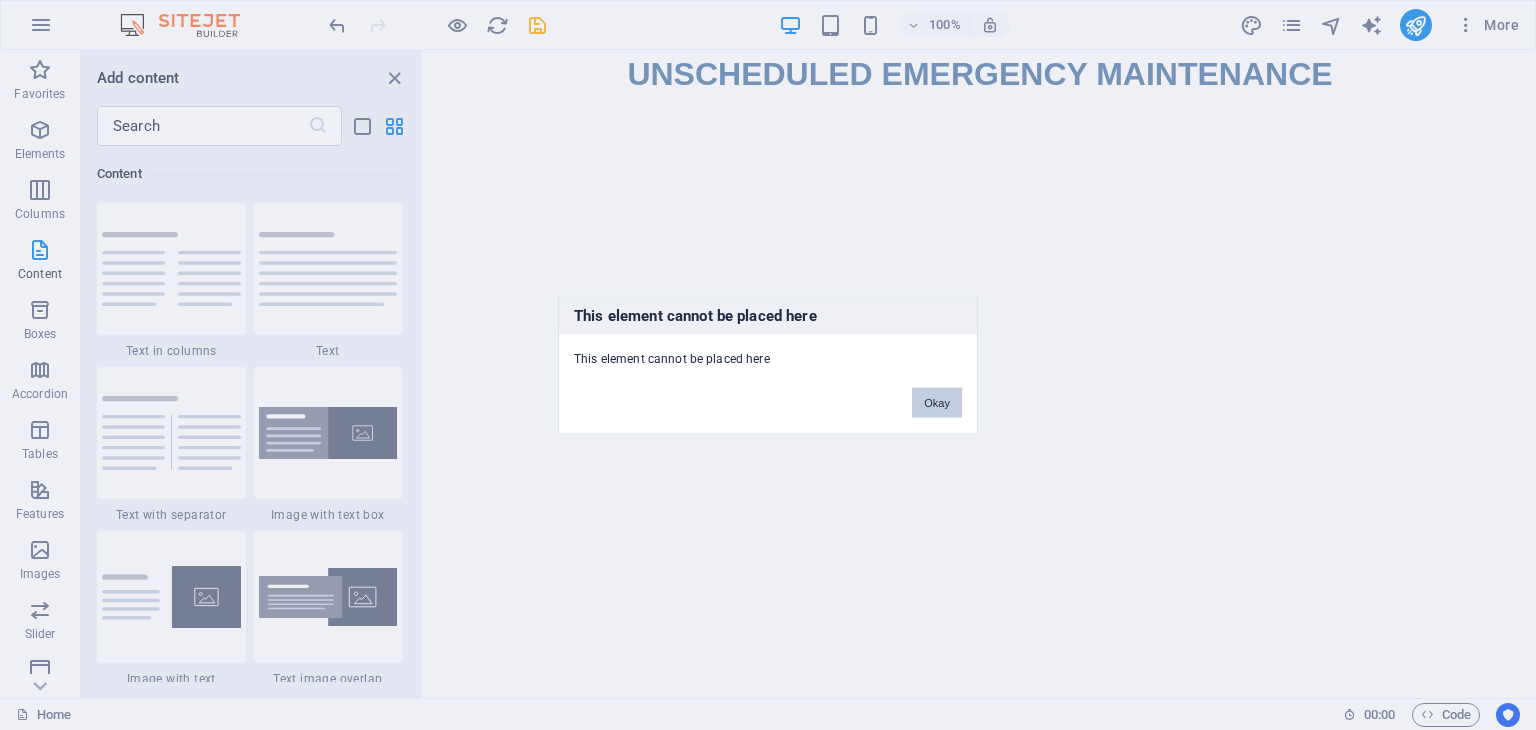 click on "Okay" at bounding box center (937, 403) 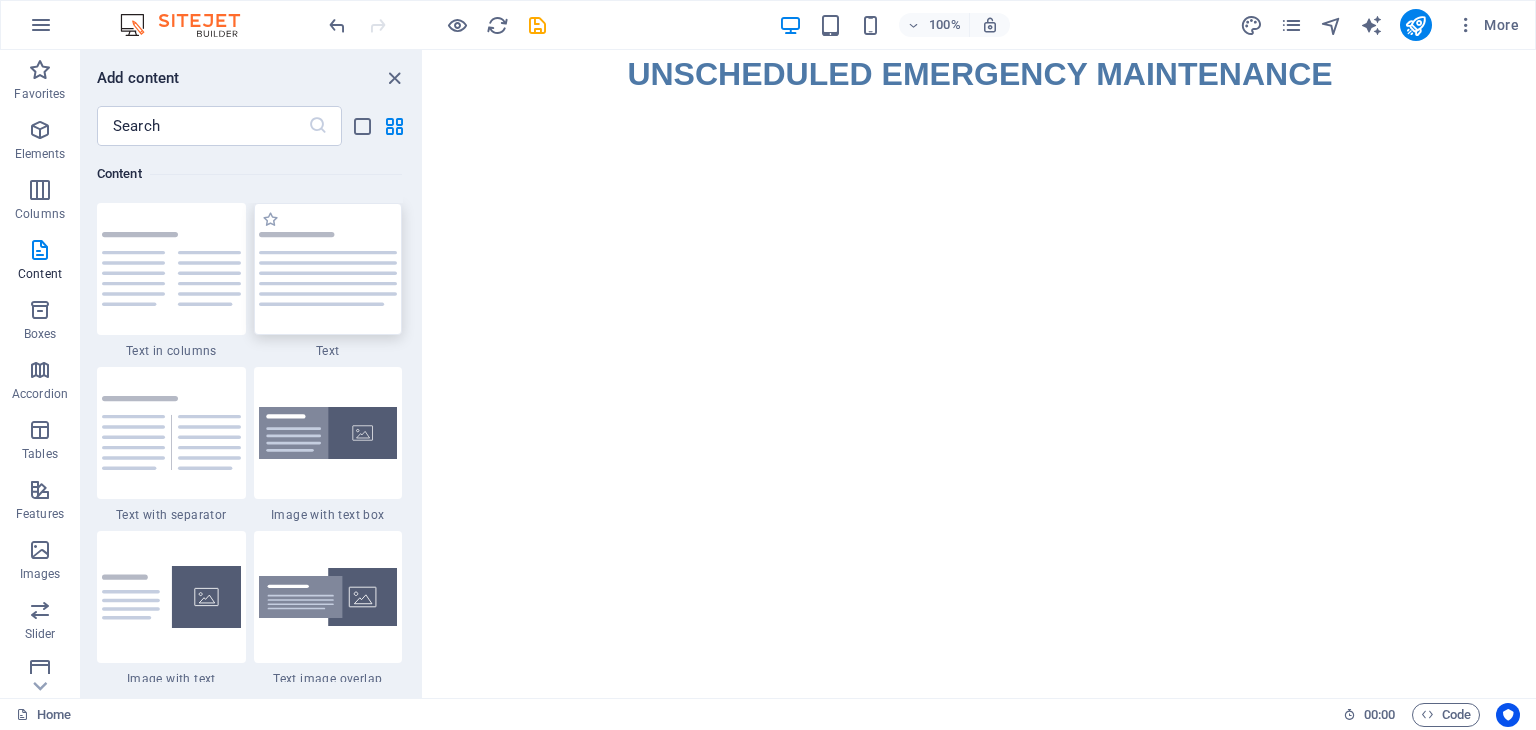 click at bounding box center [328, 269] 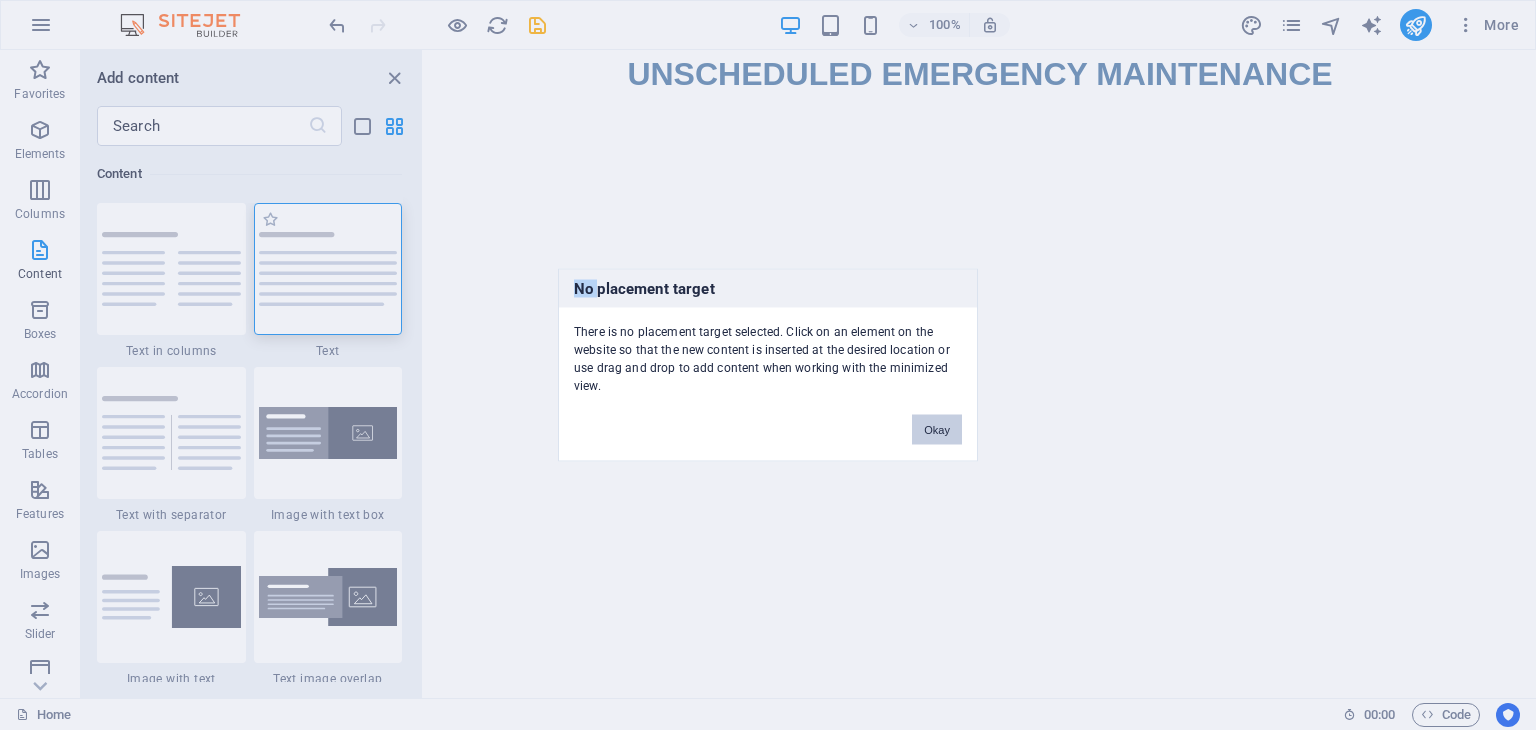 click on "No placement target There is no placement target selected. Click on an element on the website so that the new content is inserted at the desired location or use drag and drop to add content when working with the minimized view. Okay" at bounding box center [768, 365] 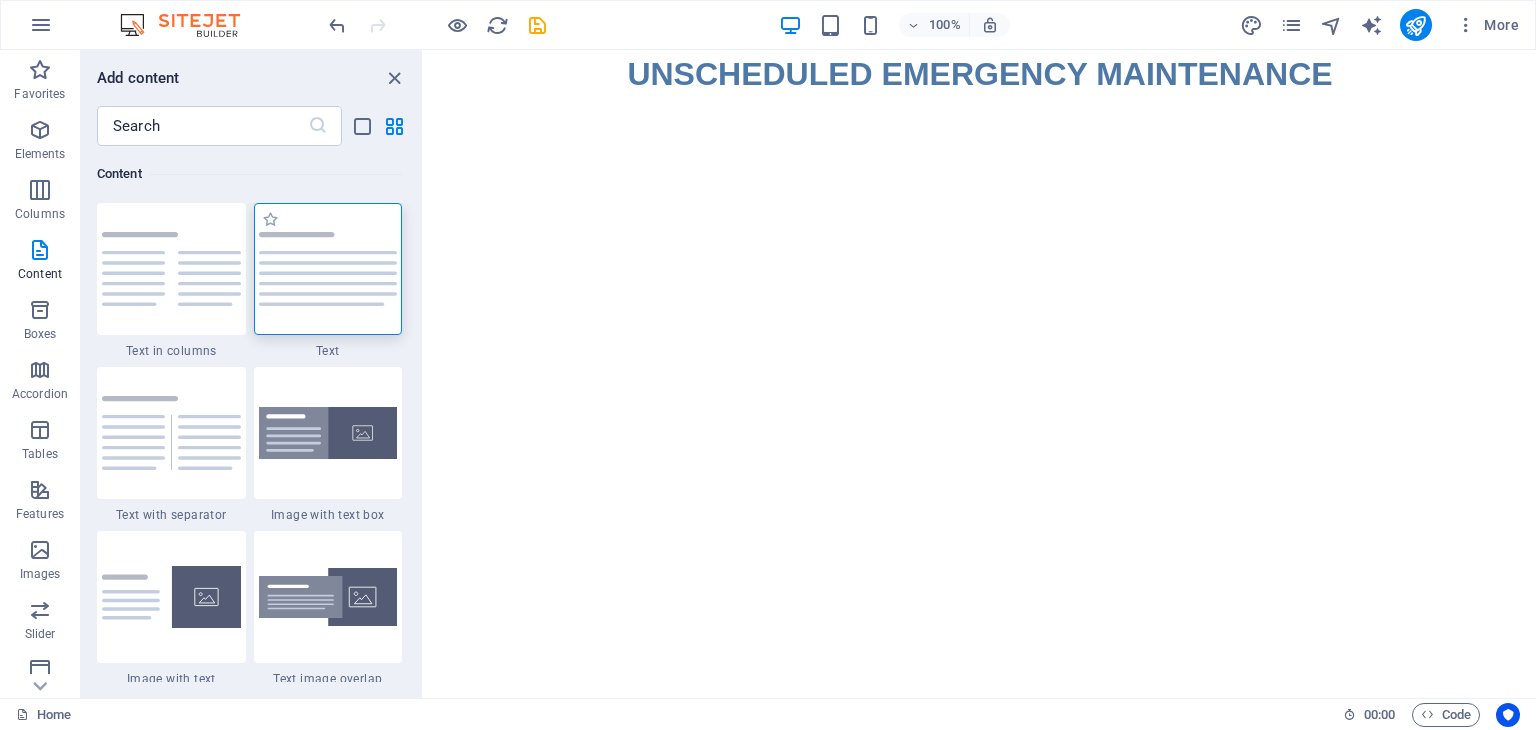 click at bounding box center (328, 269) 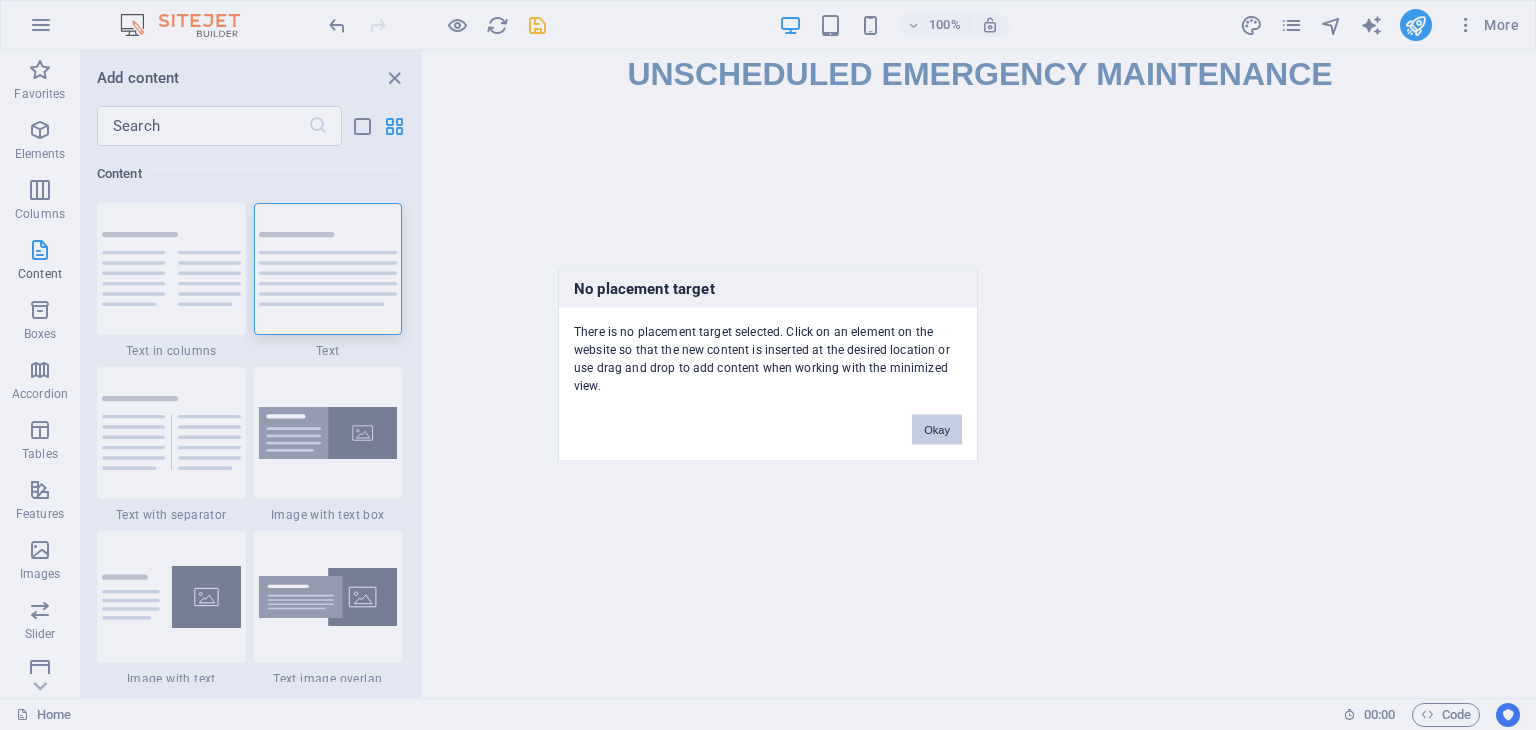 click on "Okay" at bounding box center [937, 430] 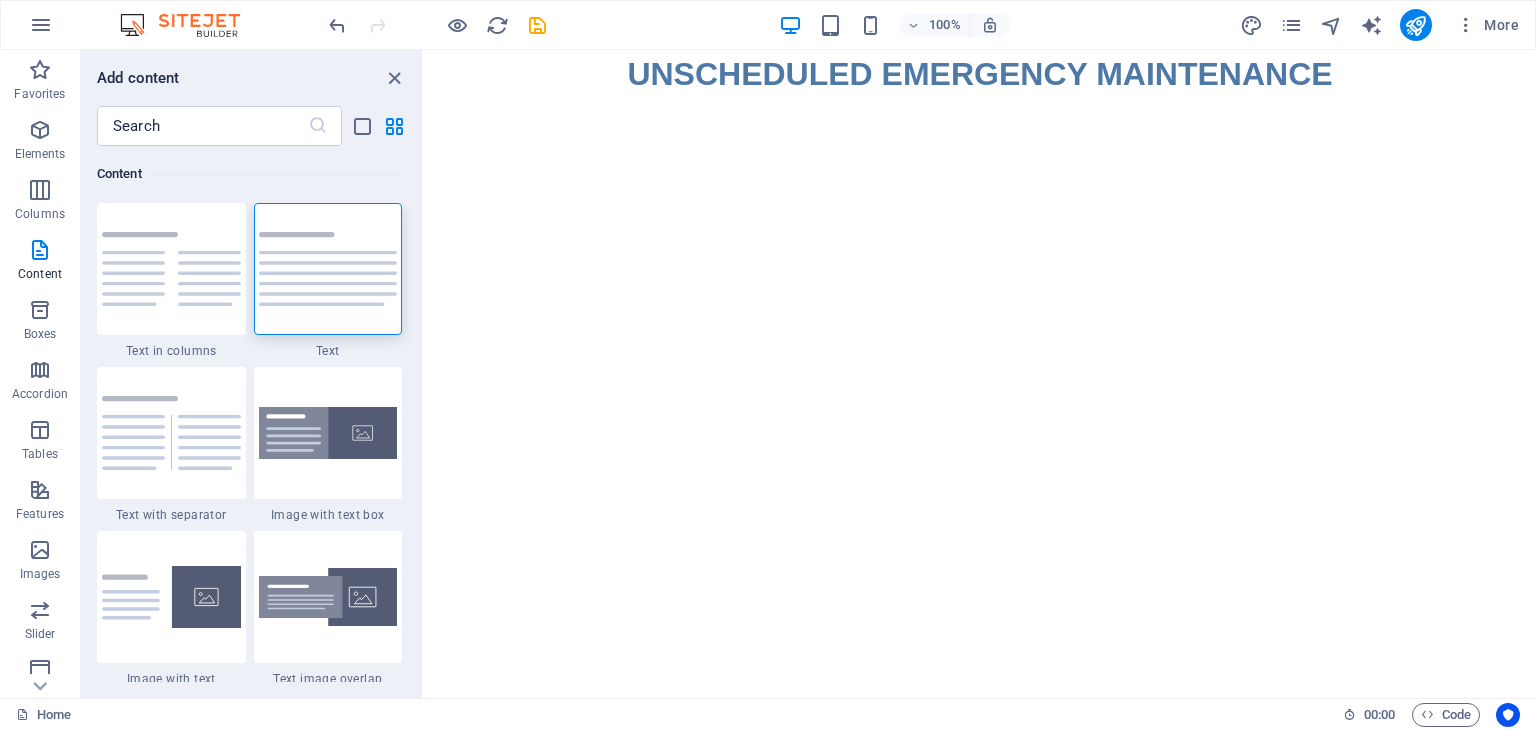 click on "Skip to main content
UNSCHEDULED EMERGENCY MAINTENANCE" at bounding box center [980, 74] 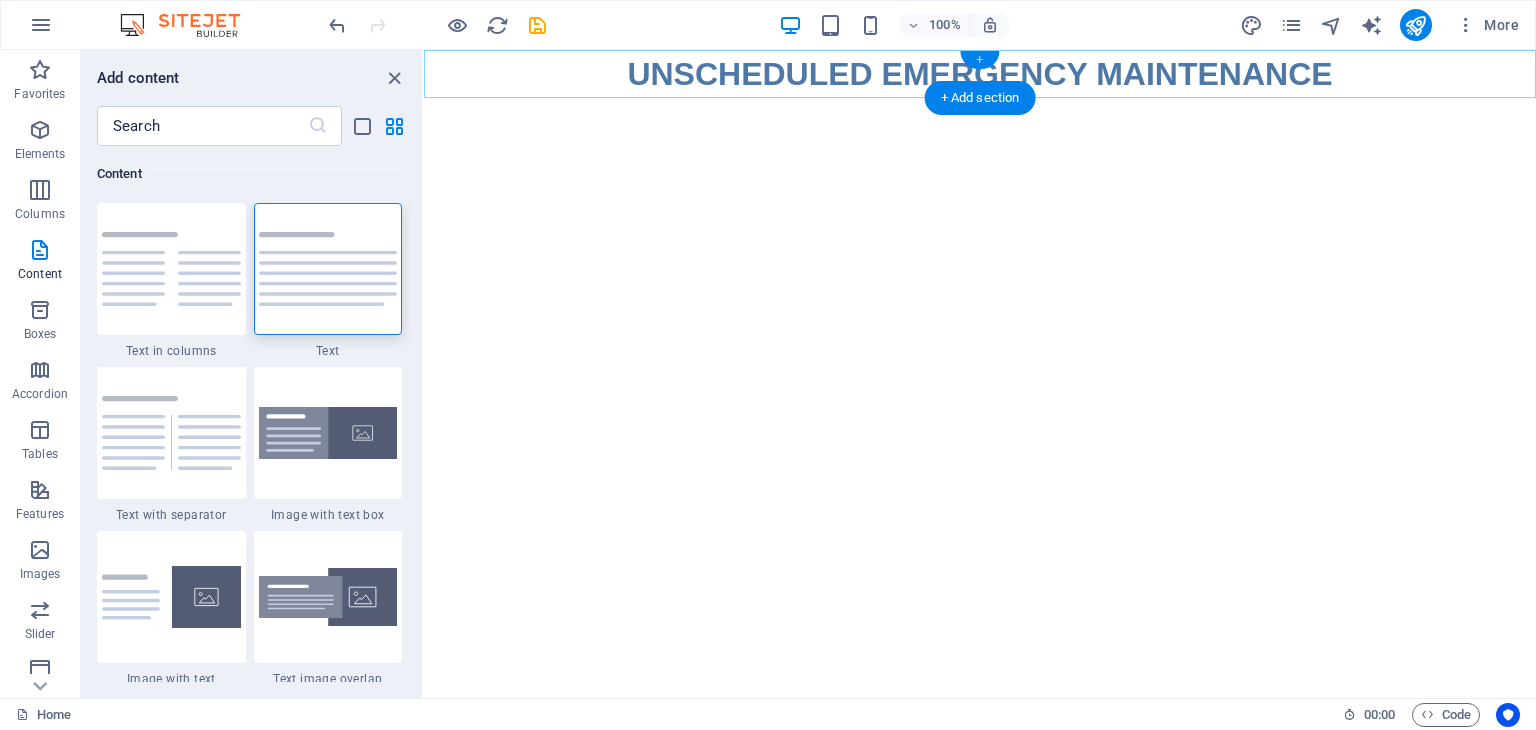 click on "+" at bounding box center (979, 60) 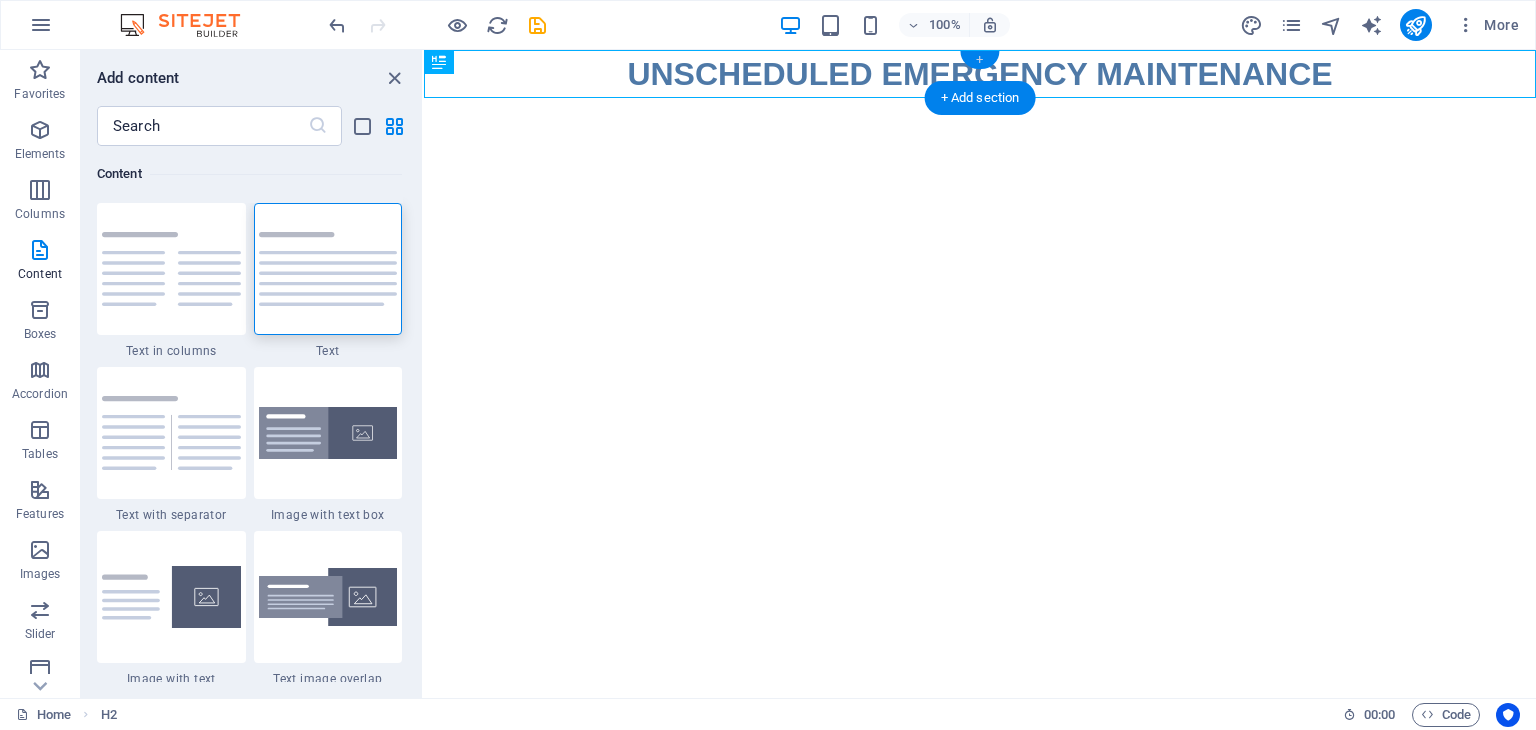 click on "+" at bounding box center [979, 60] 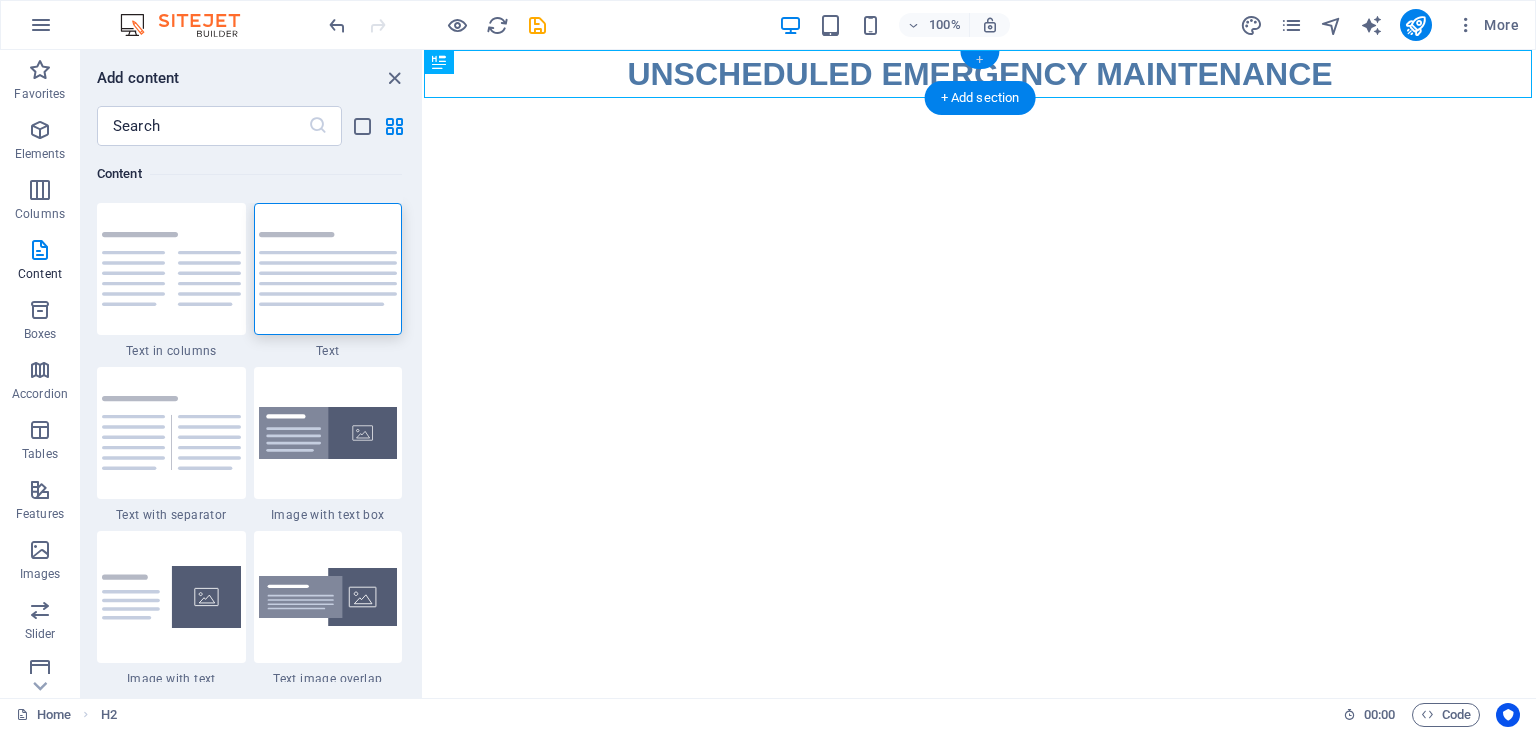 click on "+" at bounding box center [979, 60] 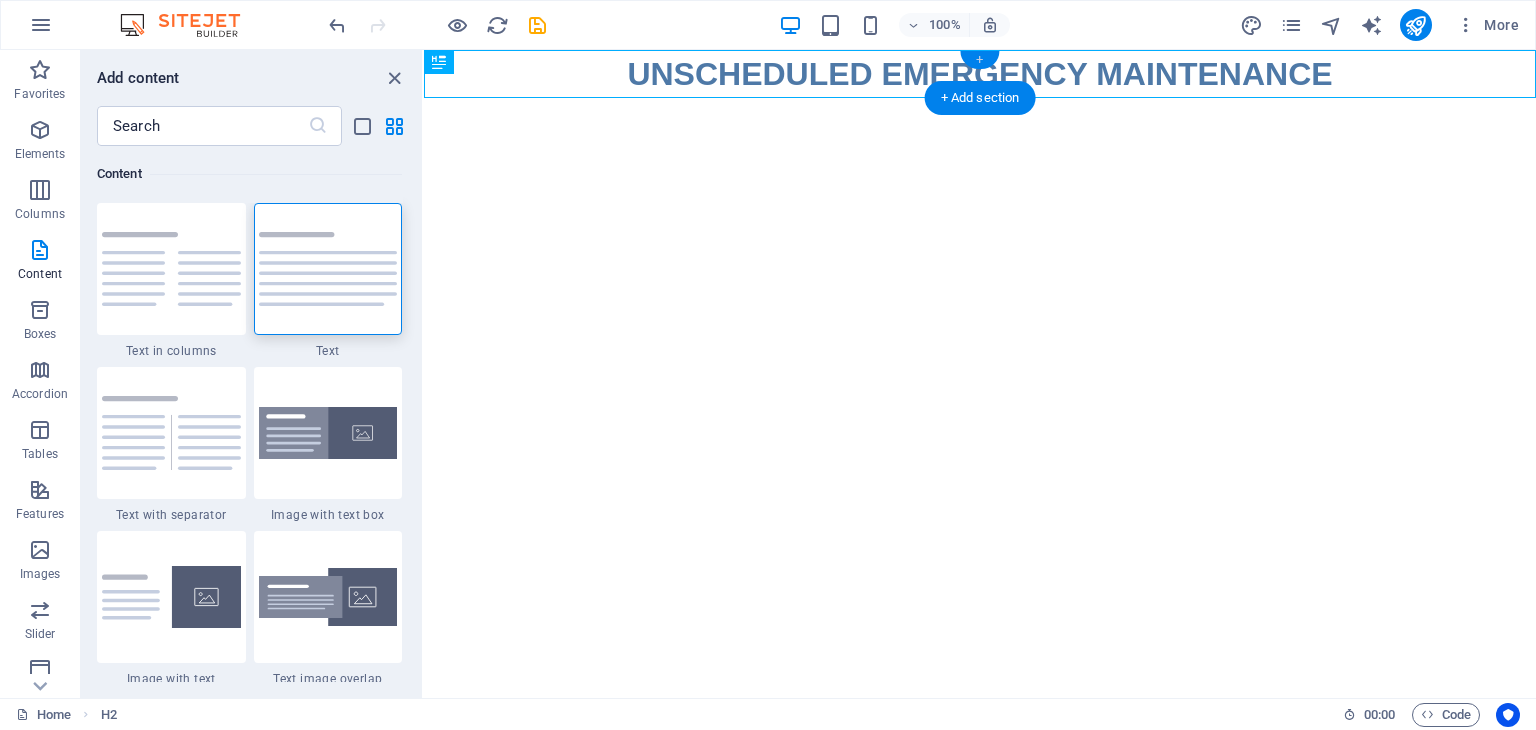 click on "+" at bounding box center [979, 60] 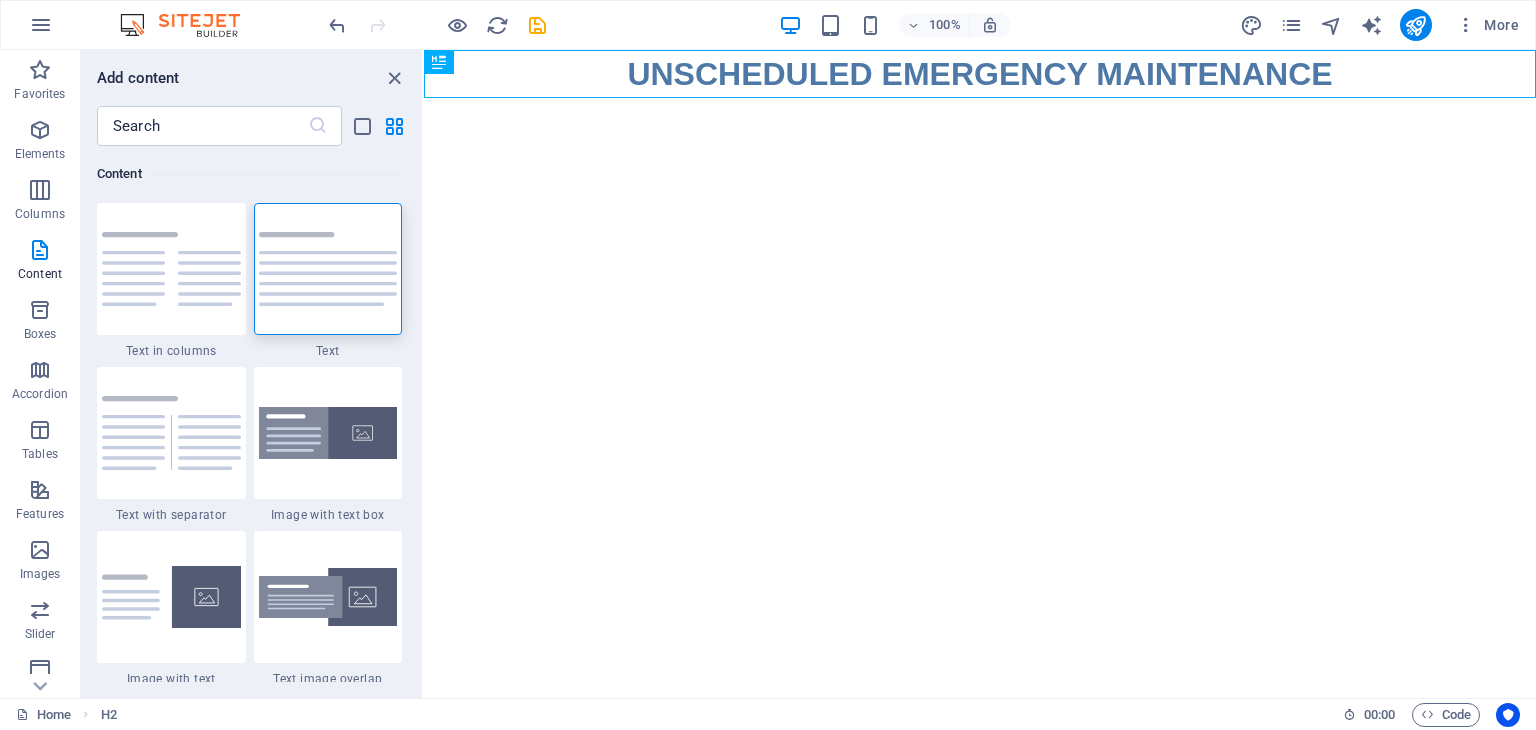 drag, startPoint x: 1097, startPoint y: 90, endPoint x: 1094, endPoint y: 149, distance: 59.07622 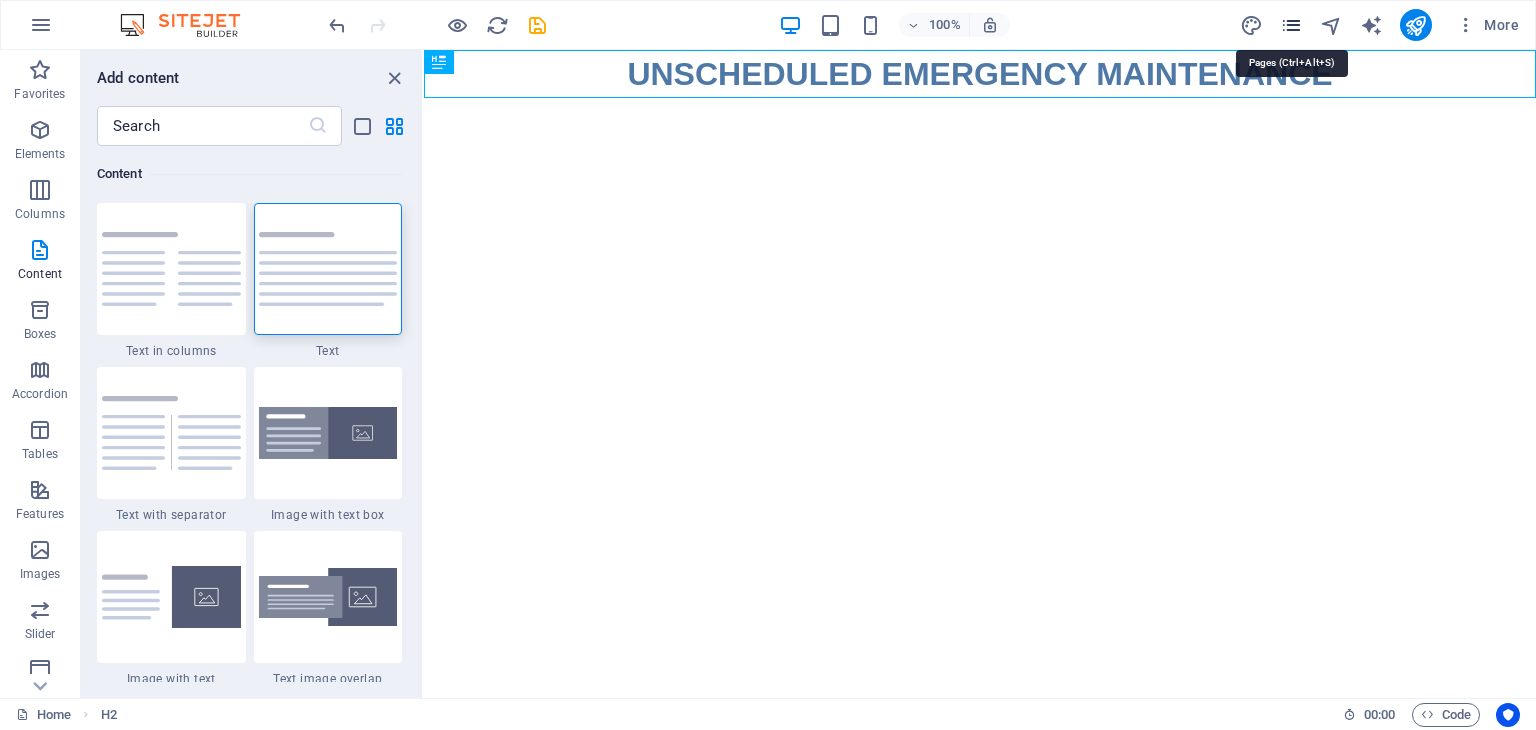 click at bounding box center [1291, 25] 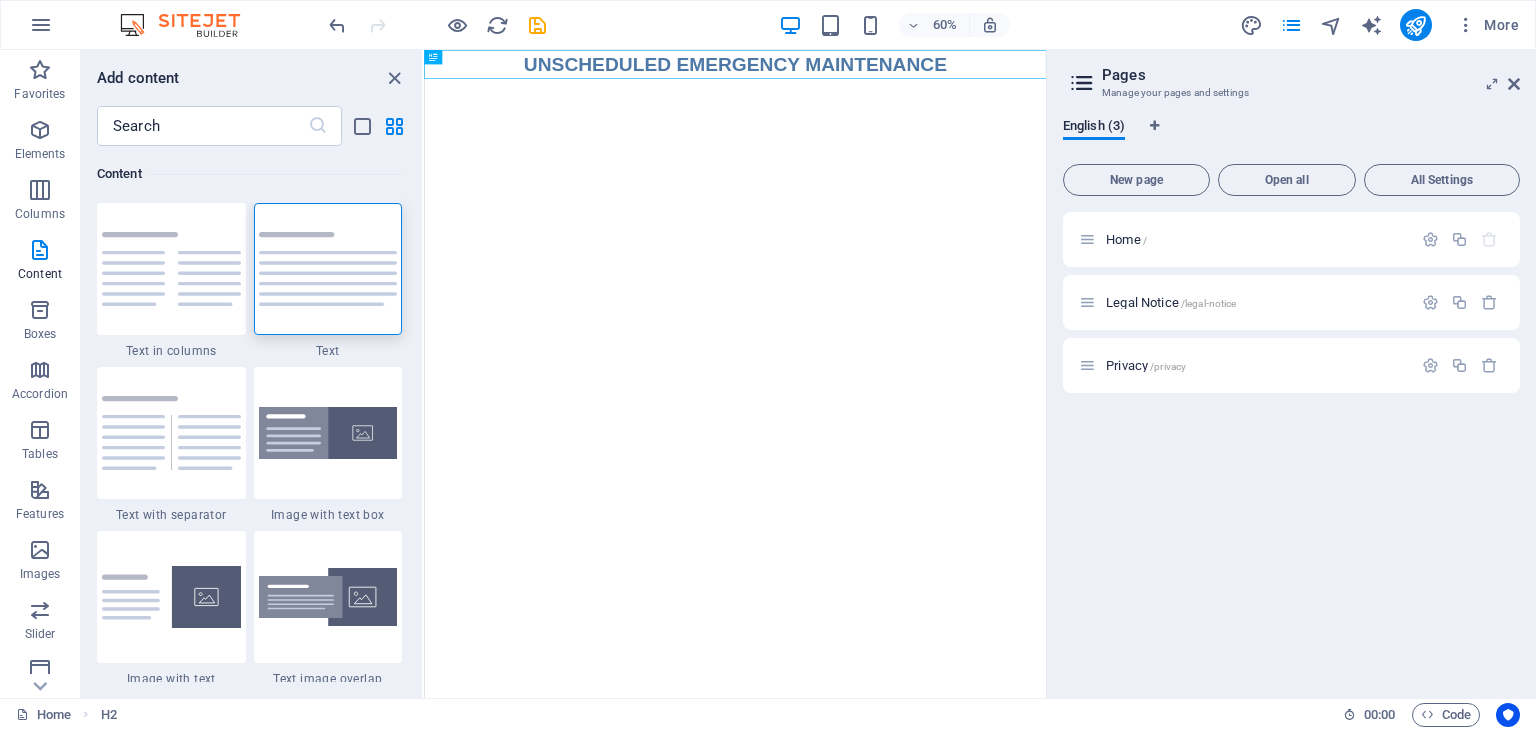 click on "More" at bounding box center [1383, 25] 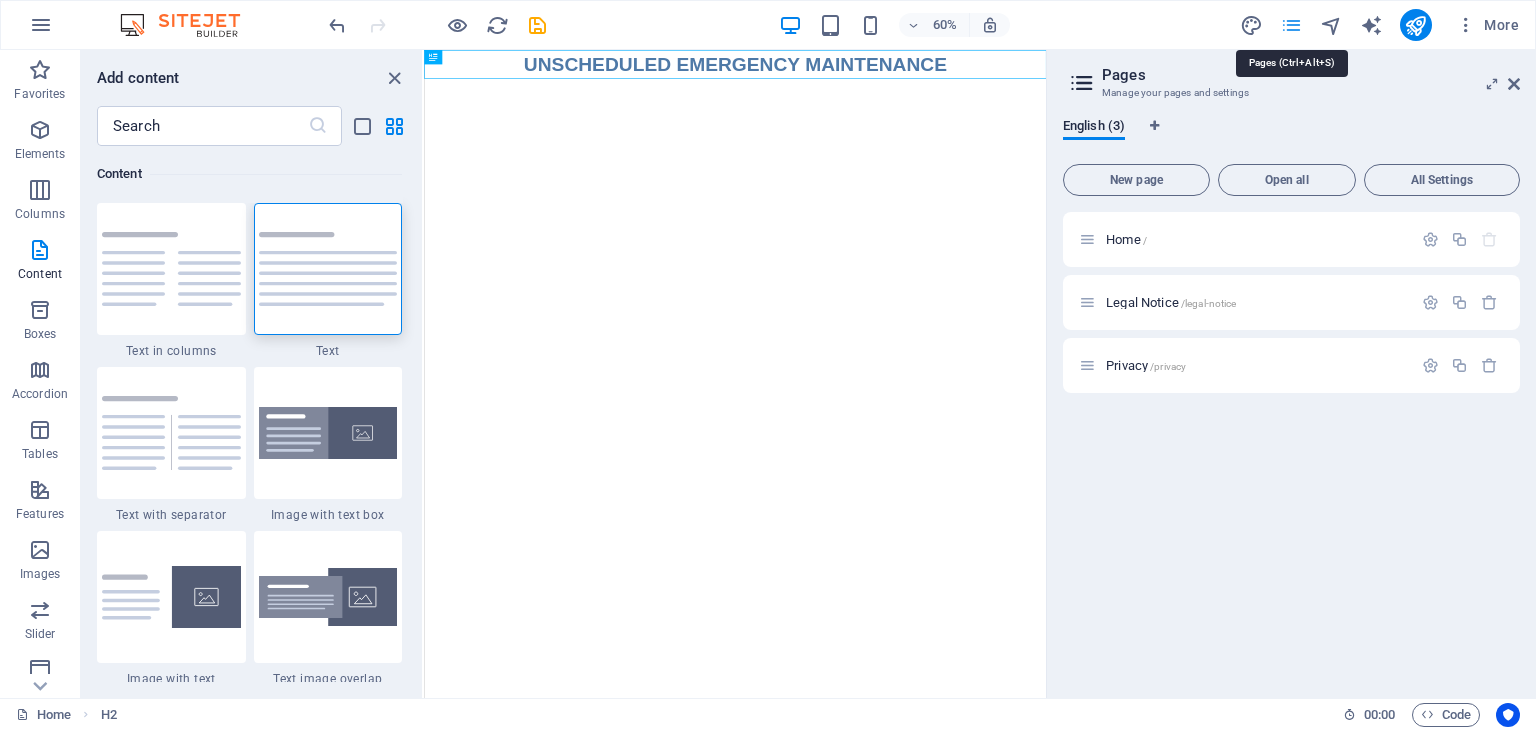 click at bounding box center (1291, 25) 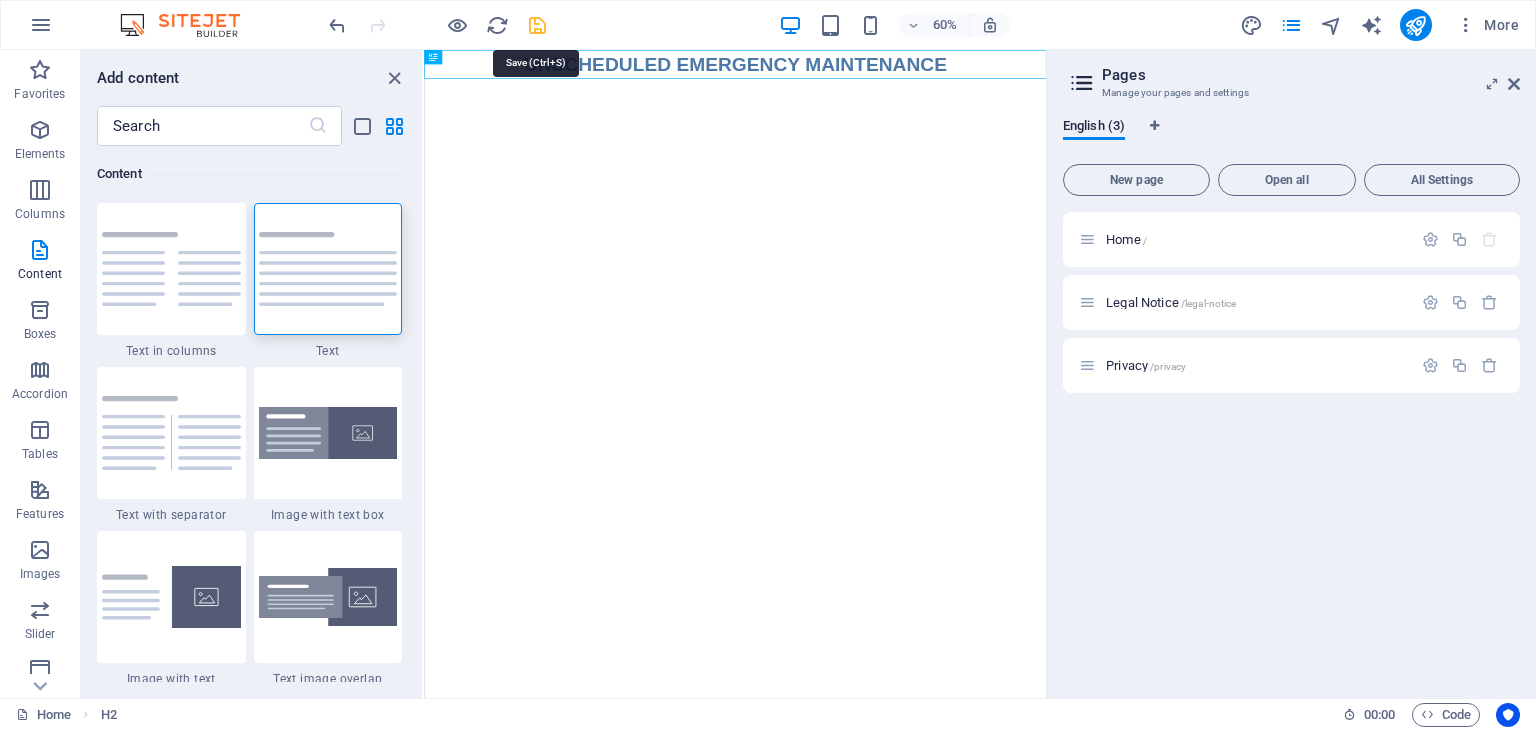 click at bounding box center (537, 25) 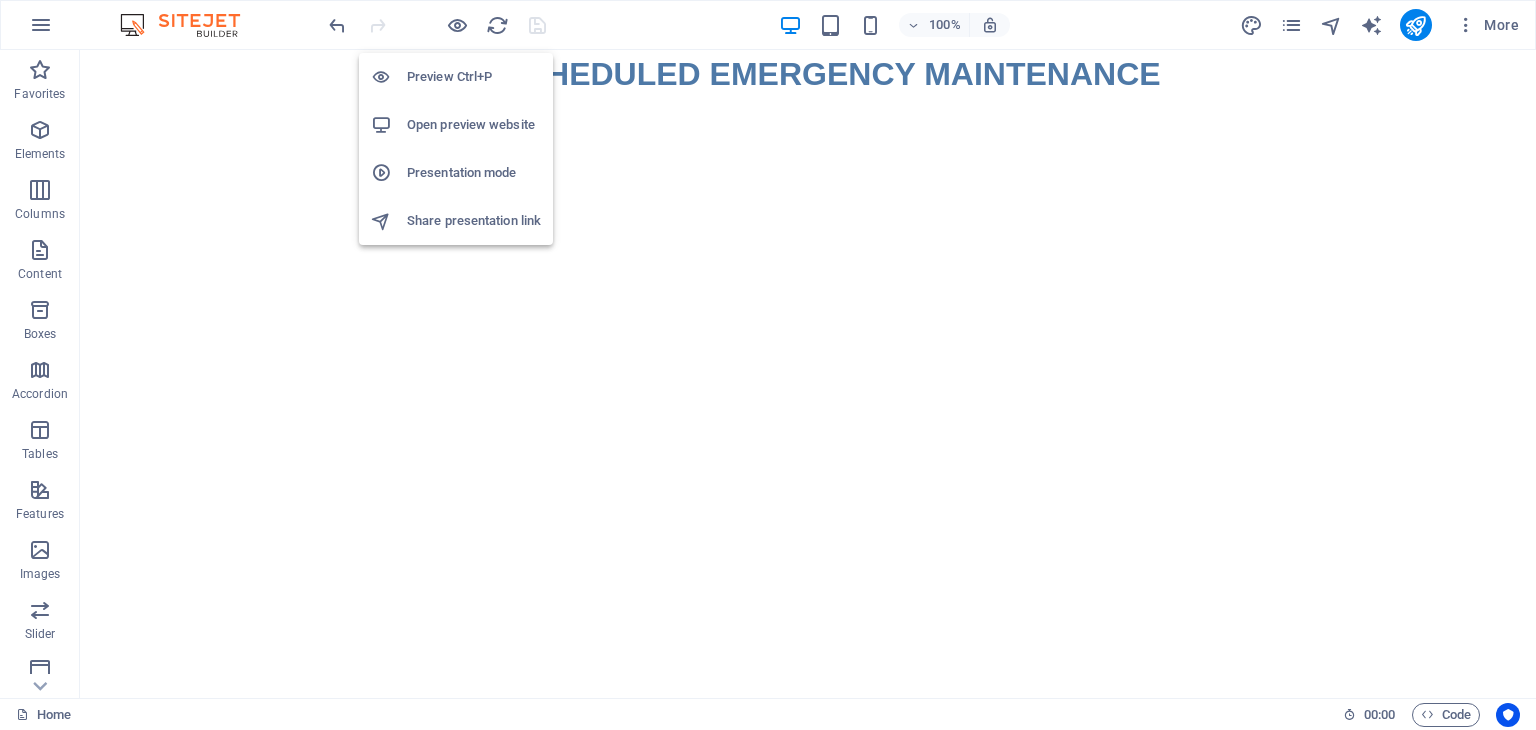 click on "Open preview website" at bounding box center (474, 125) 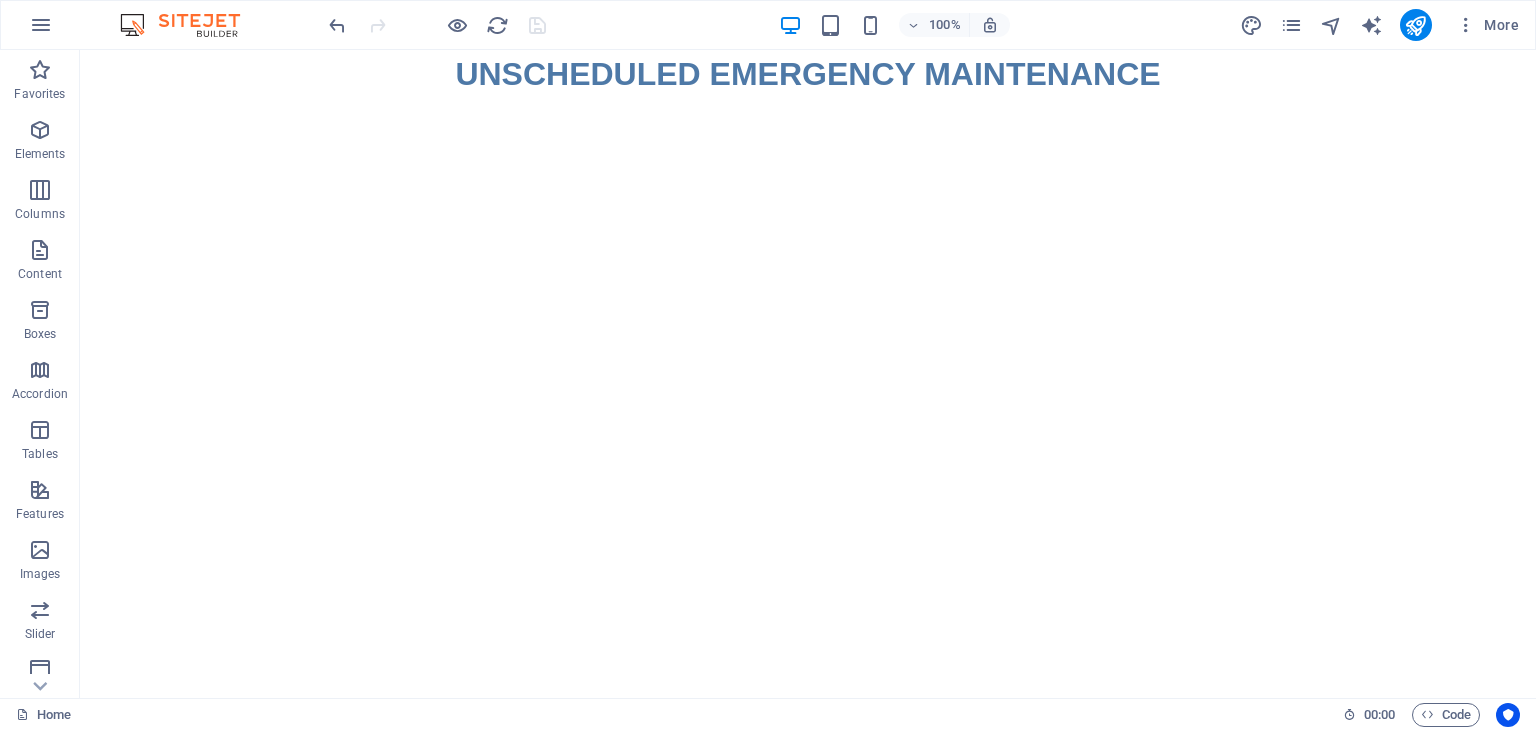 click on "Skip to main content
UNSCHEDULED EMERGENCY MAINTENANCE" at bounding box center [808, 74] 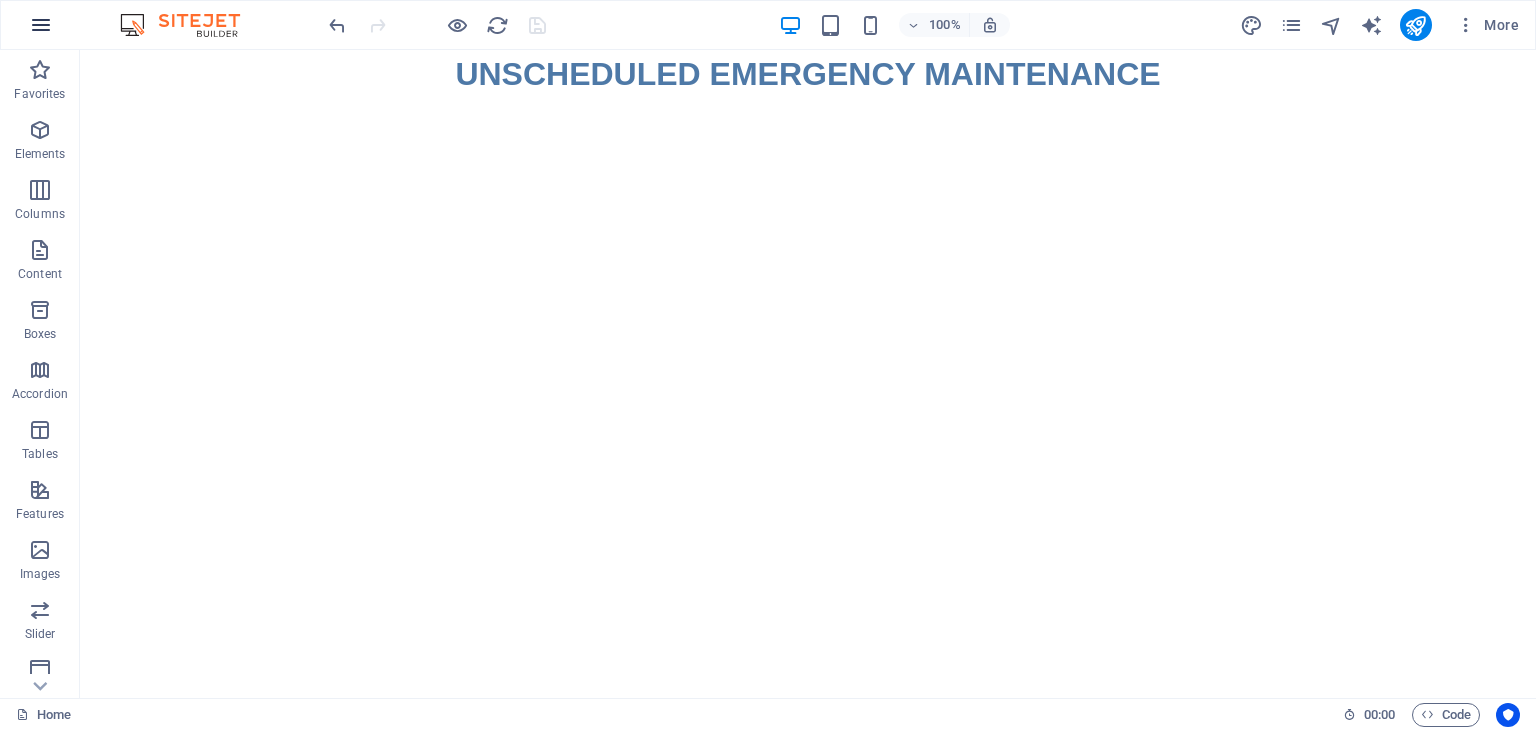 click at bounding box center (41, 25) 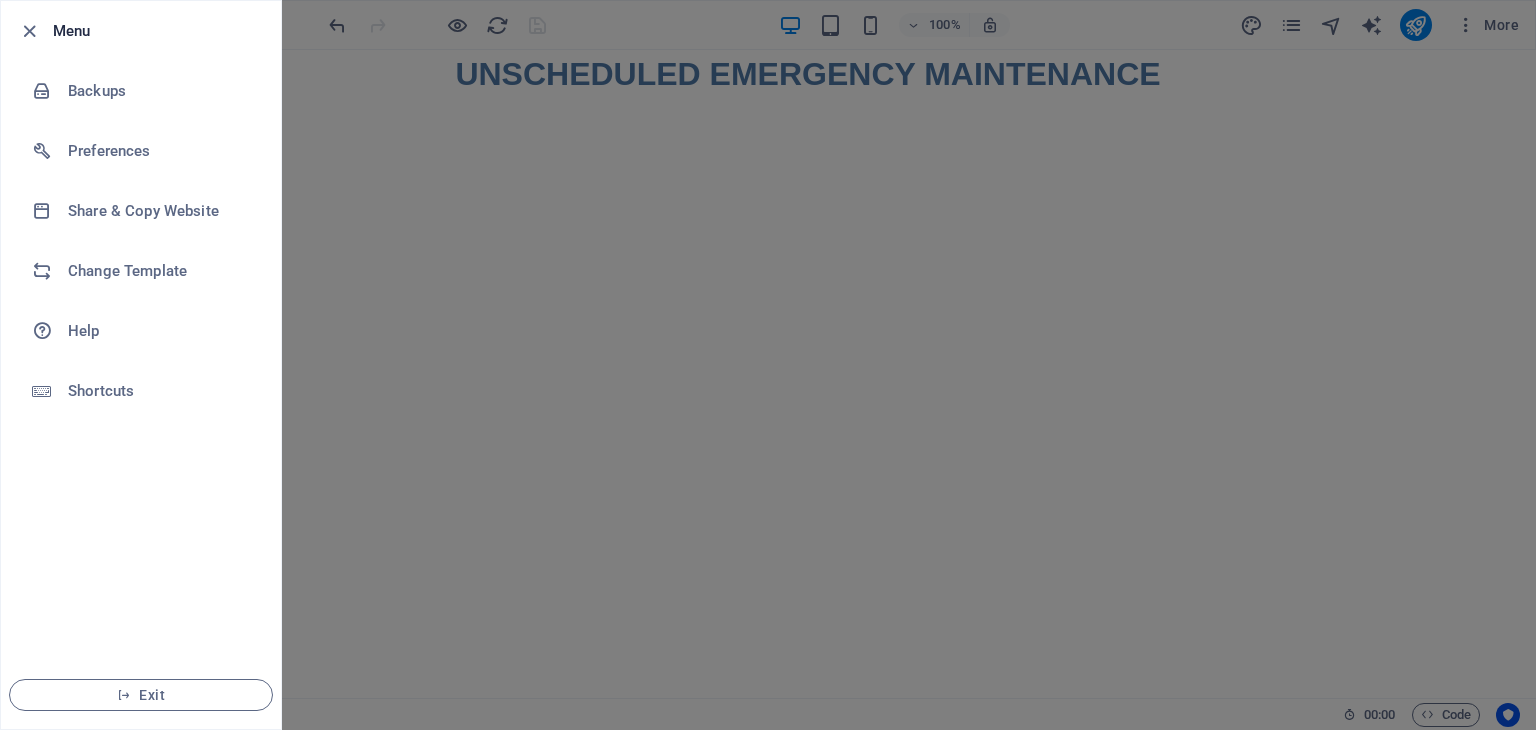 click at bounding box center [768, 365] 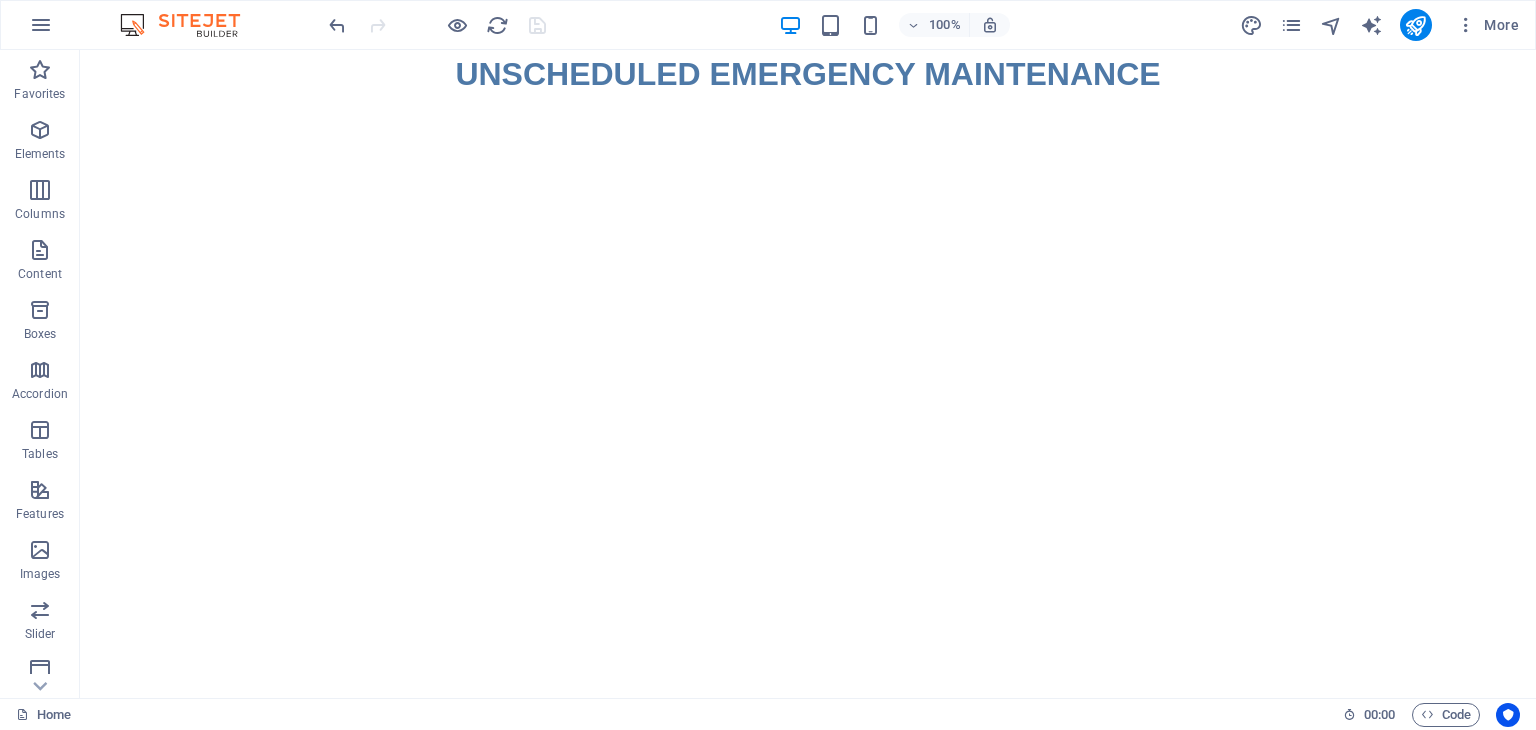 click on "Skip to main content
UNSCHEDULED EMERGENCY MAINTENANCE" at bounding box center [808, 74] 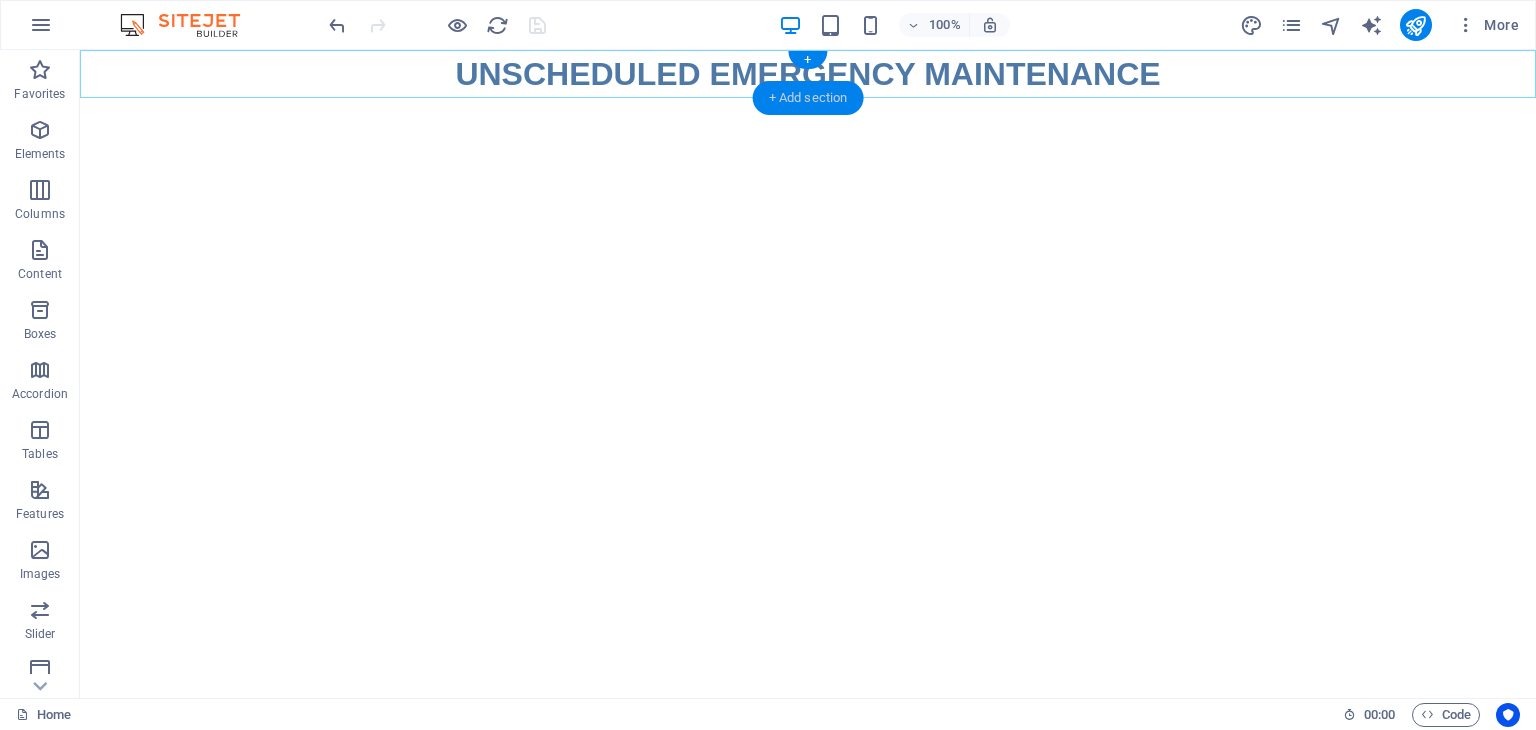 click on "+ Add section" at bounding box center (808, 98) 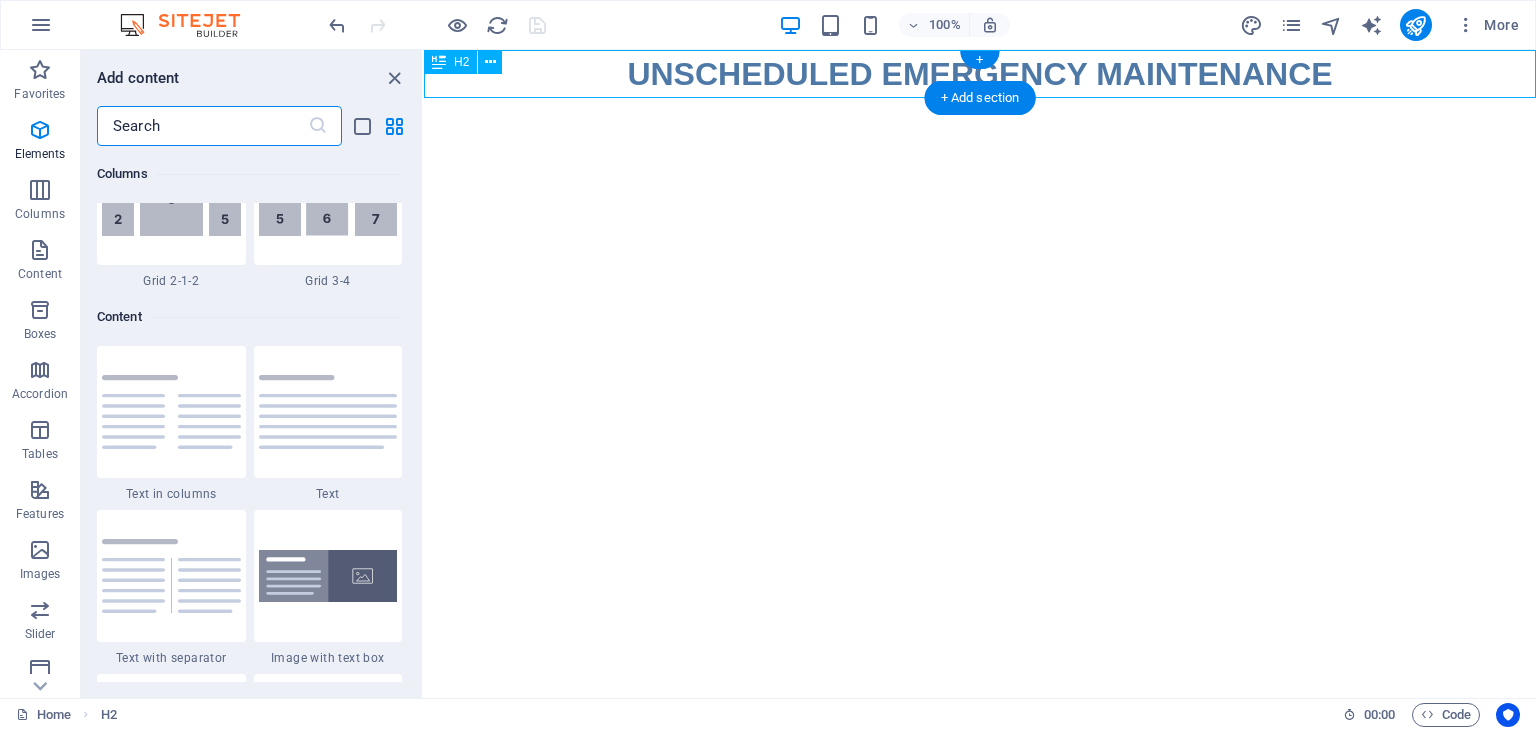 scroll, scrollTop: 3499, scrollLeft: 0, axis: vertical 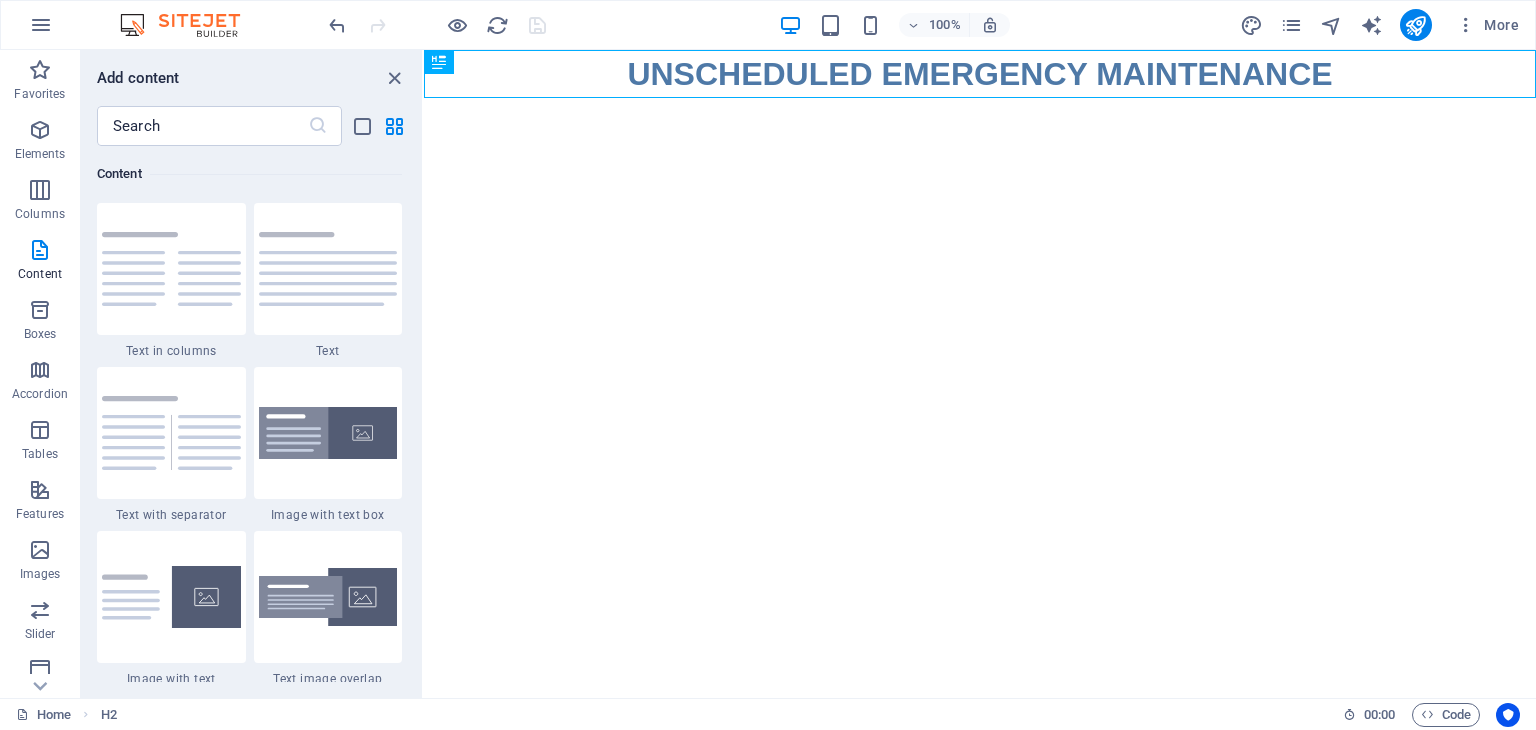drag, startPoint x: 794, startPoint y: 175, endPoint x: 568, endPoint y: 262, distance: 242.1673 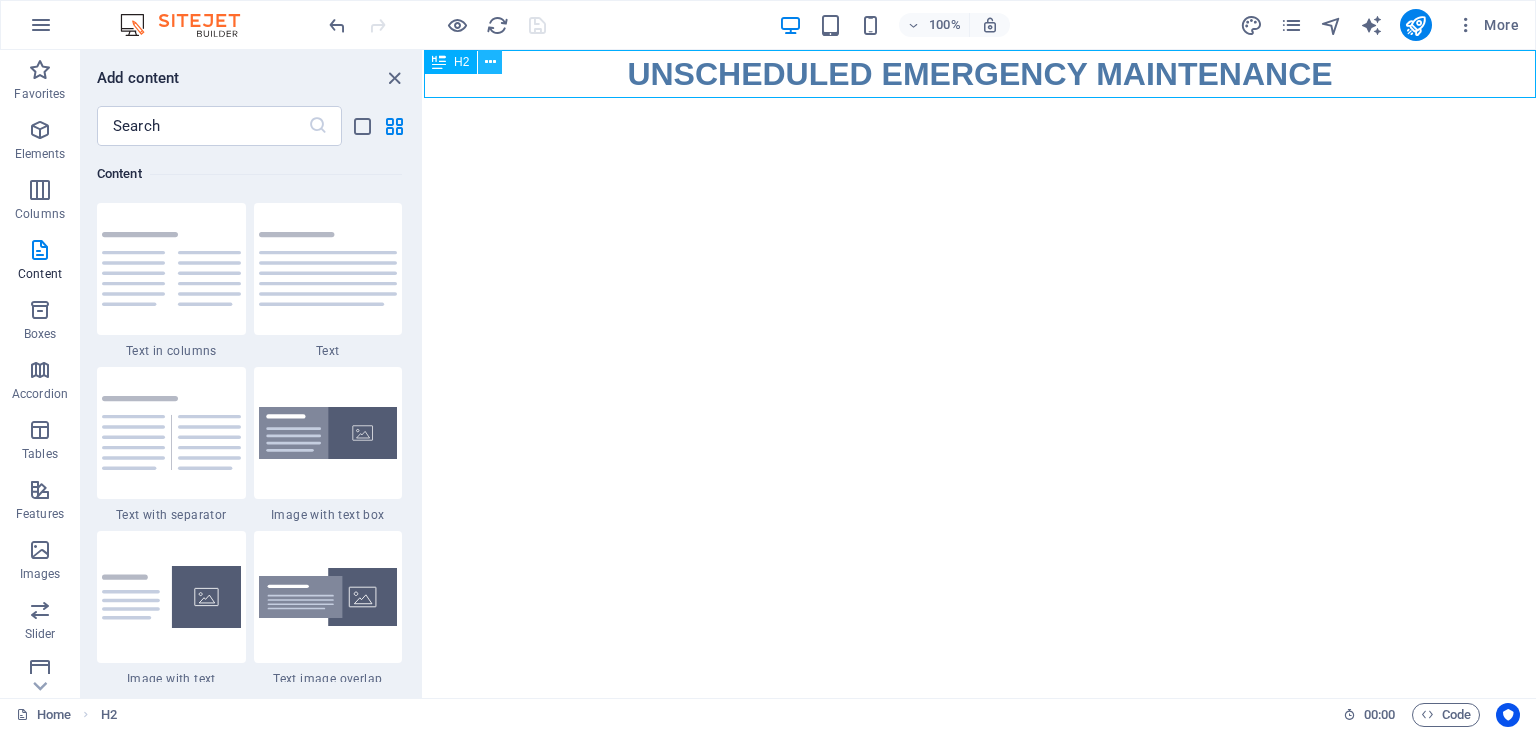 click at bounding box center [490, 62] 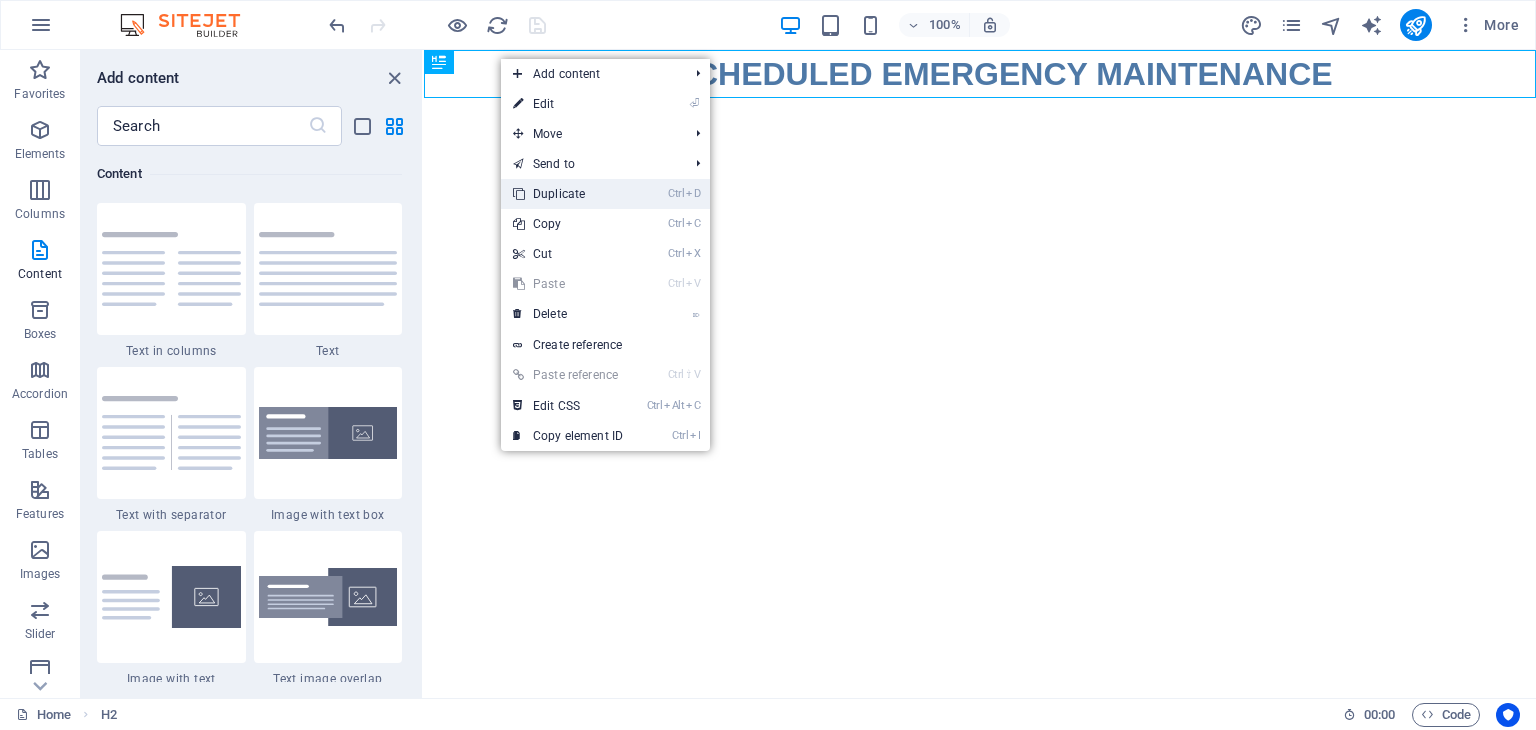 click on "Ctrl D  Duplicate" at bounding box center (568, 194) 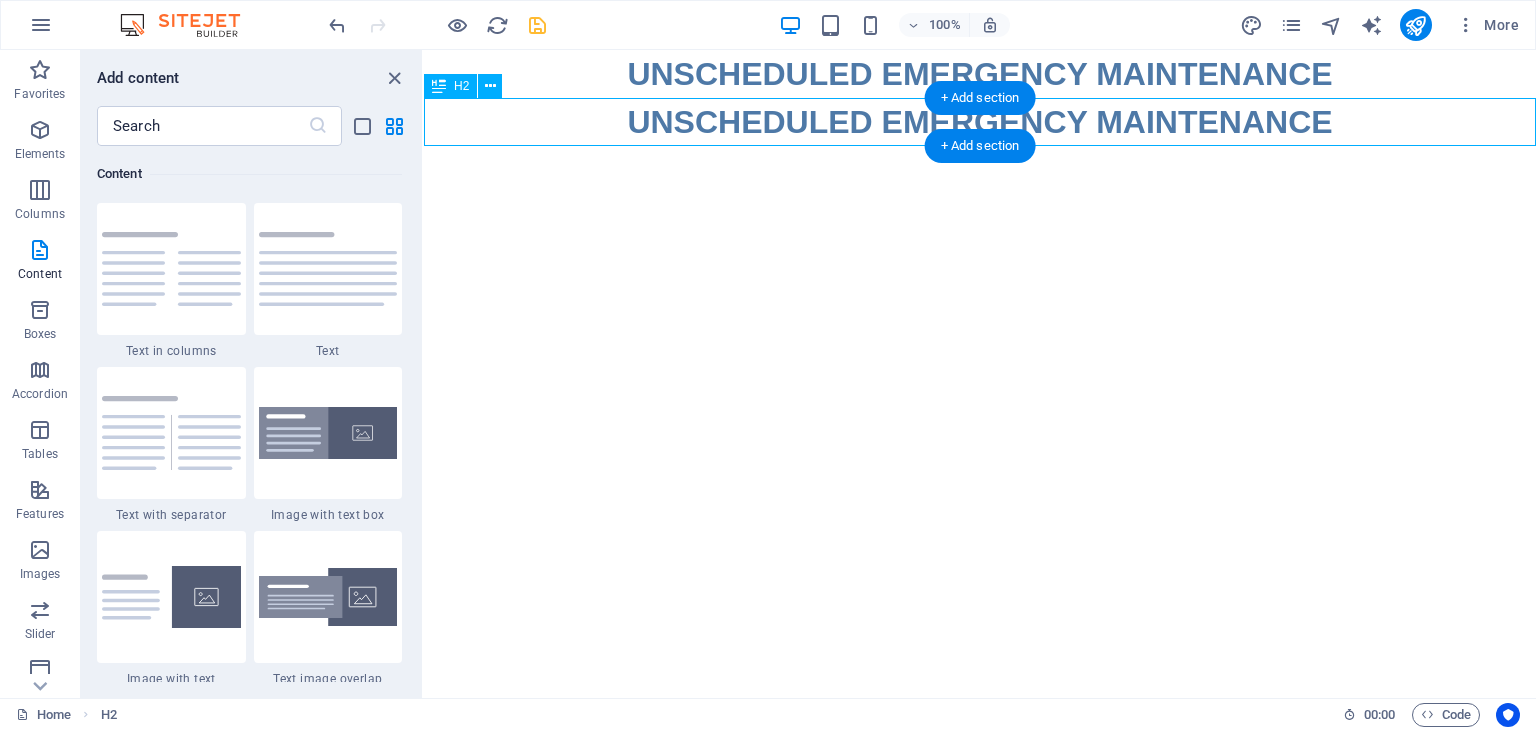click on "UNSCHEDULED EMERGENCY MAINTENANCE" at bounding box center [980, 122] 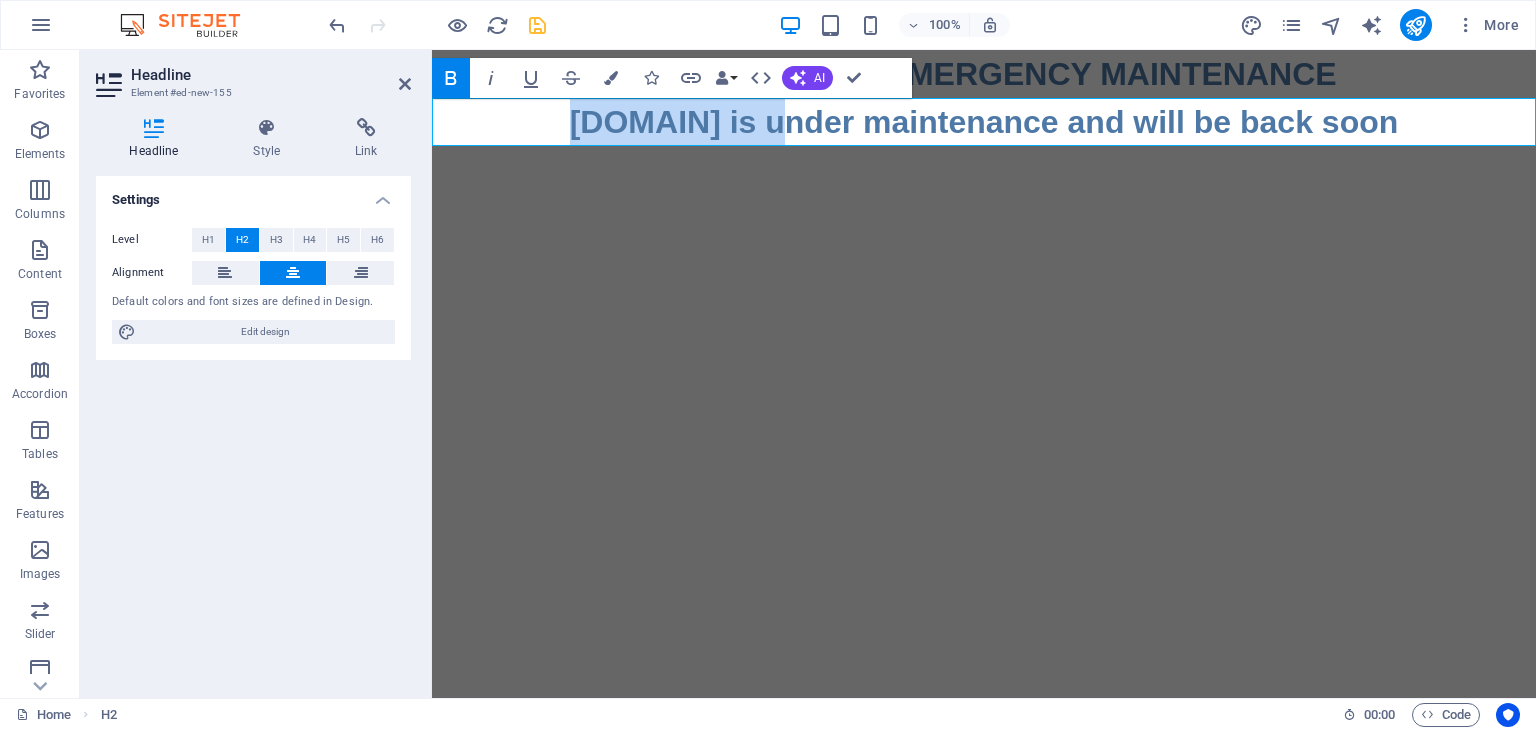 drag, startPoint x: 774, startPoint y: 131, endPoint x: 488, endPoint y: 131, distance: 286 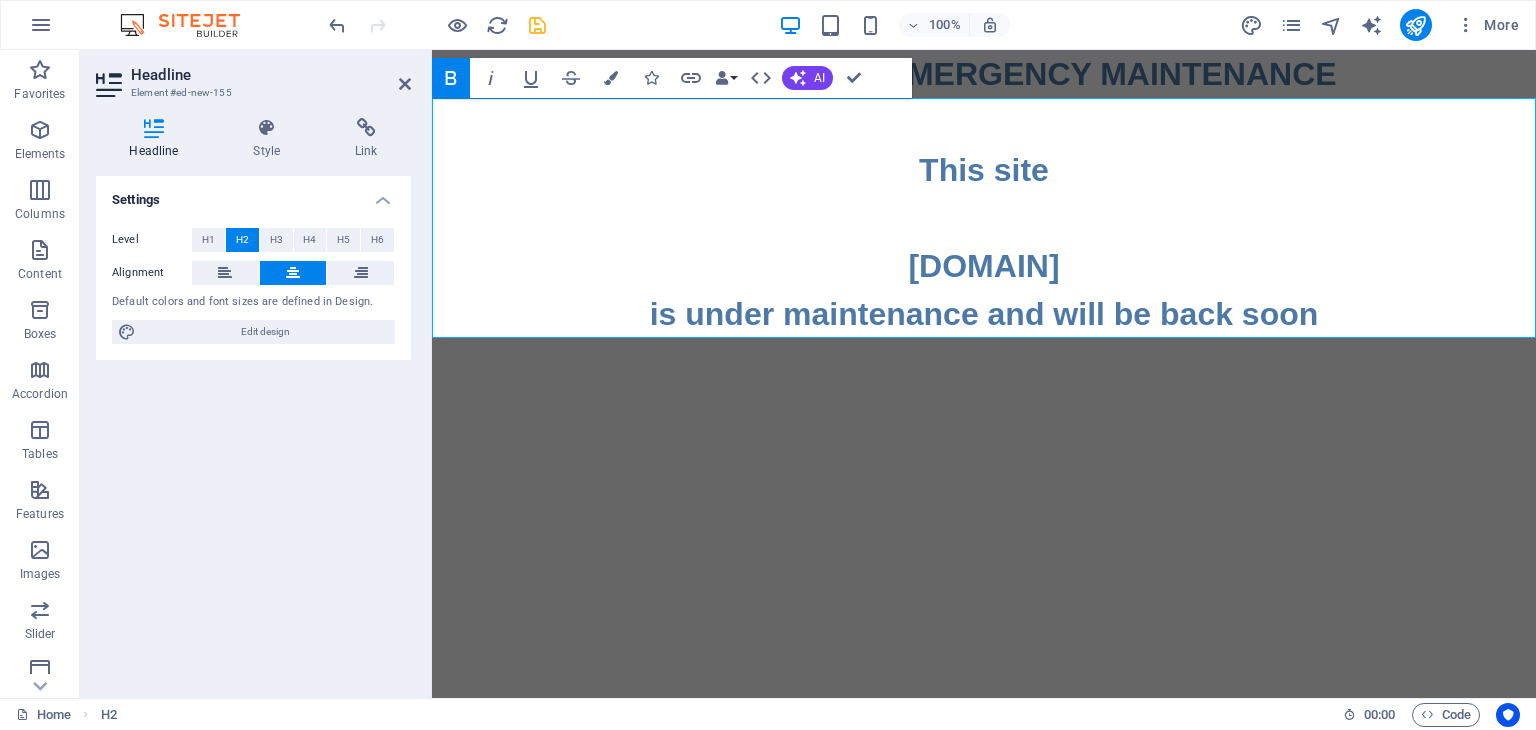 click on "This site ‌ ‌[DOMAIN] ‌is under maintenance and will be back soon" at bounding box center [984, 218] 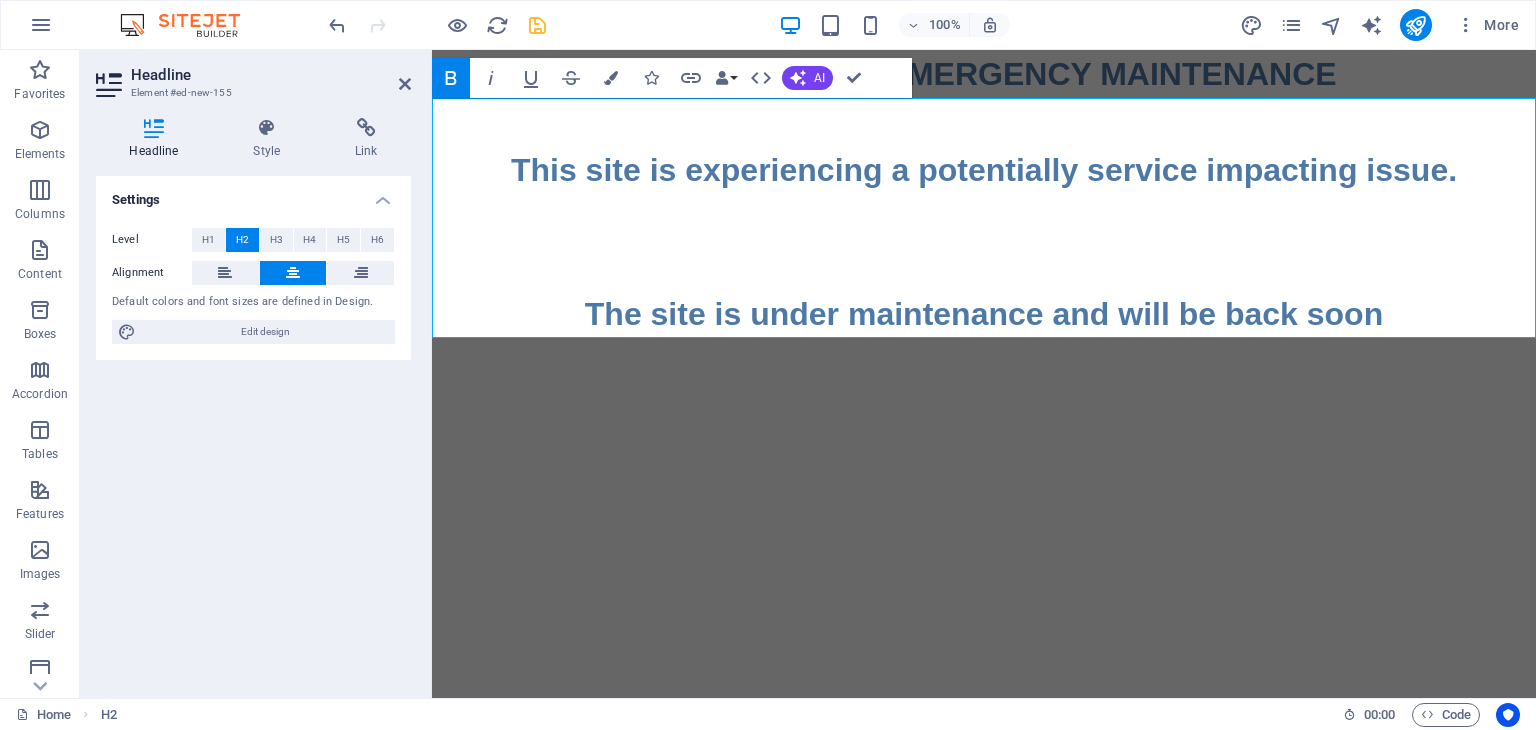 click on "This site is experiencing a potentially service impacting issue. ‌ The site is under maintenance and will be back soon" at bounding box center [984, 218] 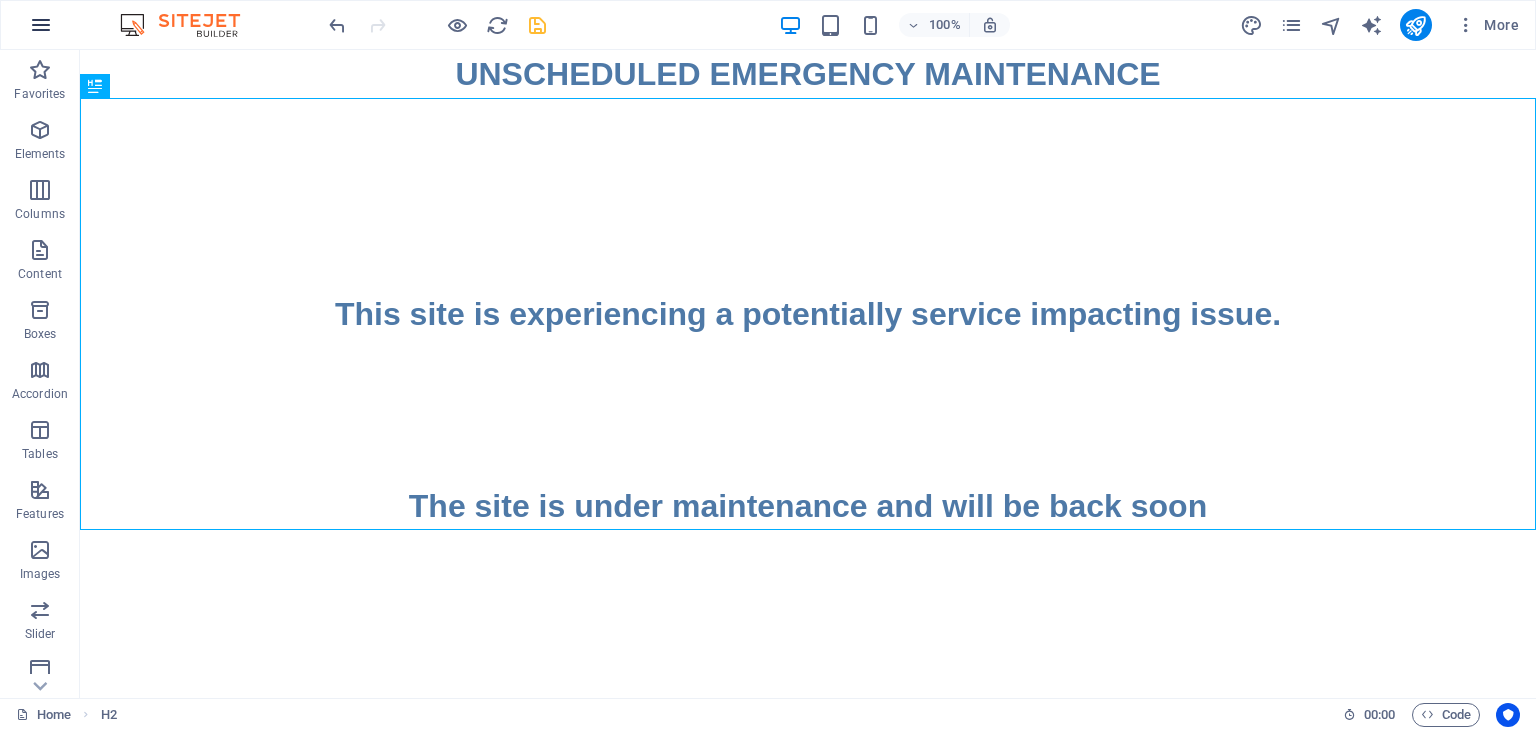 click at bounding box center [41, 25] 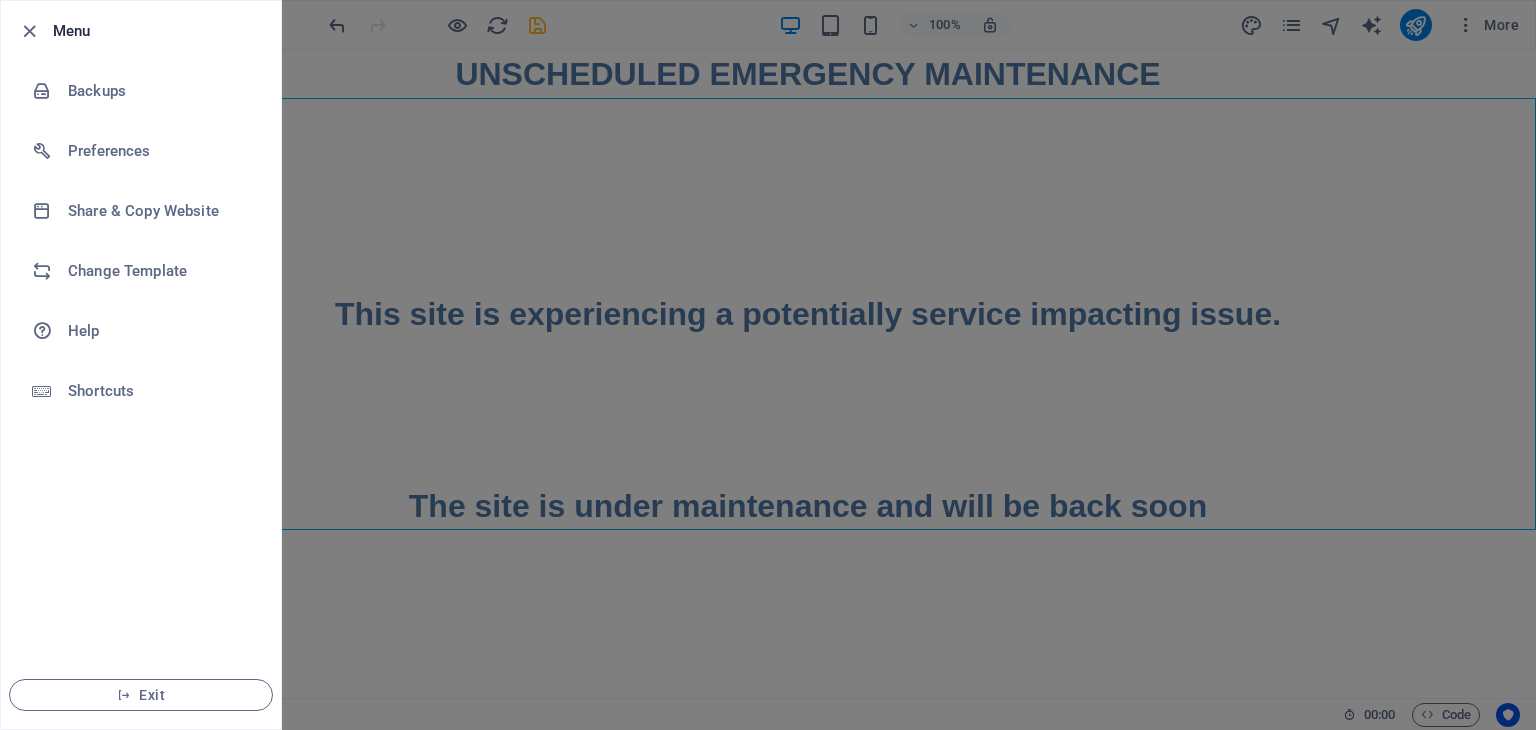 click at bounding box center (768, 365) 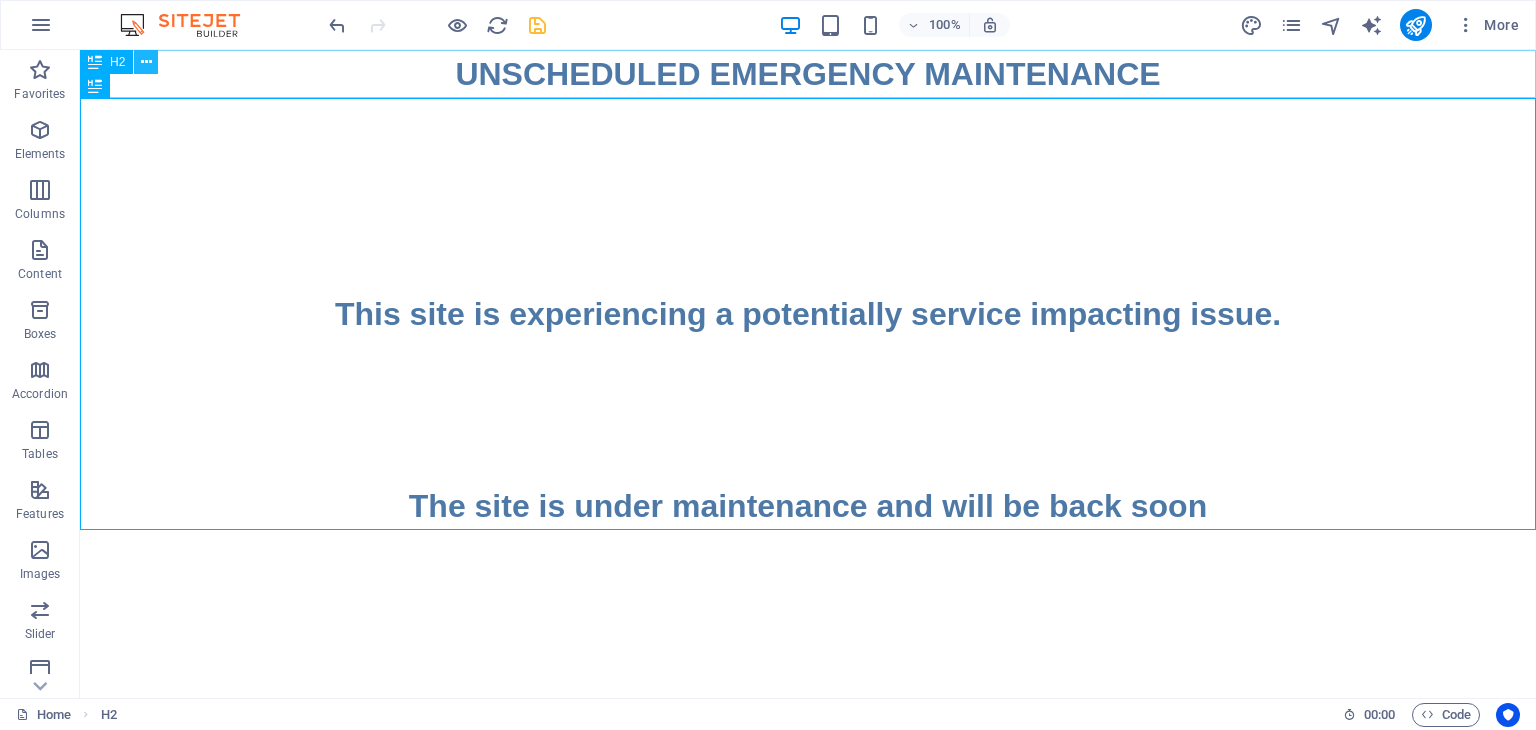 click at bounding box center (146, 62) 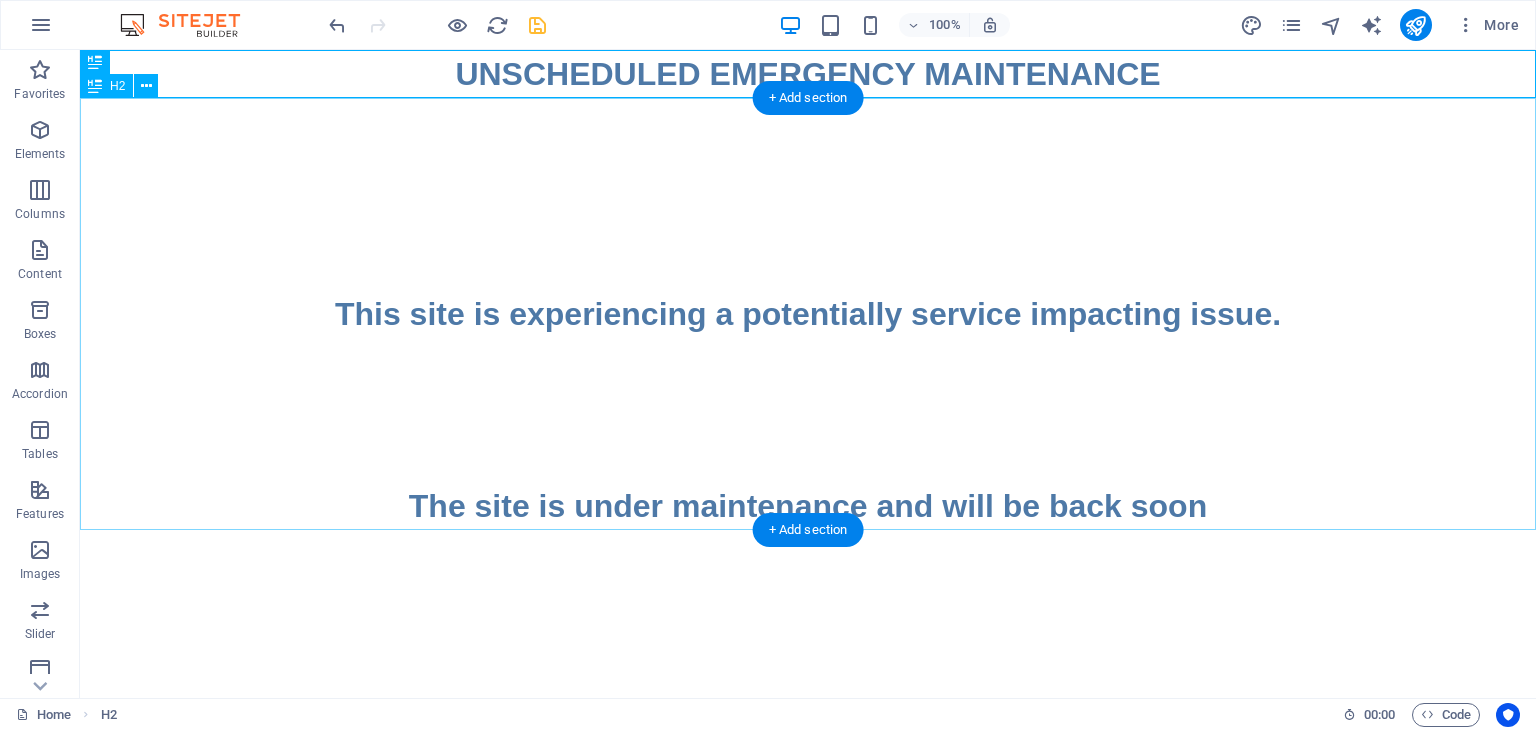 click on "This site is experiencing a potentially service impacting issue. The site is under maintenance and will be back soon" at bounding box center (808, 314) 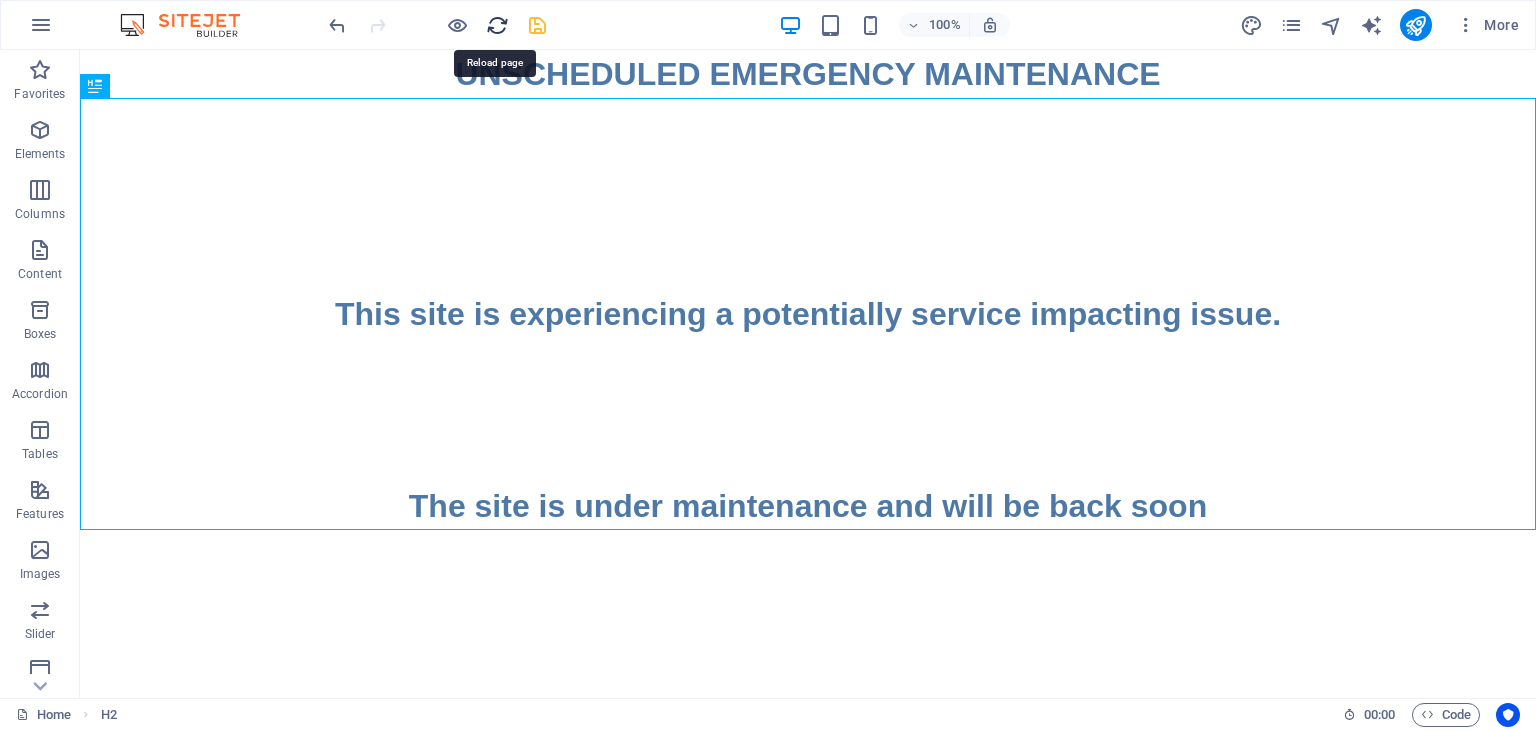 click at bounding box center (497, 25) 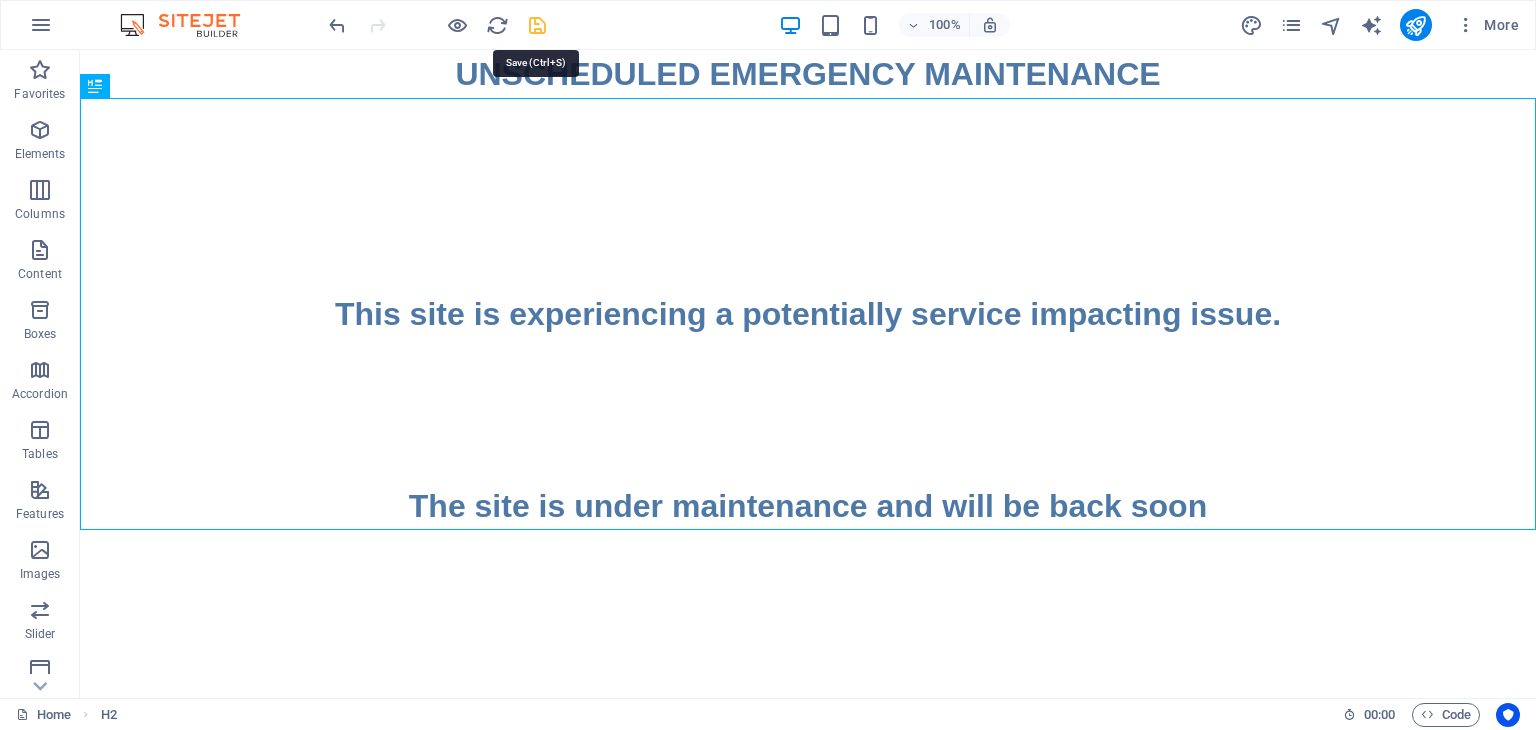 click at bounding box center [537, 25] 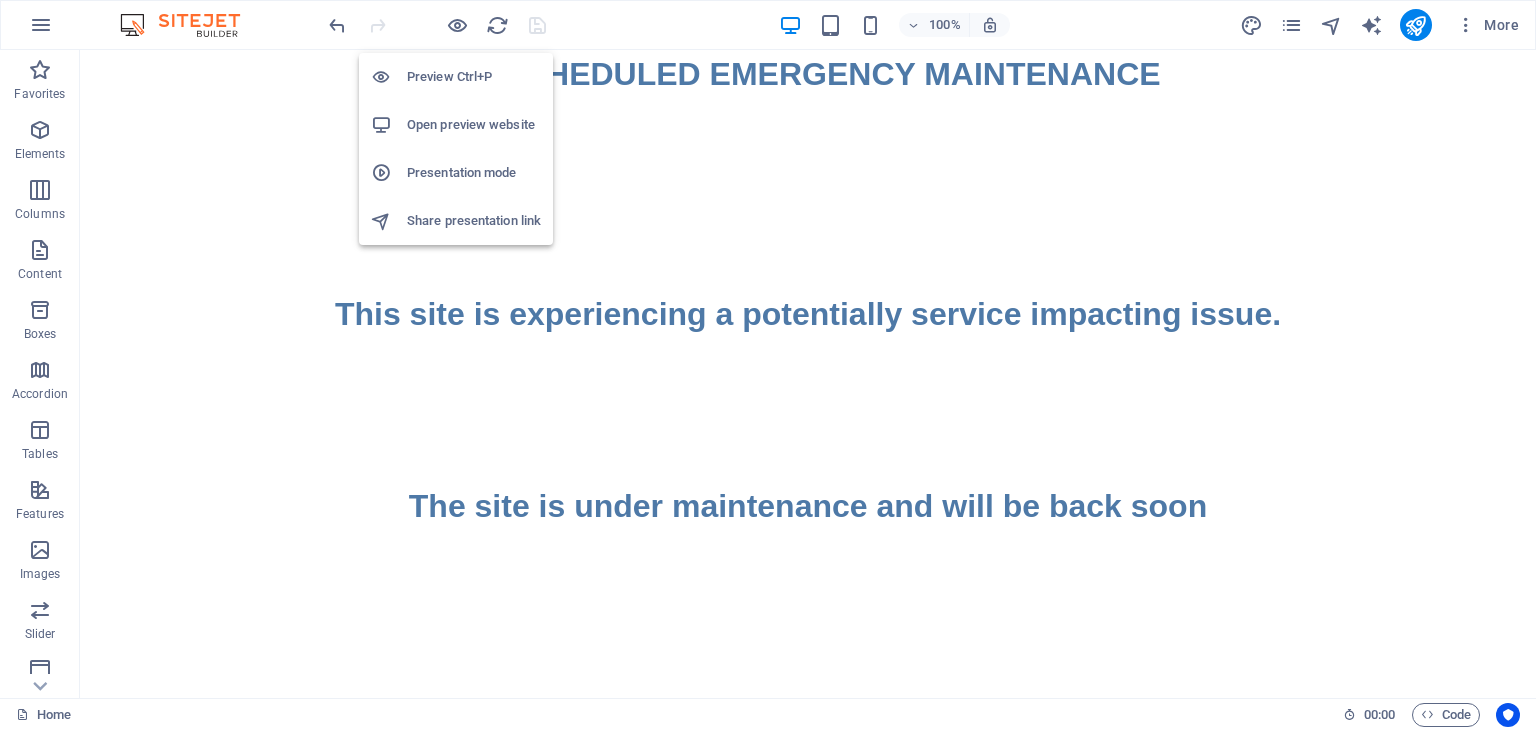 click on "Preview Ctrl+P" at bounding box center [474, 77] 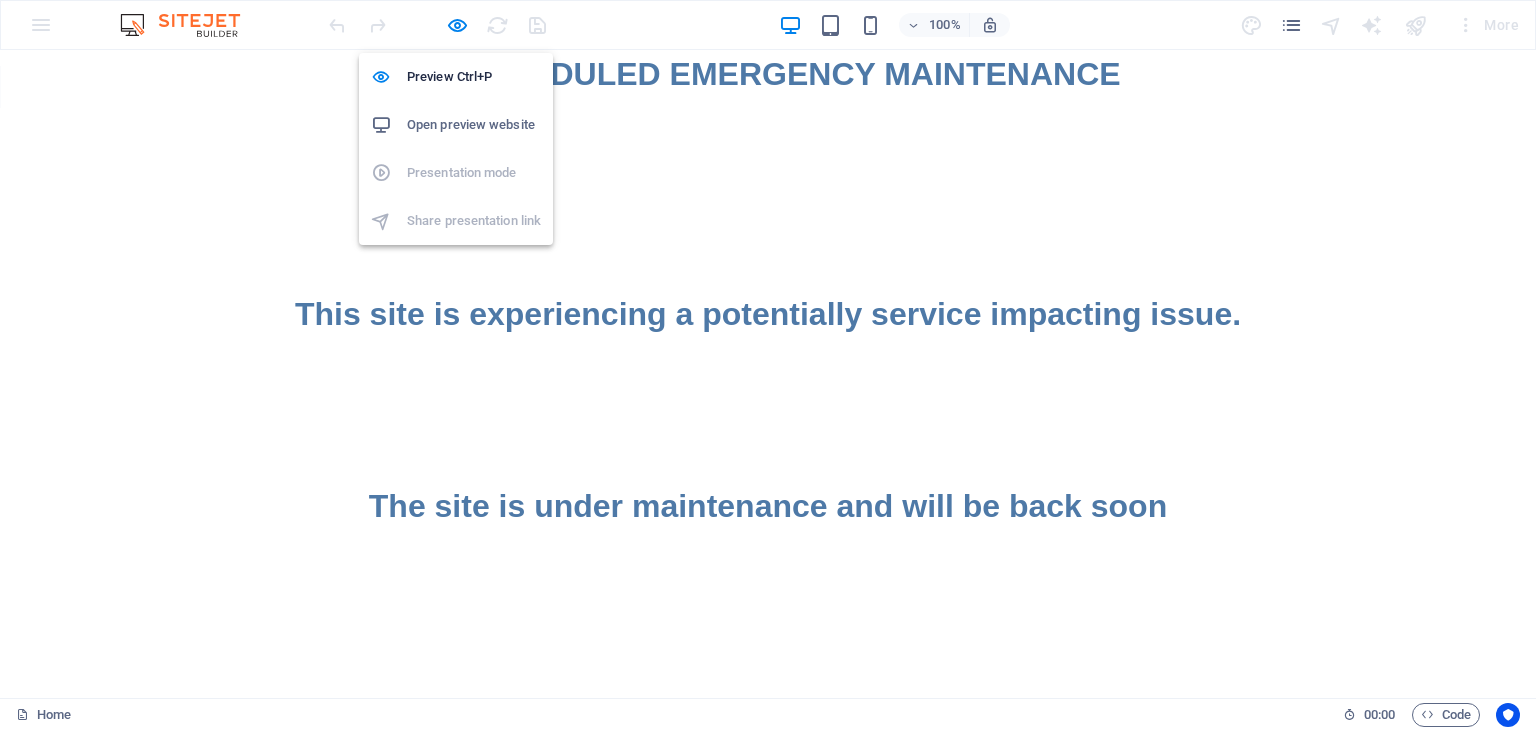 click on "Open preview website" at bounding box center [474, 125] 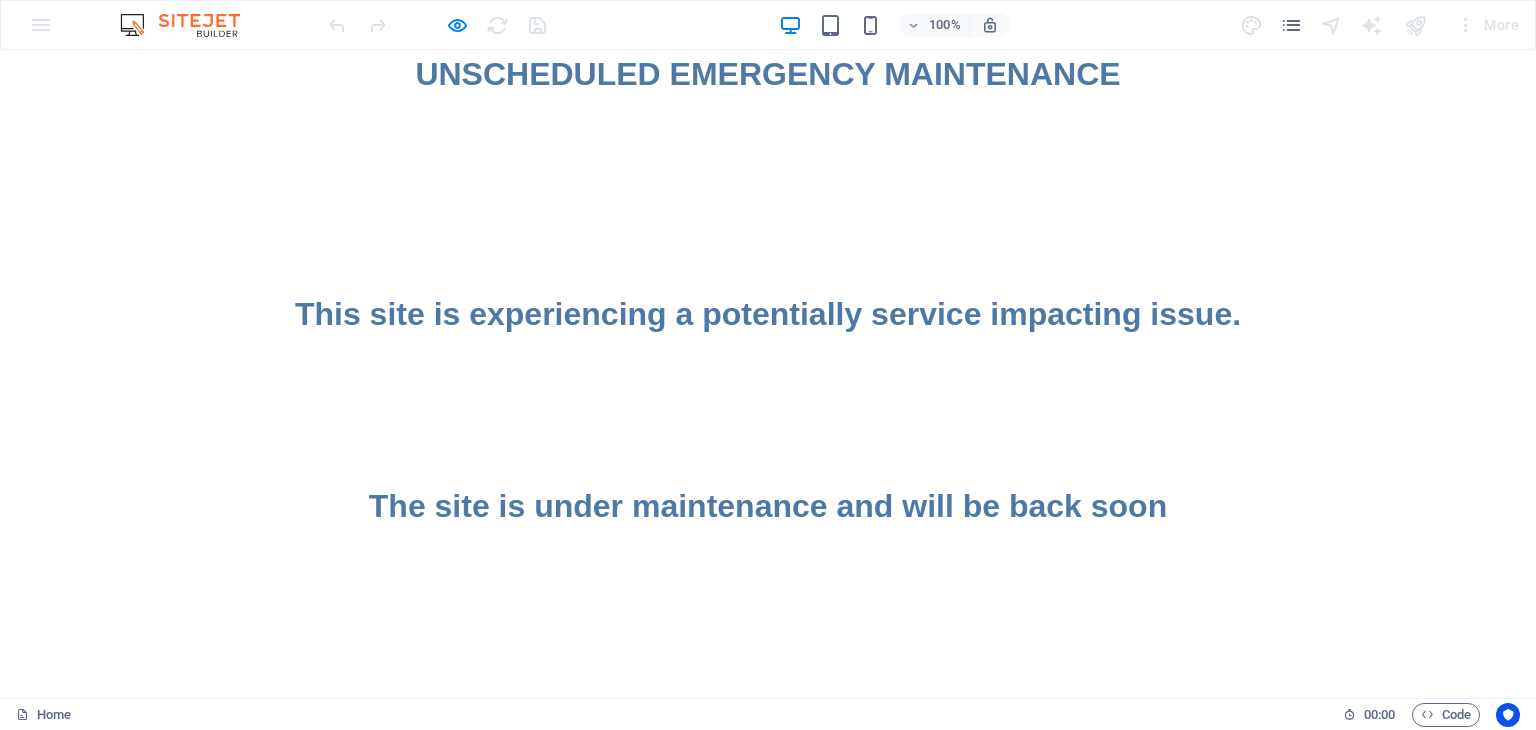 click on "UNSCHEDULED EMERGENCY MAINTENANCE" at bounding box center [767, 74] 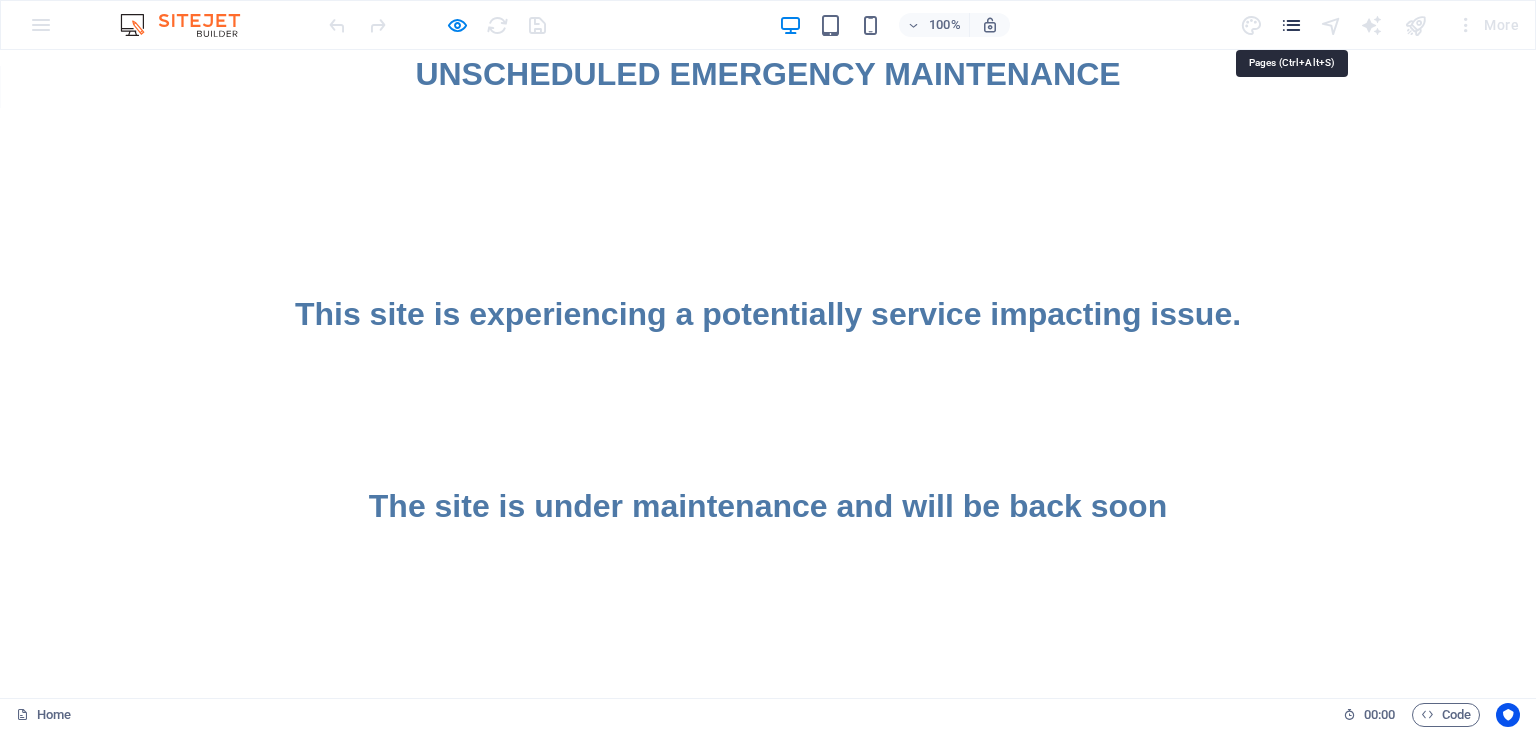 click at bounding box center [1291, 25] 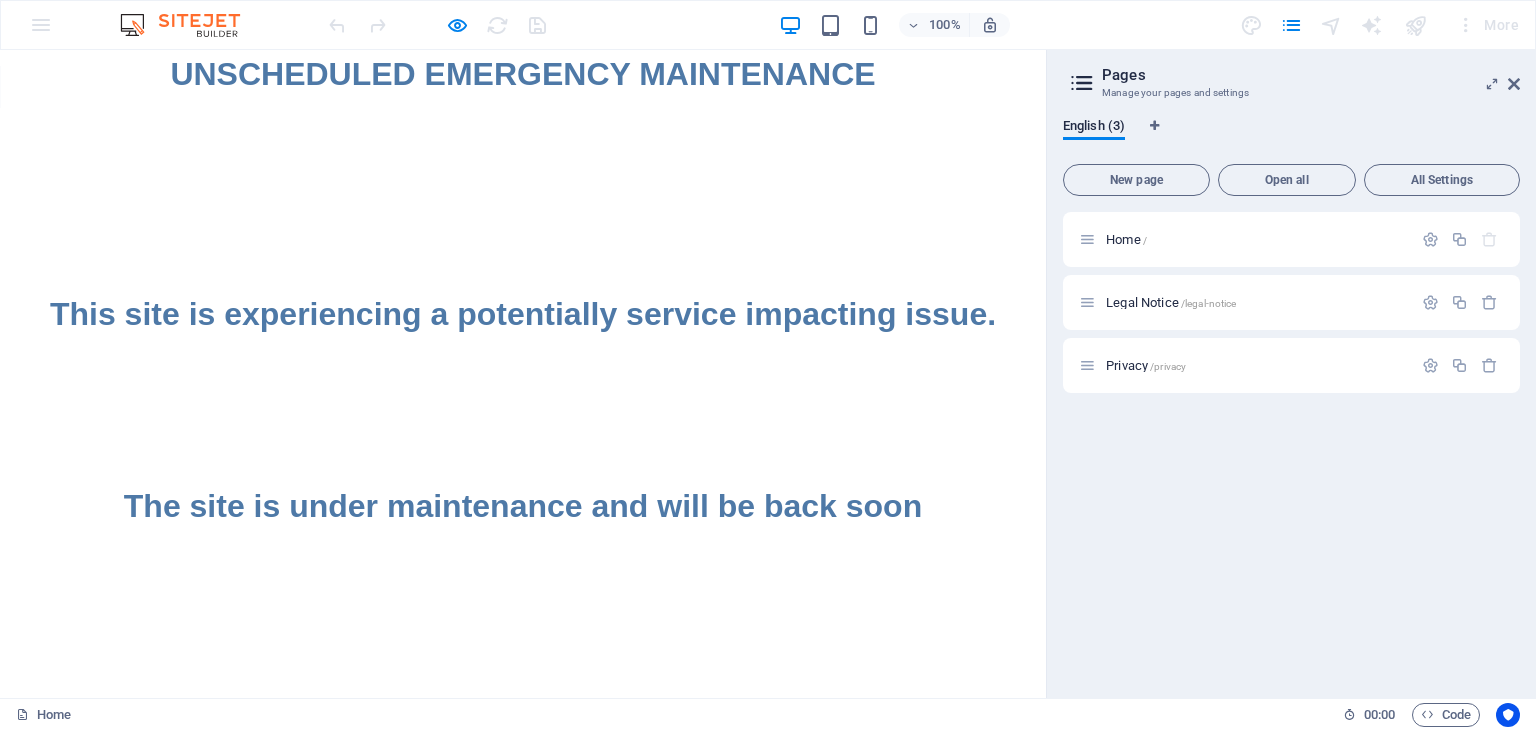 click on "This site is experiencing a potentially service impacting issue. The site is under maintenance and will be back soon" at bounding box center (523, 314) 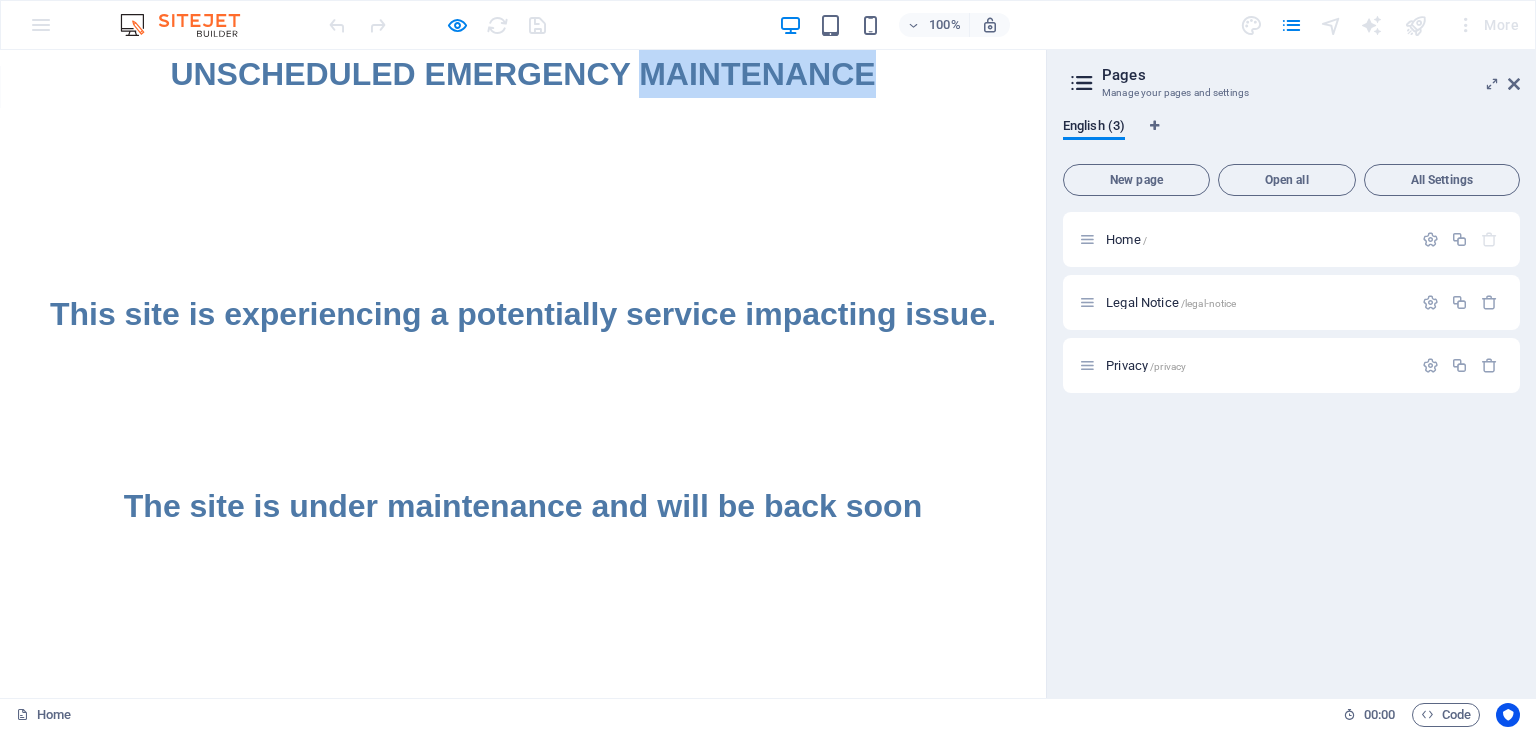 click on "UNSCHEDULED EMERGENCY MAINTENANCE" at bounding box center [522, 74] 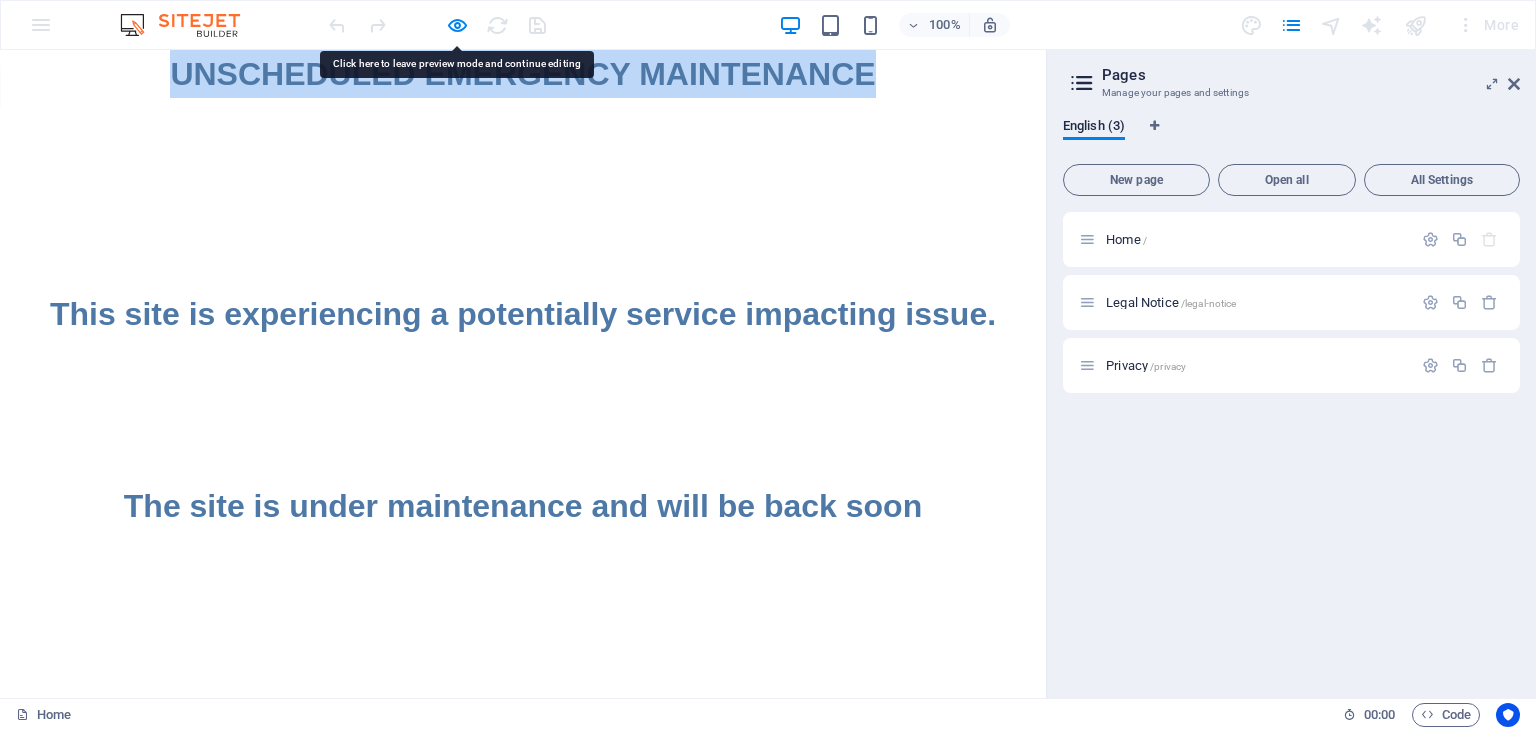 click on "UNSCHEDULED EMERGENCY MAINTENANCE" at bounding box center [522, 74] 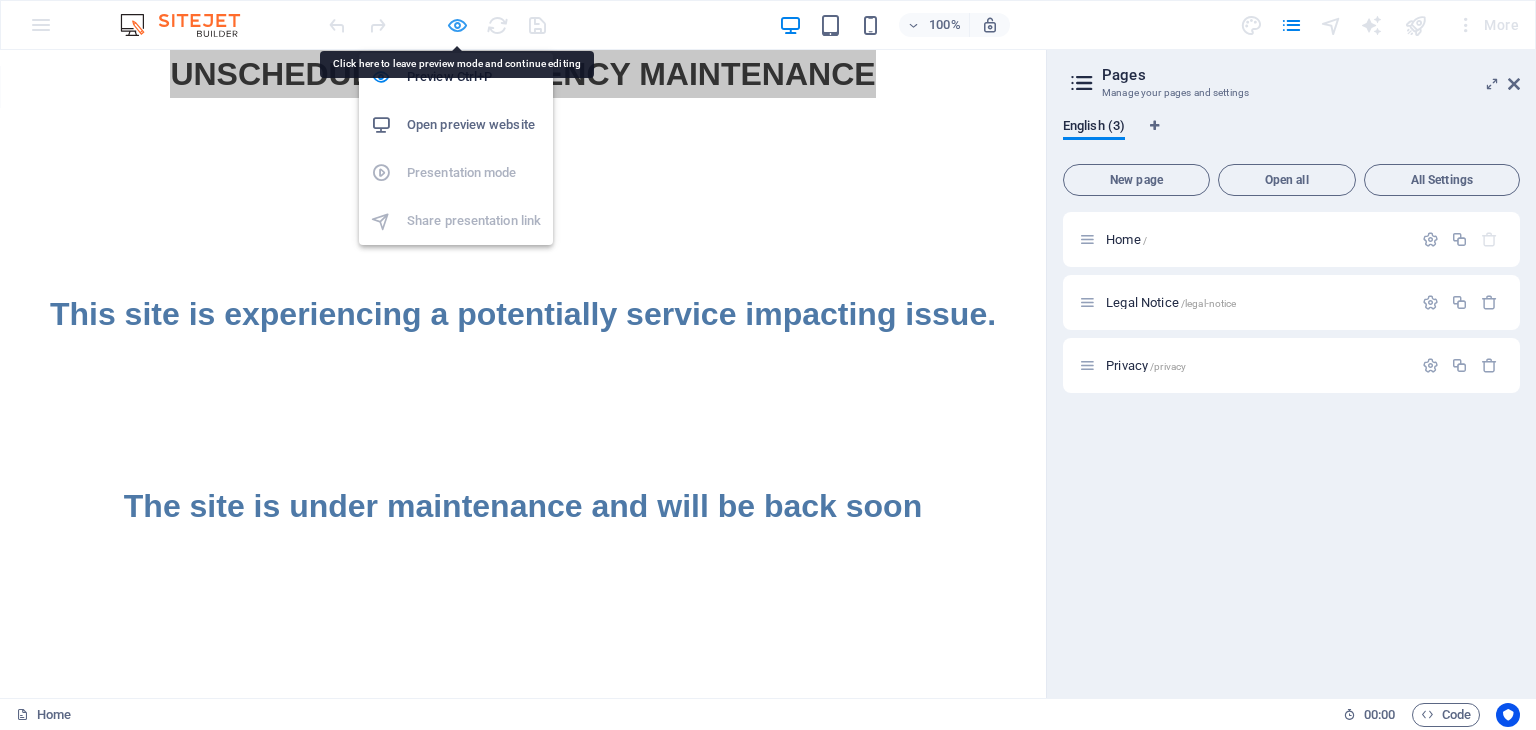 click at bounding box center [457, 25] 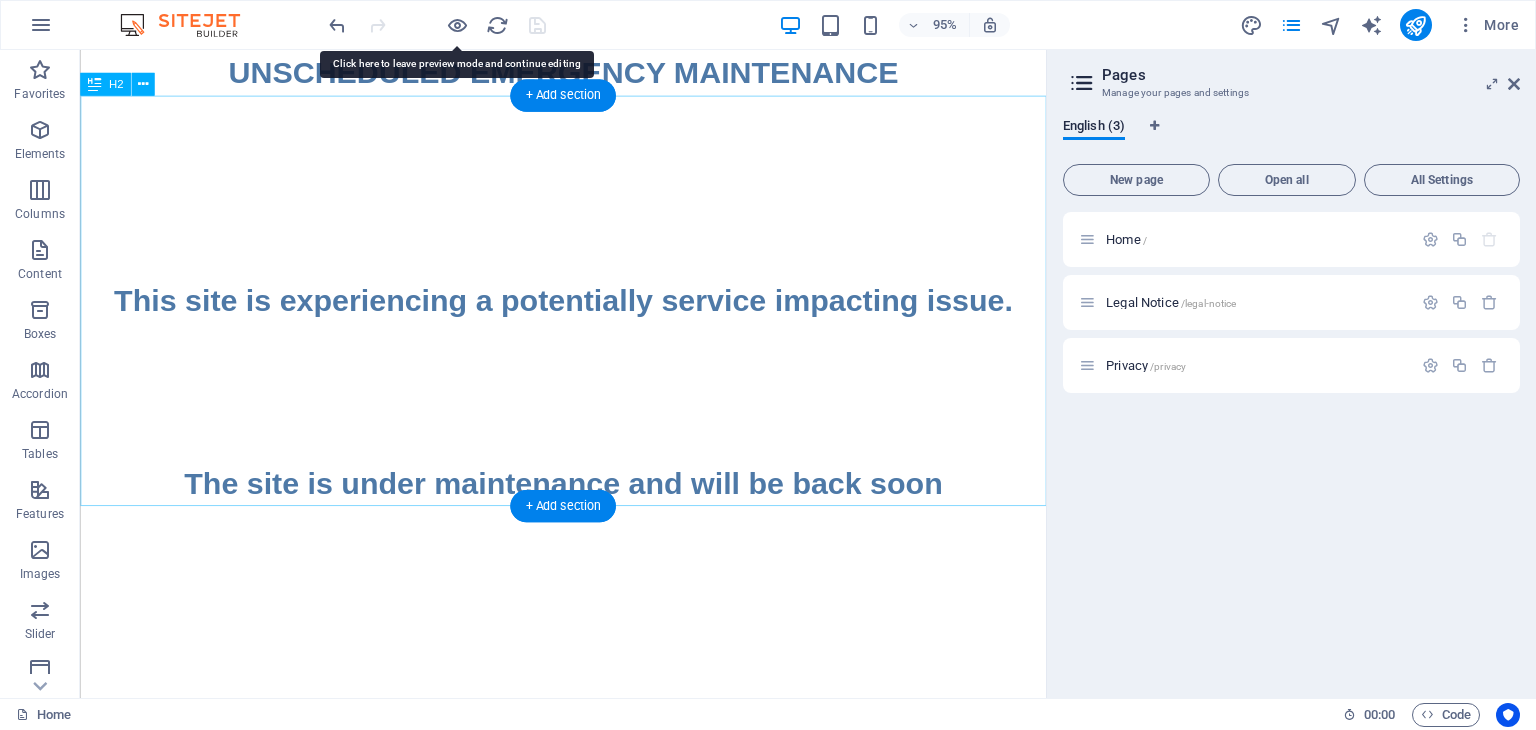 click on "This site is experiencing a potentially service impacting issue. The site is under maintenance and will be back soon" at bounding box center (588, 314) 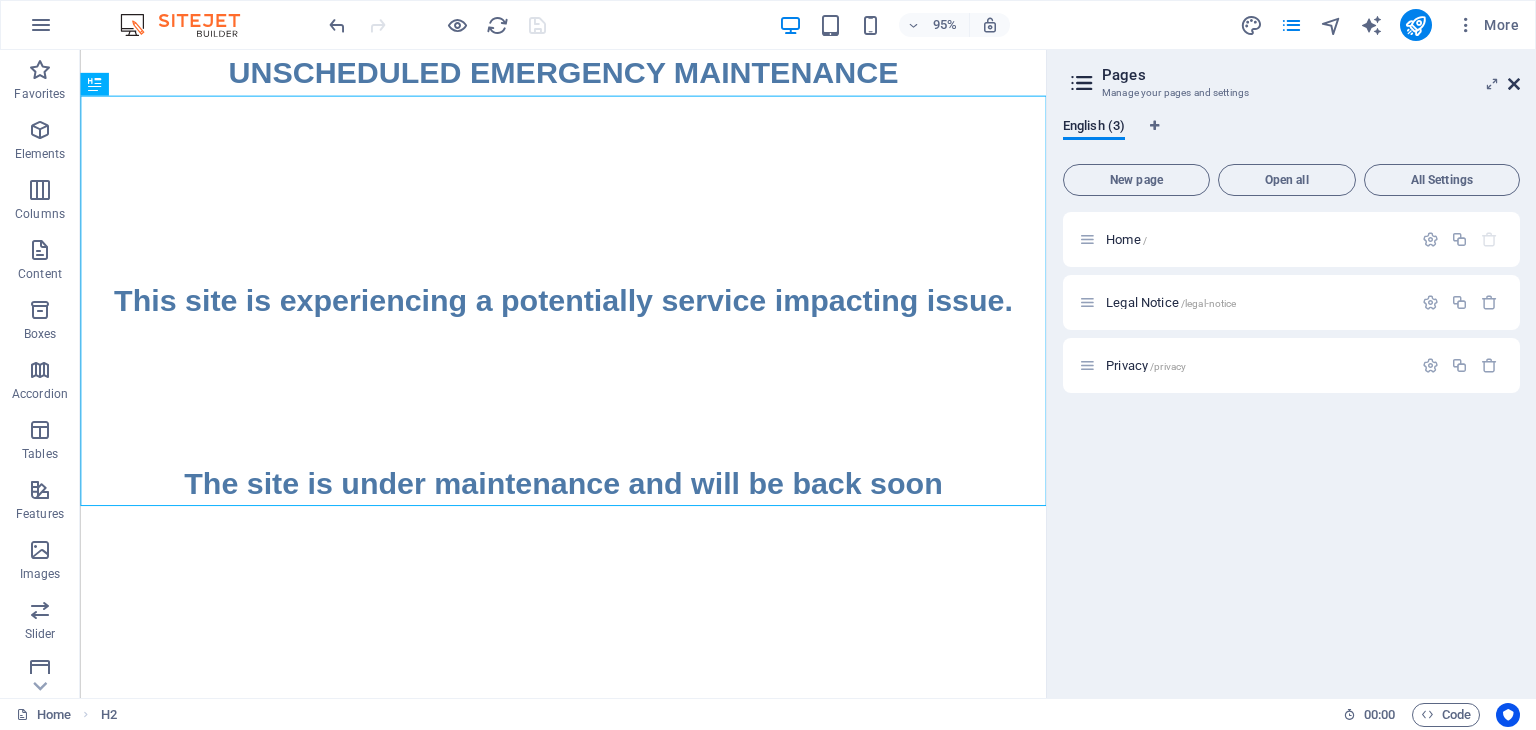 click at bounding box center (1514, 84) 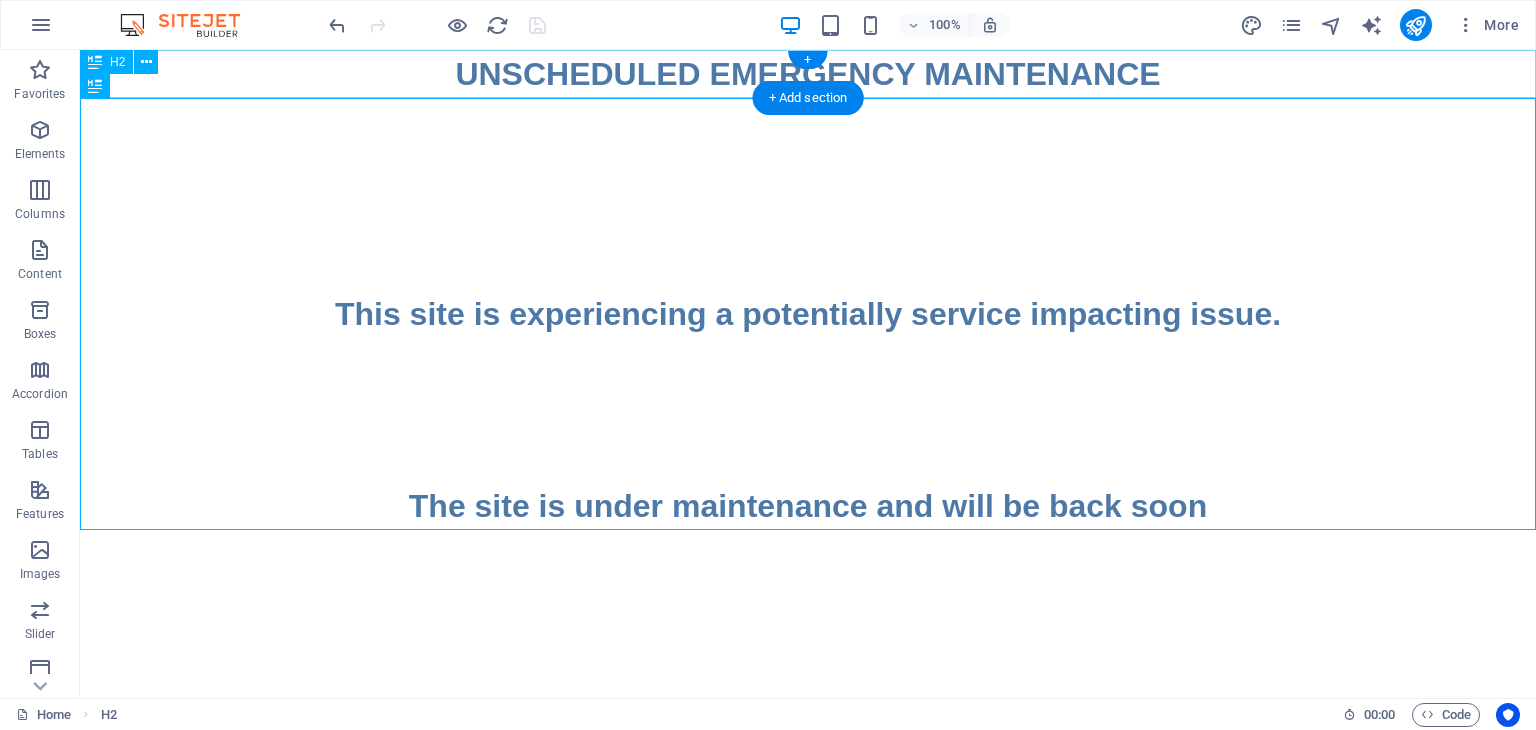 click on "UNSCHEDULED EMERGENCY MAINTENANCE" at bounding box center (808, 74) 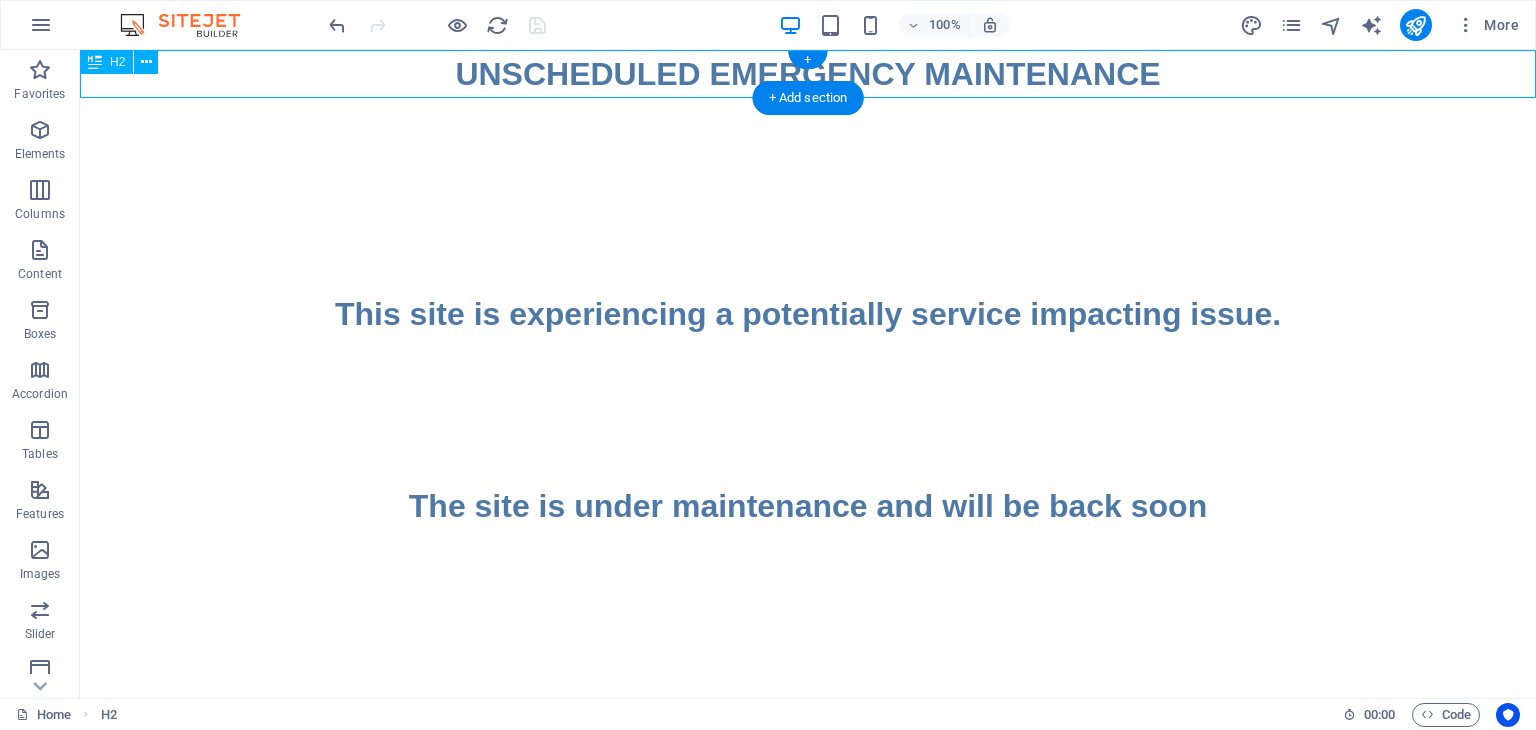 click on "UNSCHEDULED EMERGENCY MAINTENANCE" at bounding box center (808, 74) 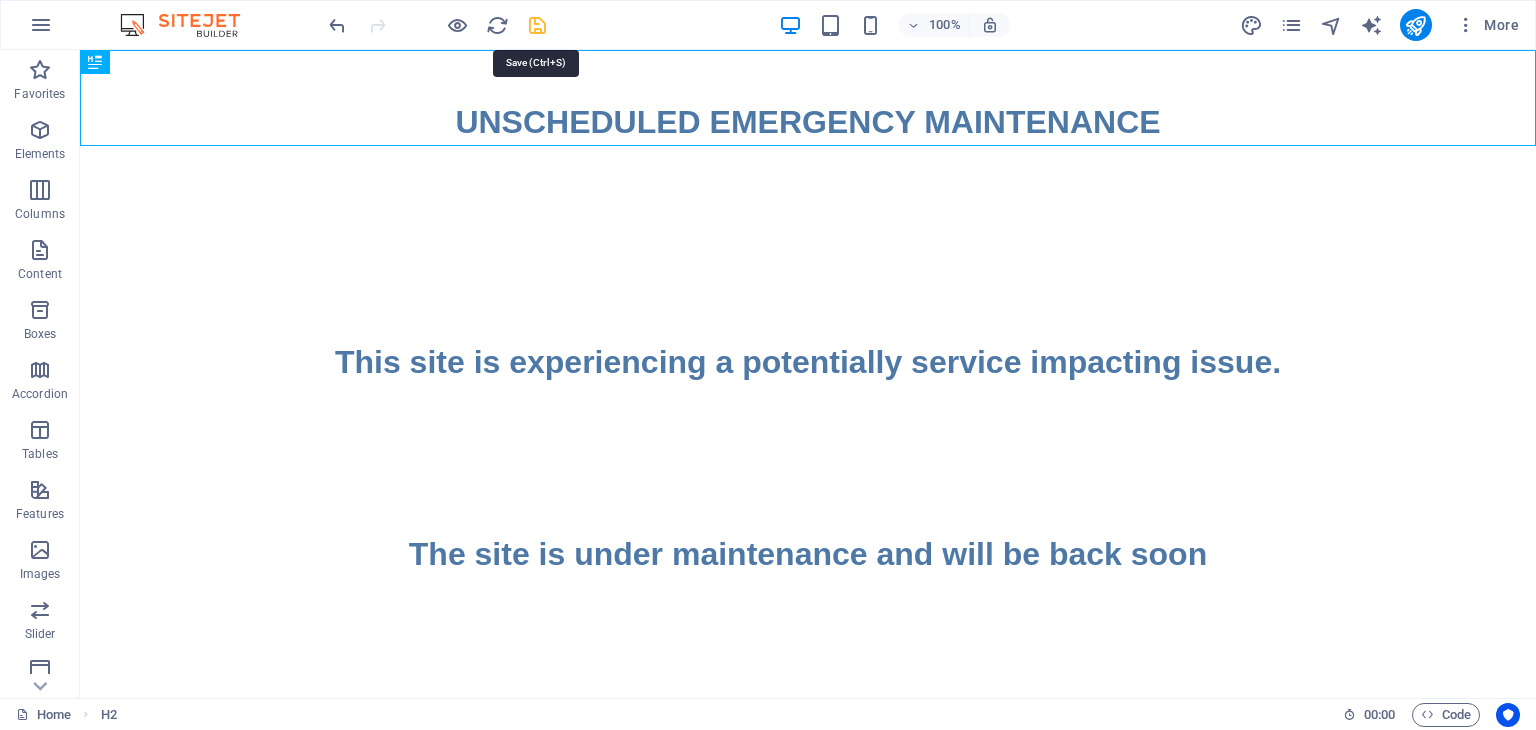 click at bounding box center (537, 25) 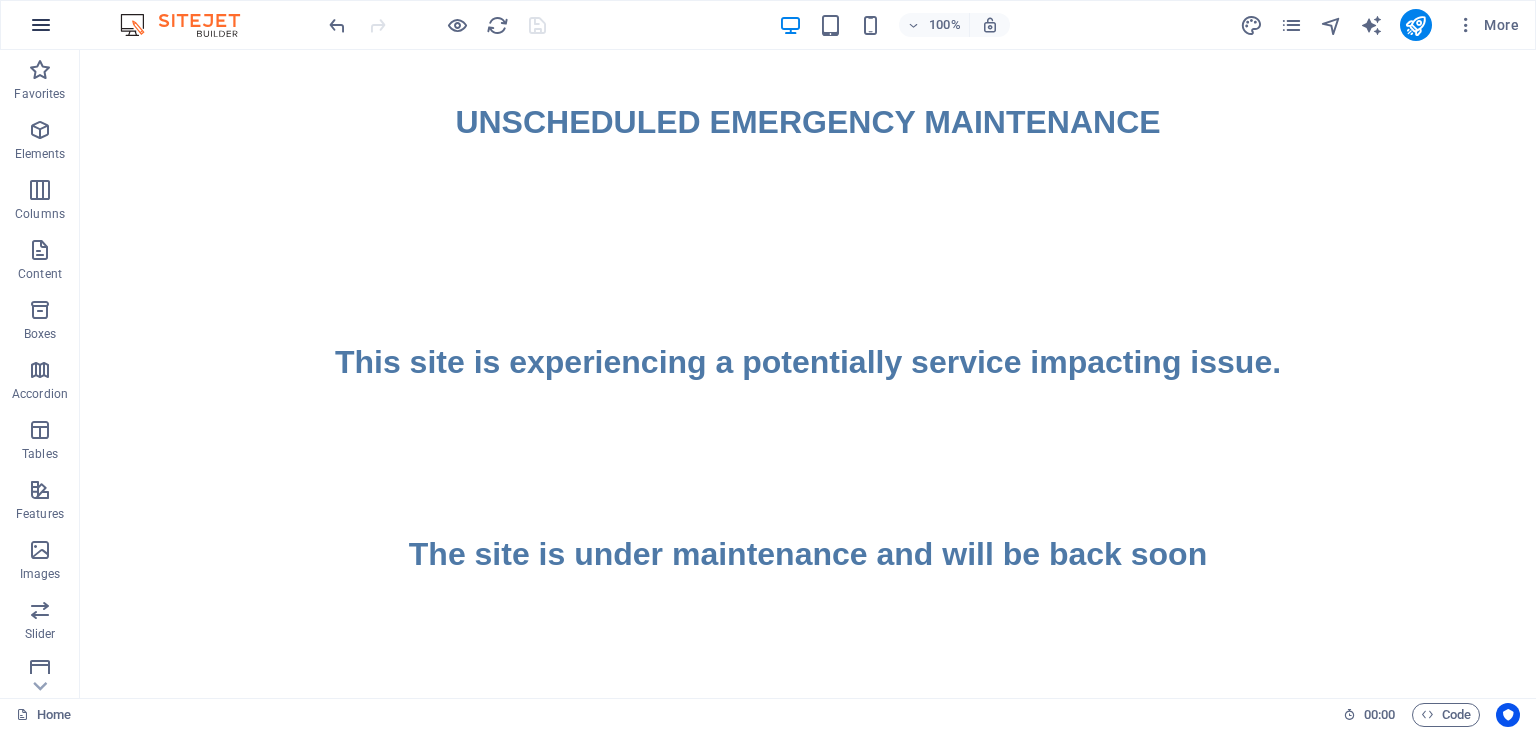 click at bounding box center [41, 25] 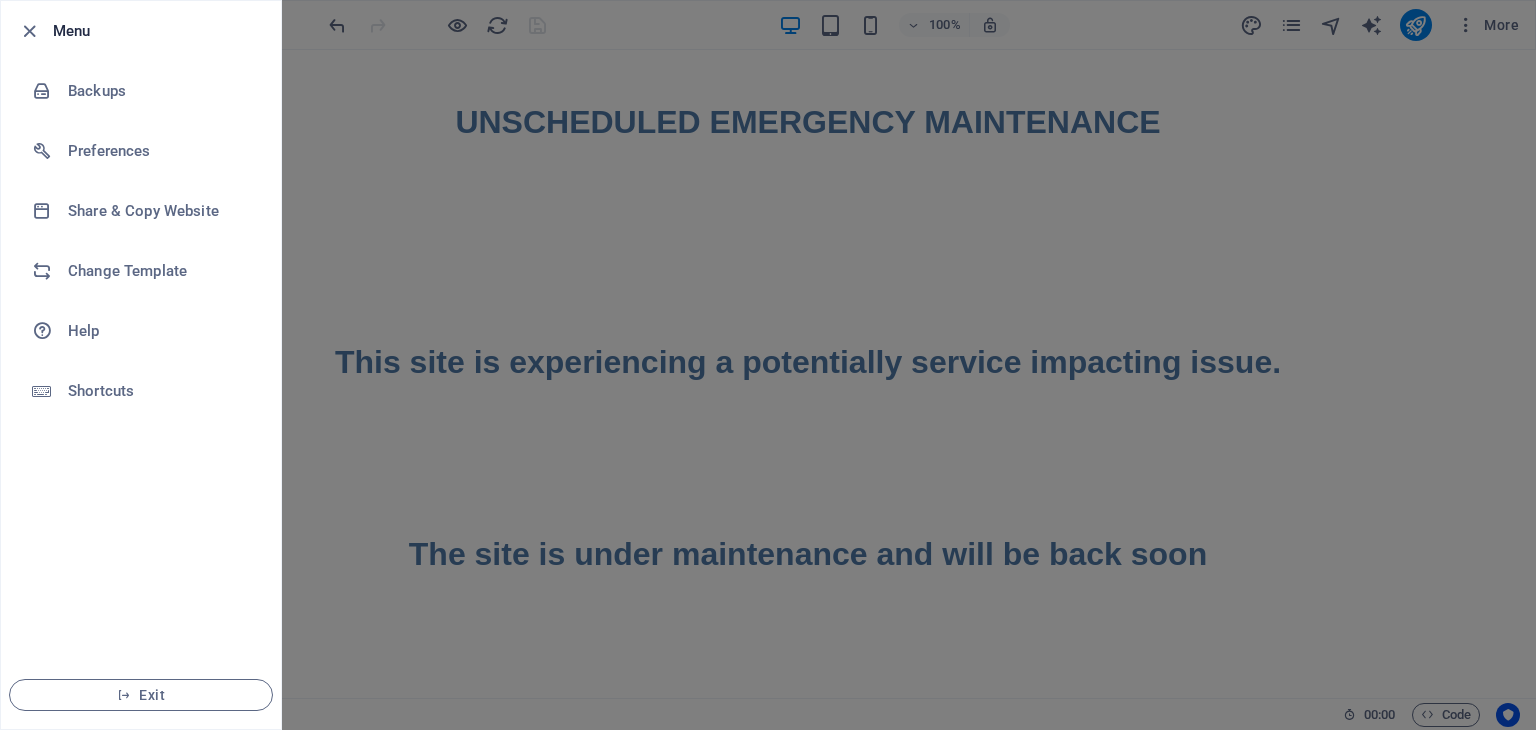 click at bounding box center (768, 365) 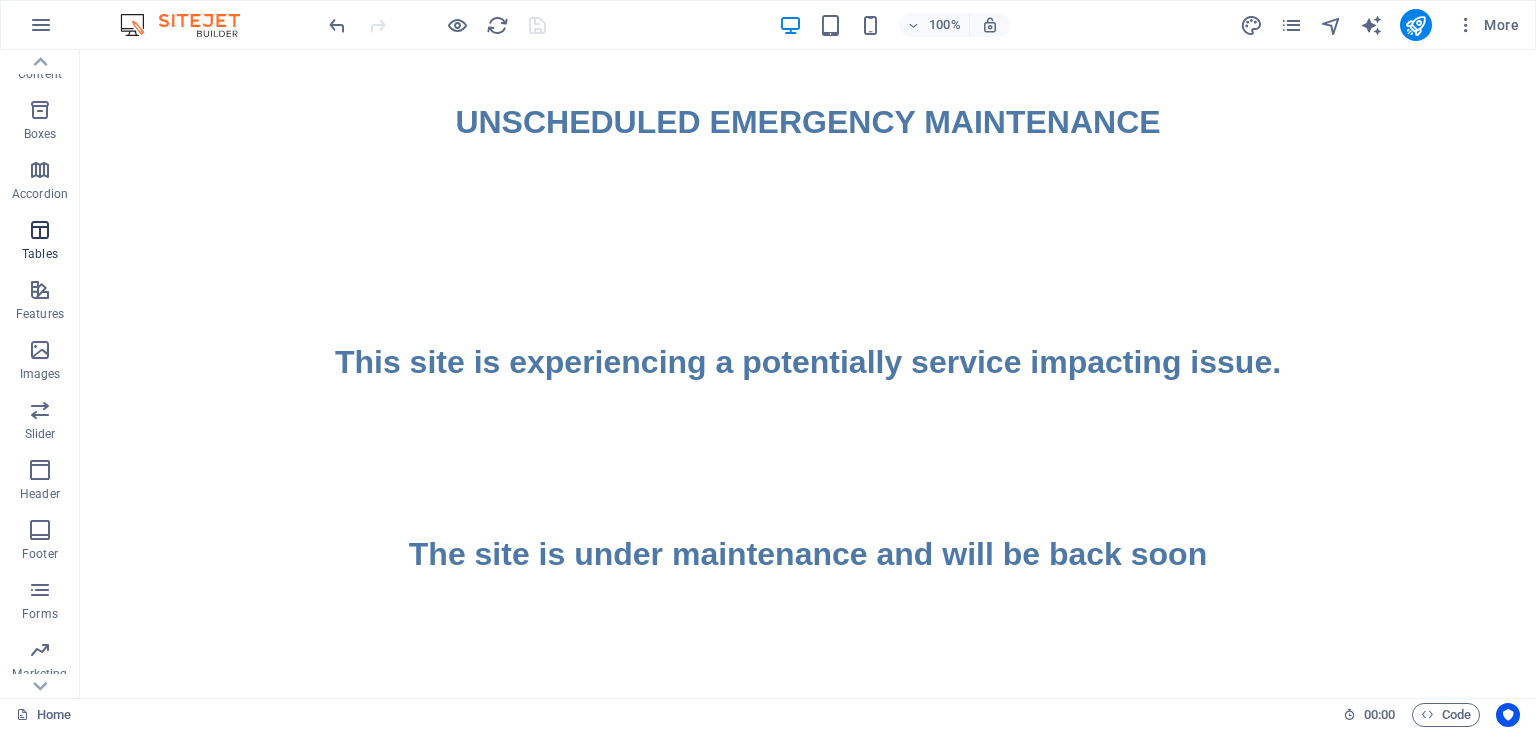 scroll, scrollTop: 252, scrollLeft: 0, axis: vertical 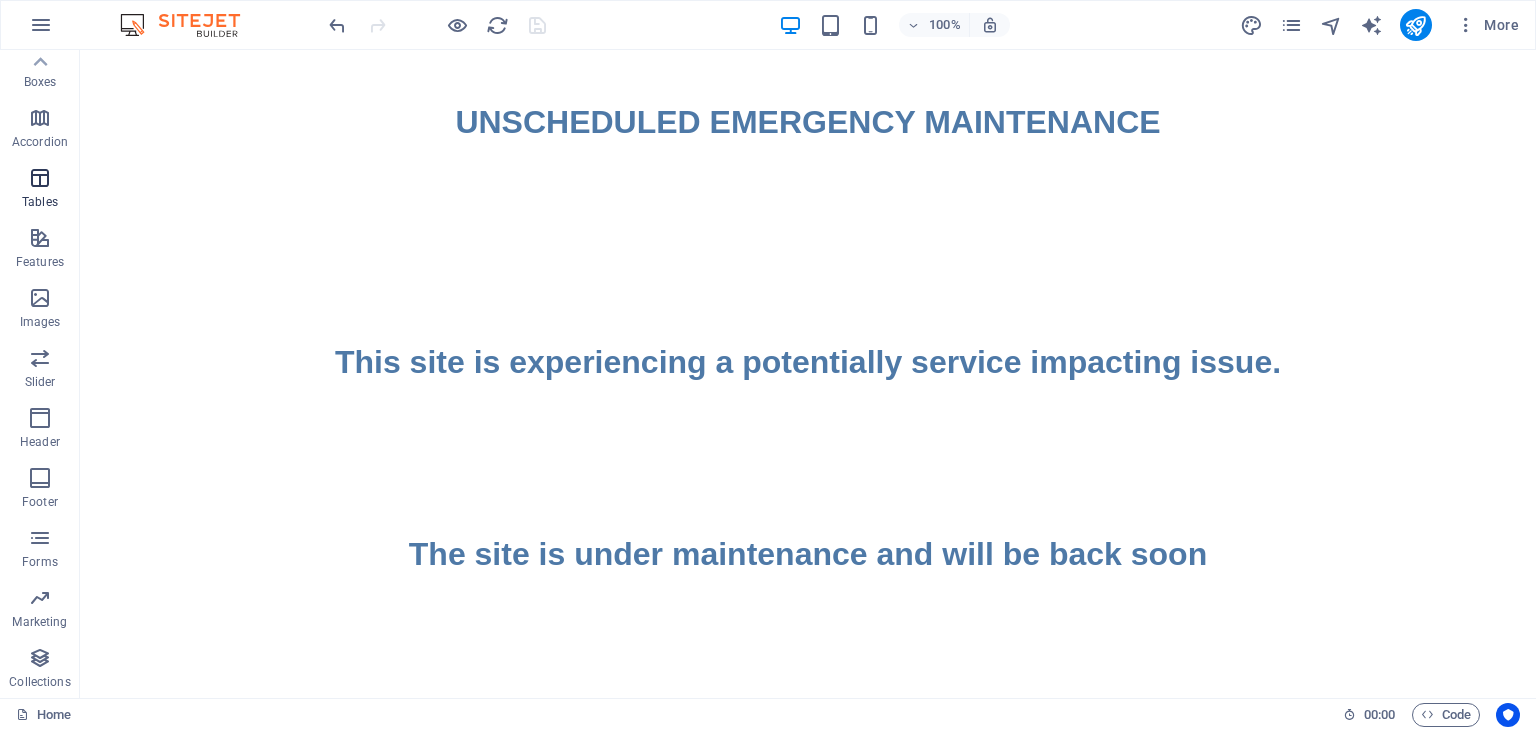 click on "Header" at bounding box center [40, 430] 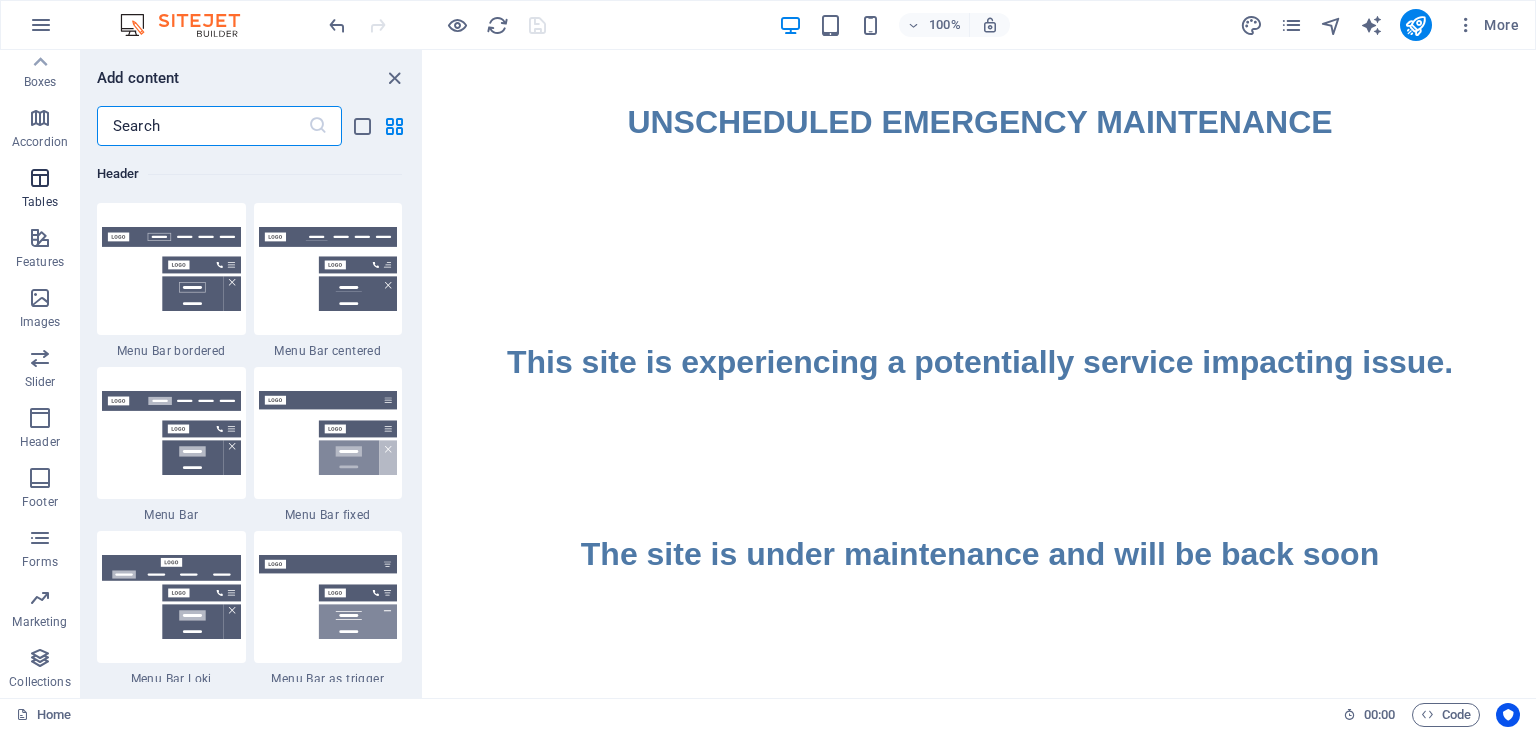 scroll, scrollTop: 12042, scrollLeft: 0, axis: vertical 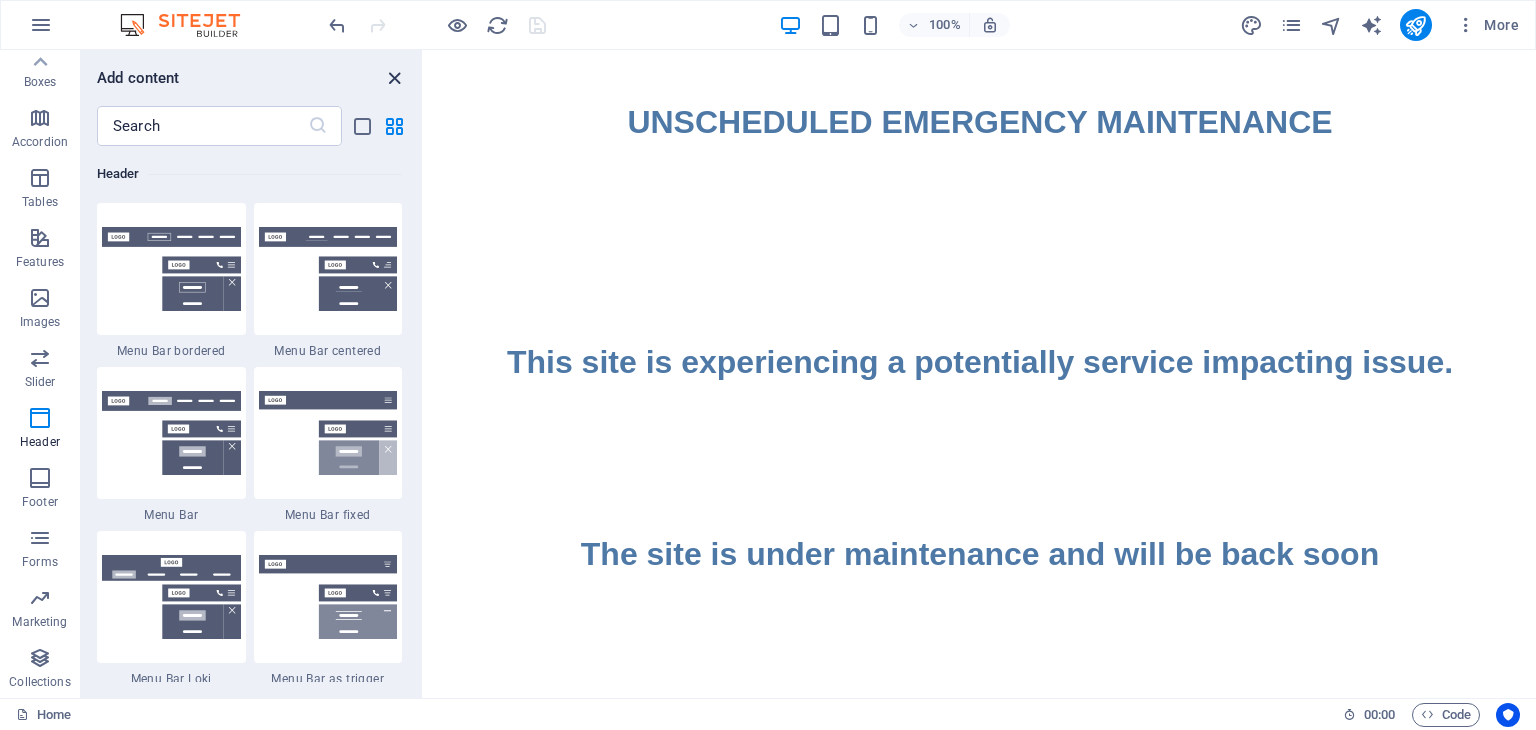 click at bounding box center [394, 78] 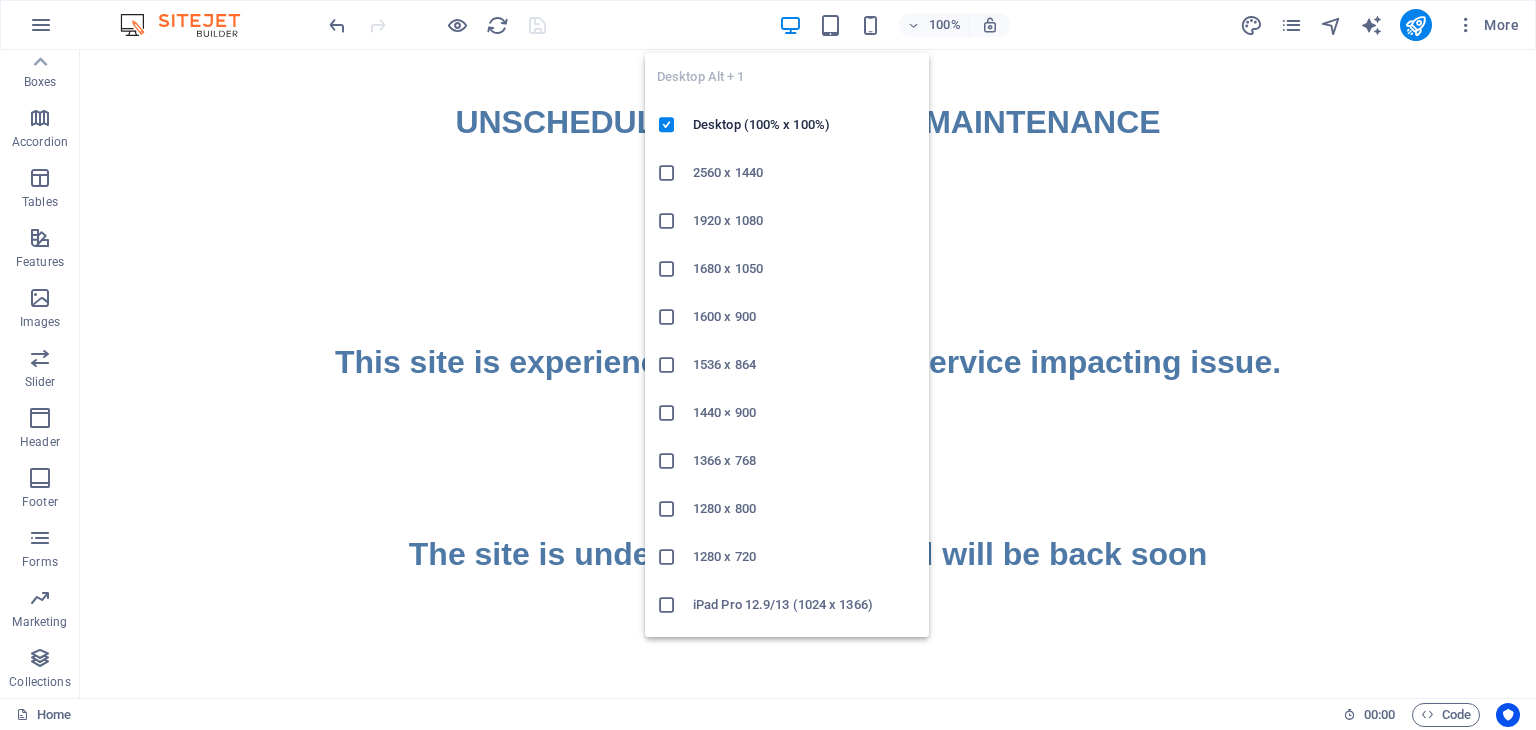 click at bounding box center (790, 25) 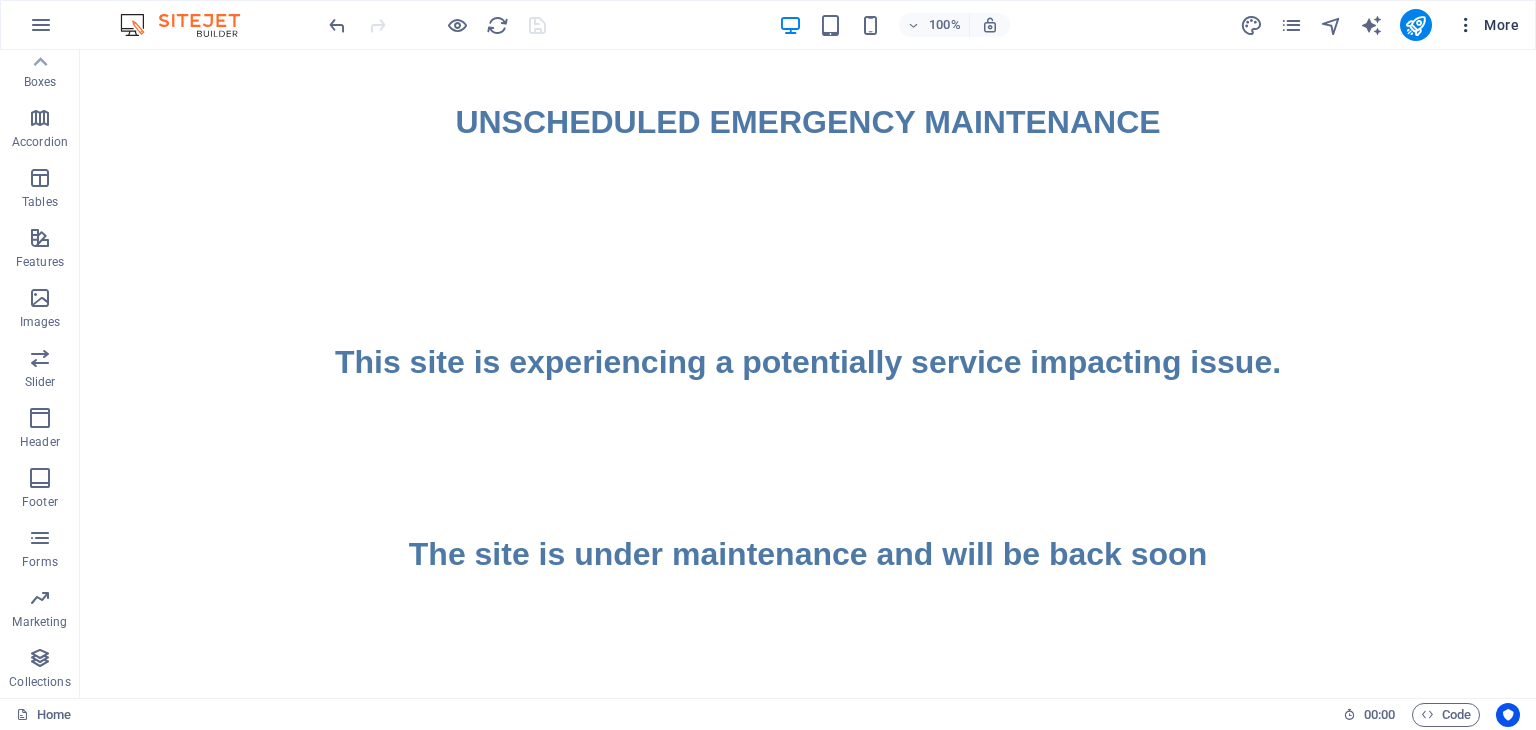 click on "More" at bounding box center (1487, 25) 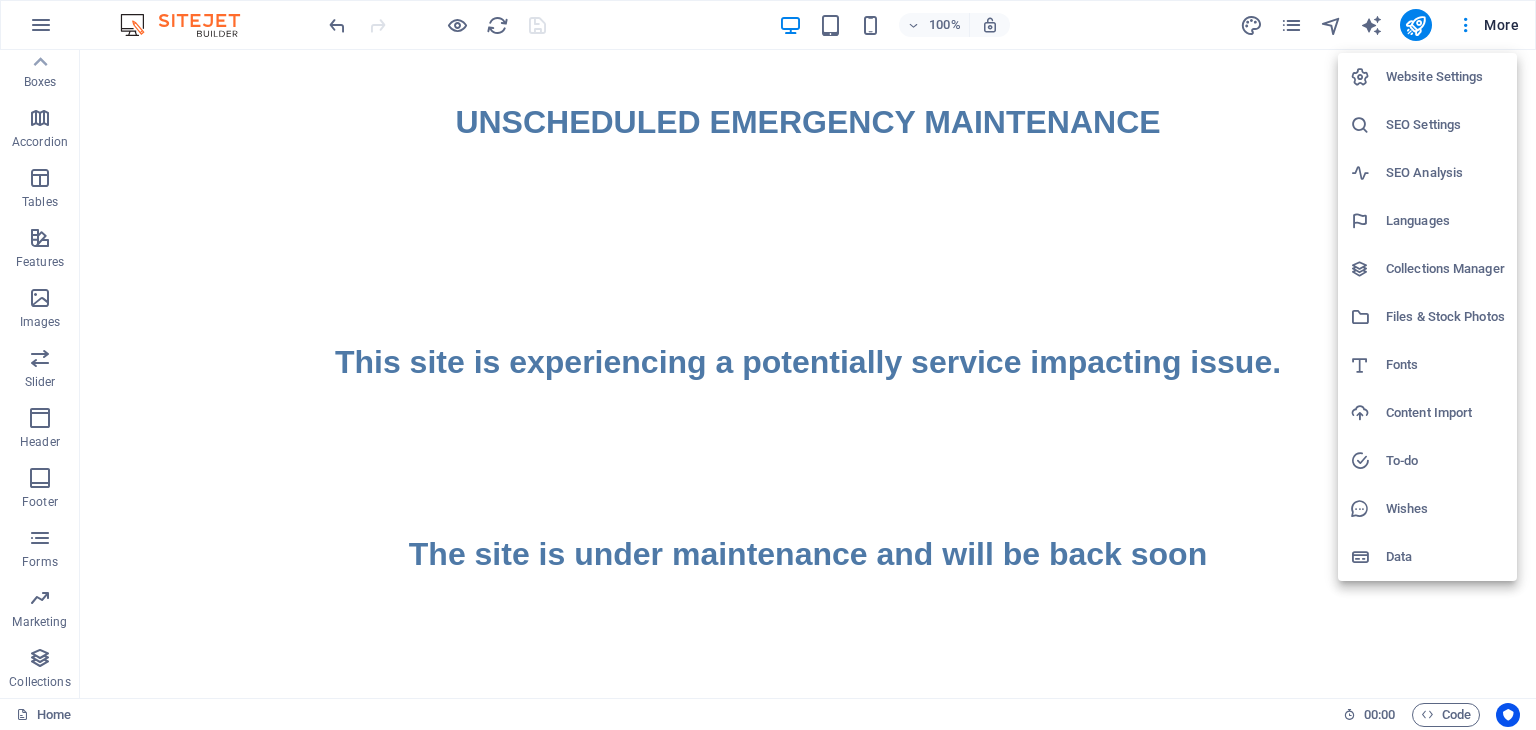 click at bounding box center [768, 365] 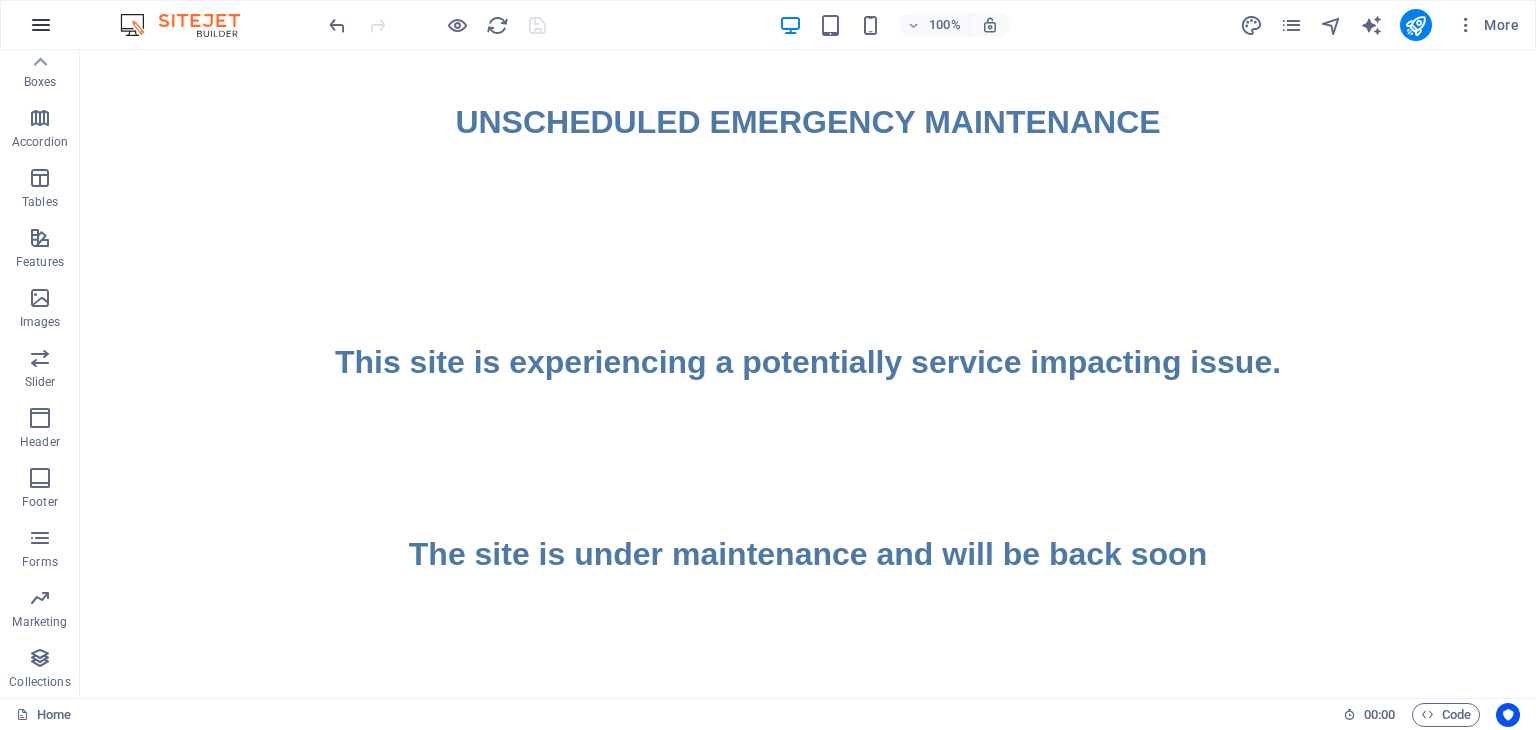 click at bounding box center (41, 25) 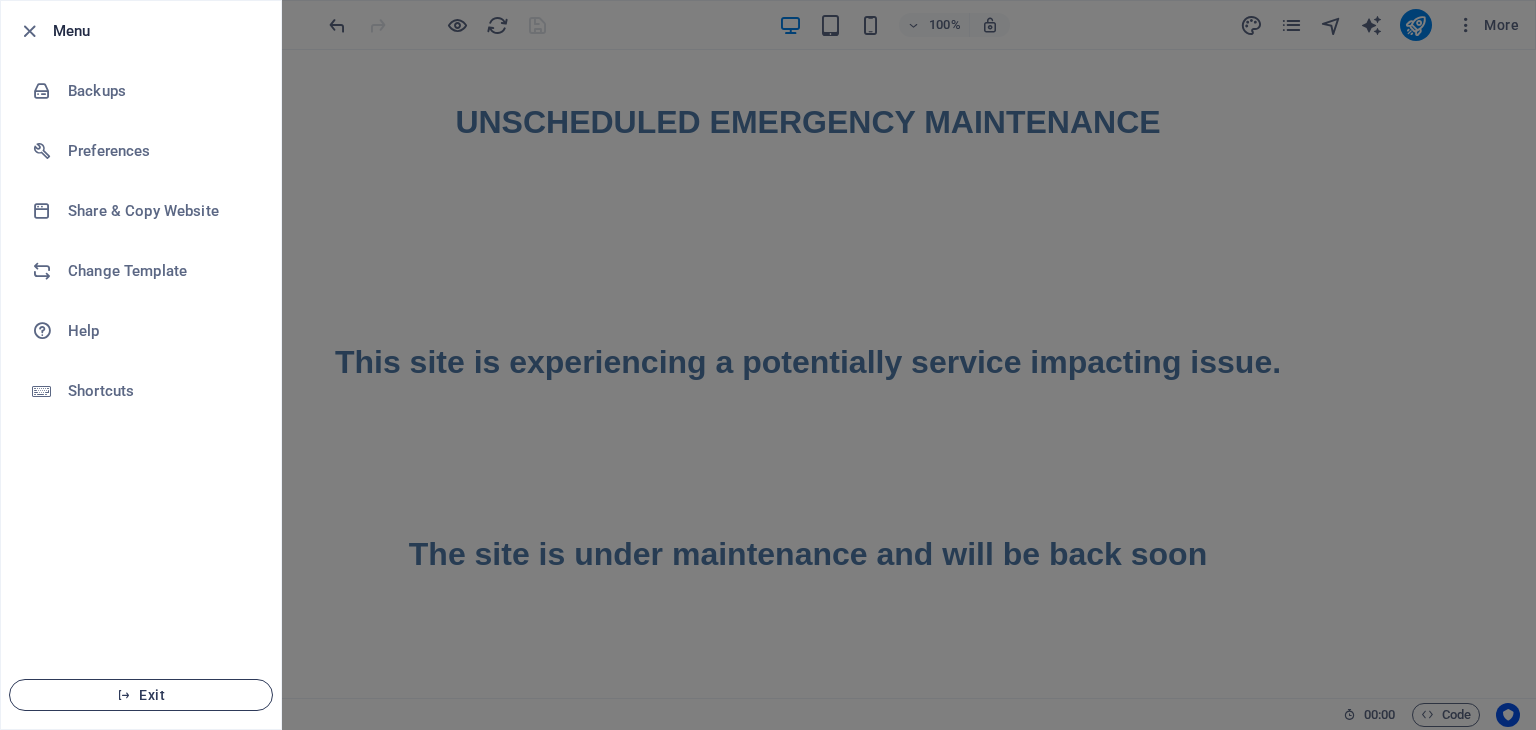 click on "Exit" at bounding box center [141, 695] 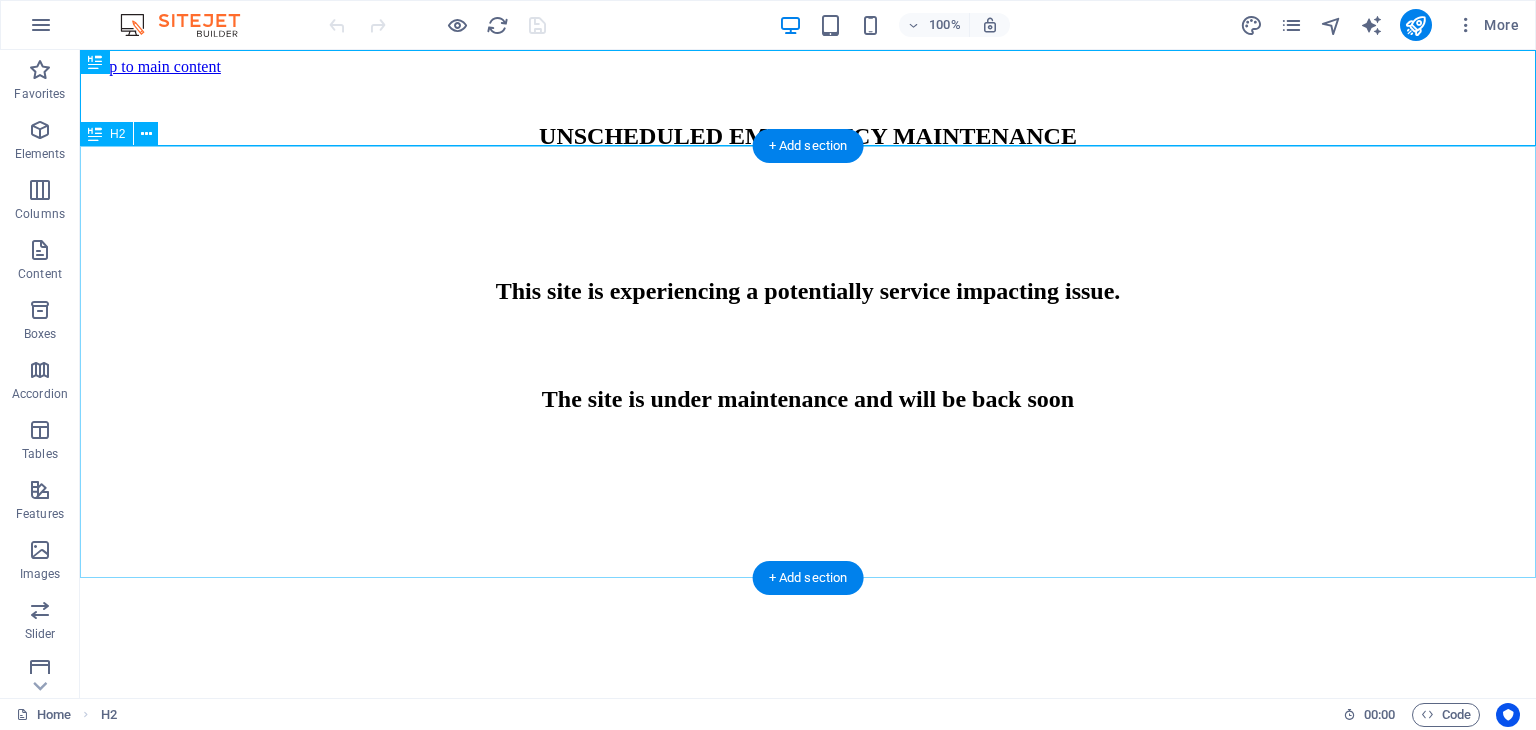 scroll, scrollTop: 0, scrollLeft: 0, axis: both 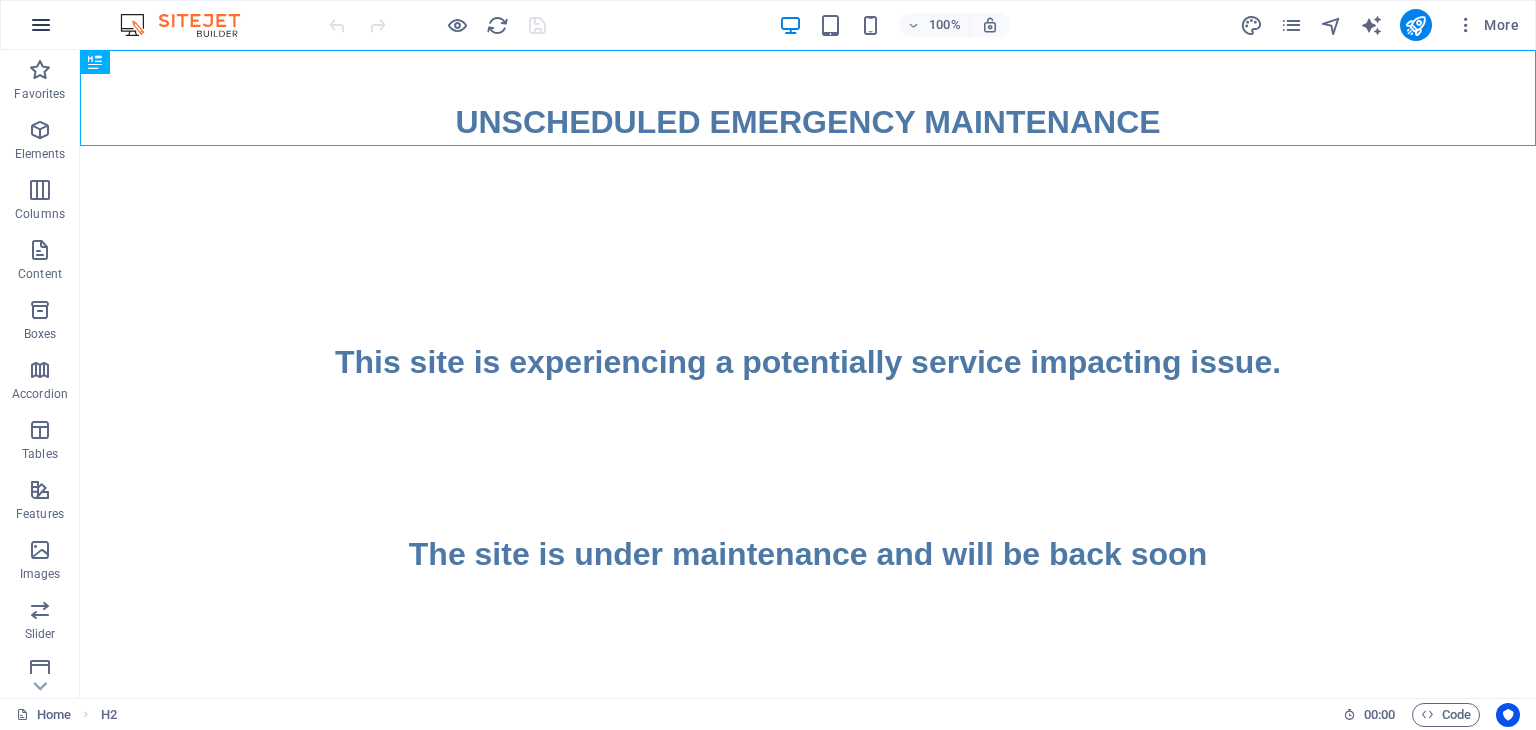 click at bounding box center [41, 25] 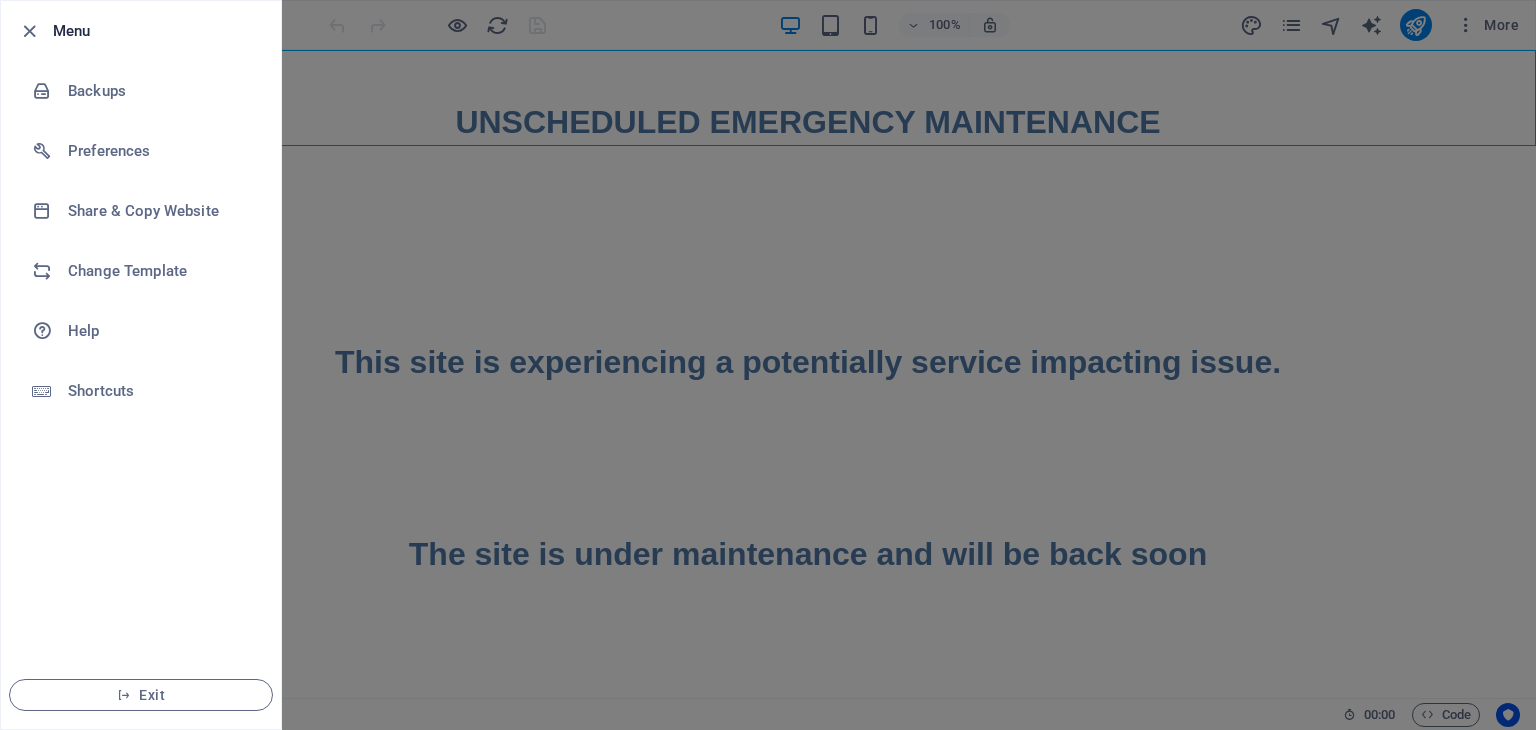 click at bounding box center [768, 365] 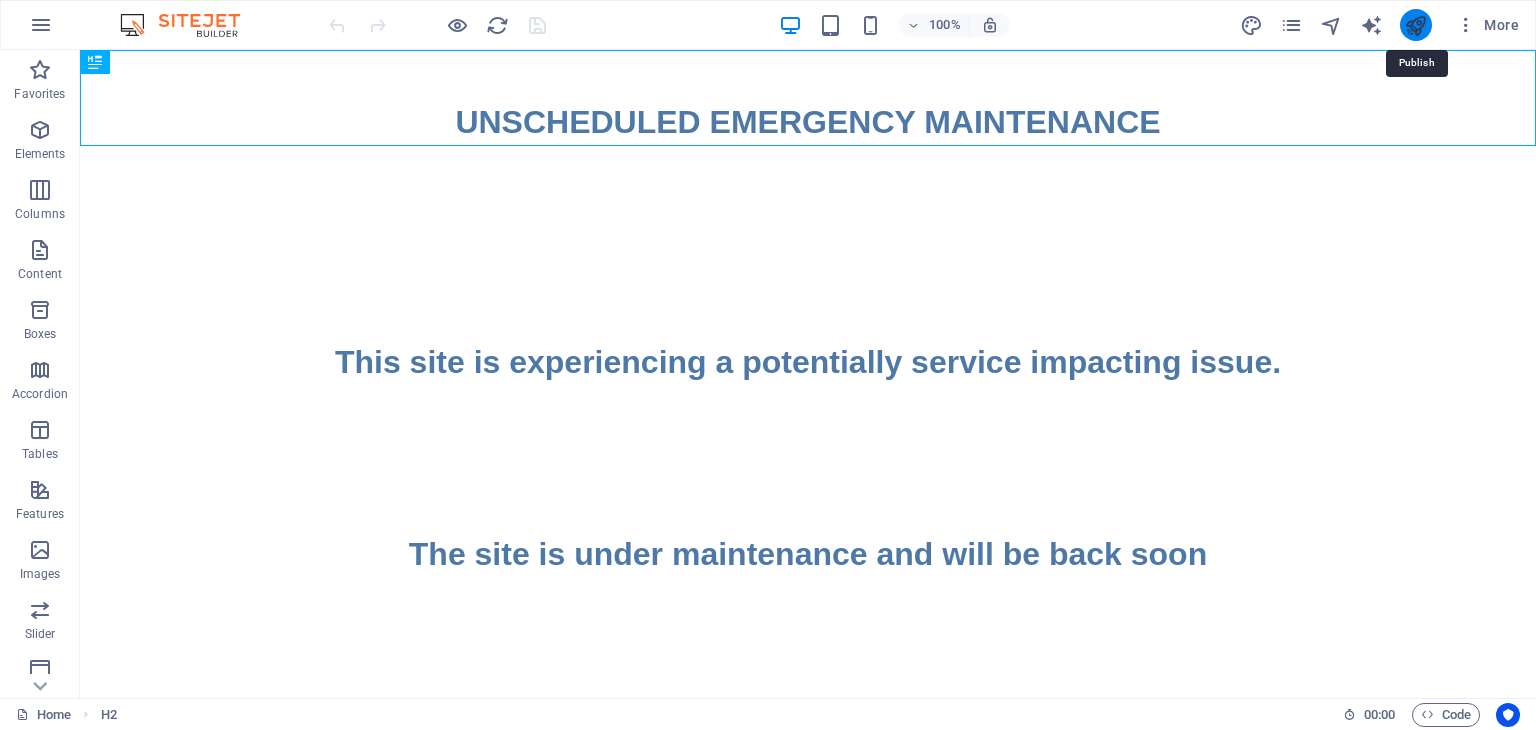 click at bounding box center (1415, 25) 